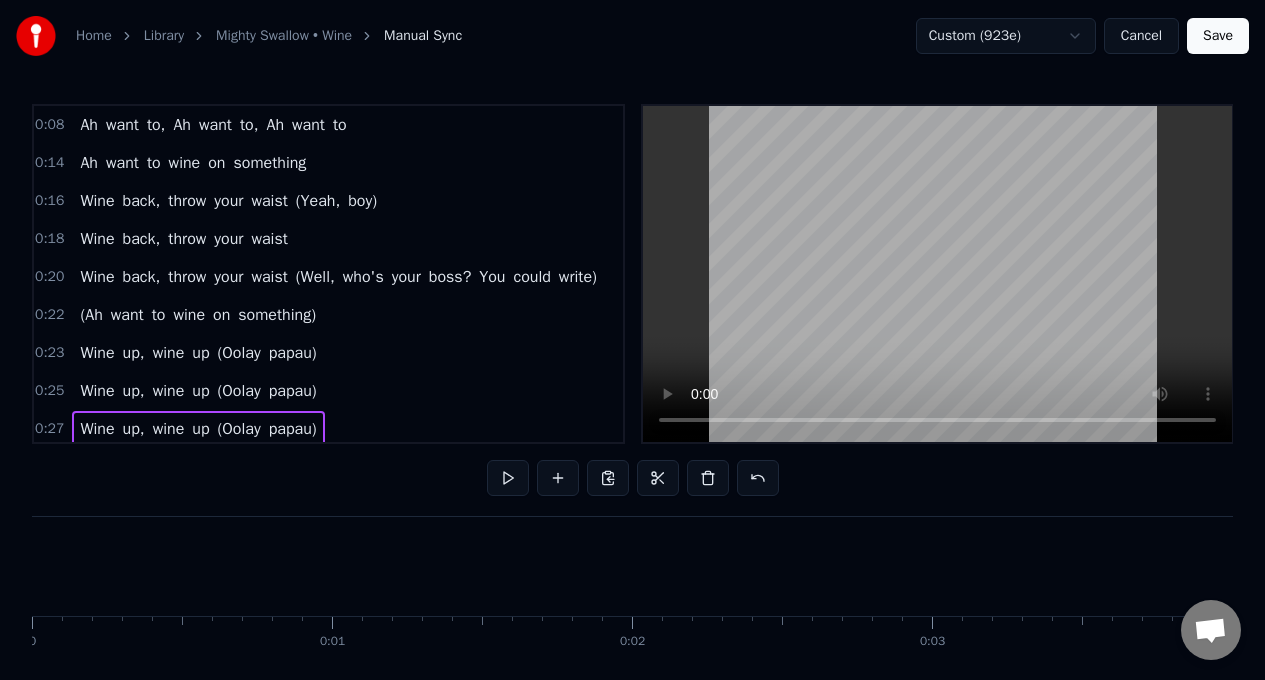 scroll, scrollTop: 0, scrollLeft: 0, axis: both 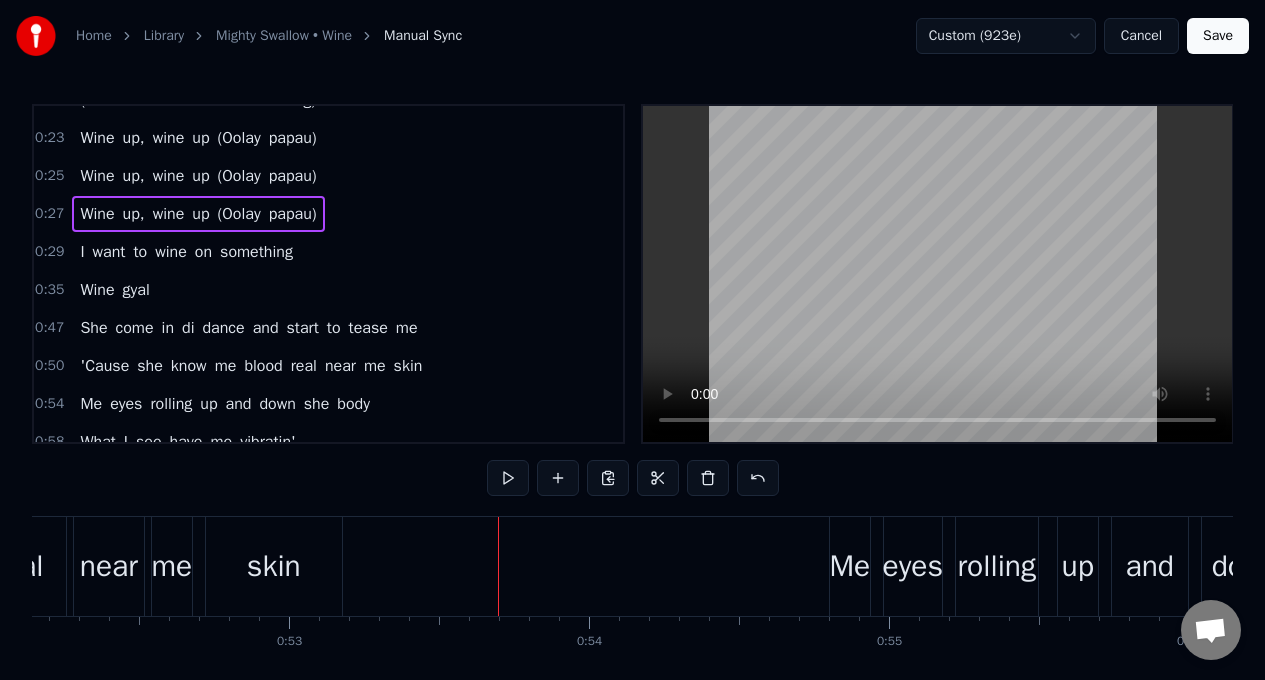 click on "Wine" at bounding box center (97, 176) 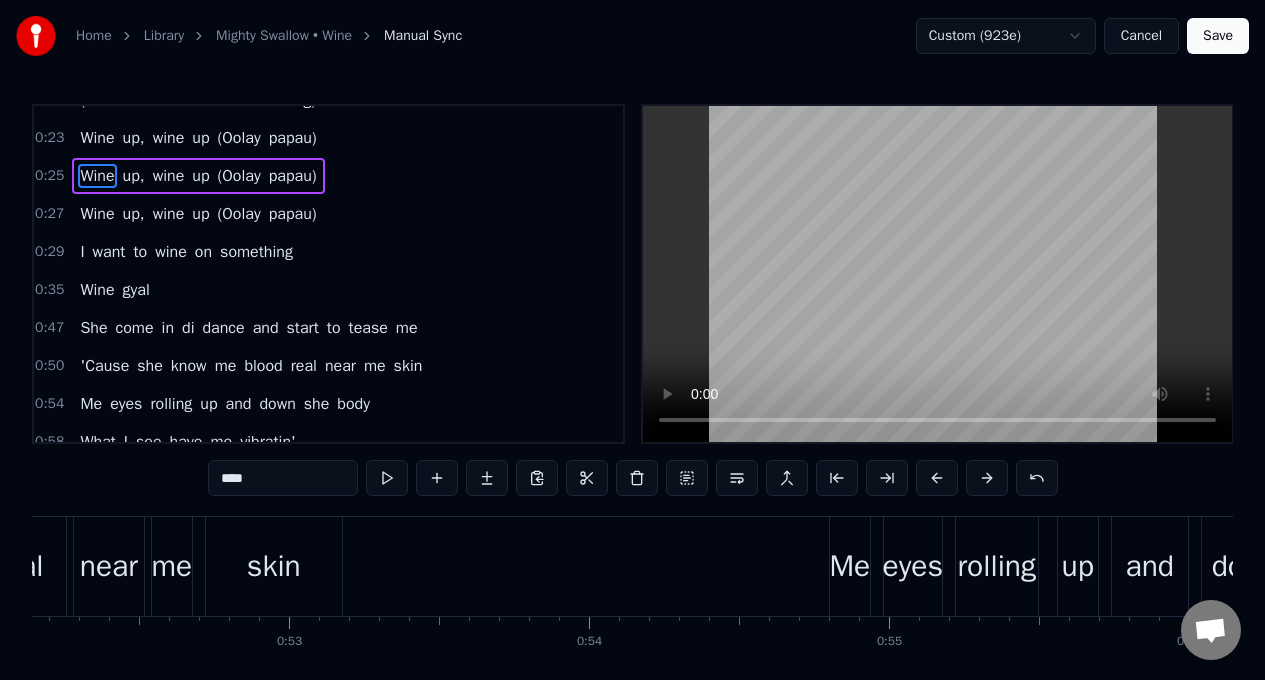 scroll, scrollTop: 178, scrollLeft: 0, axis: vertical 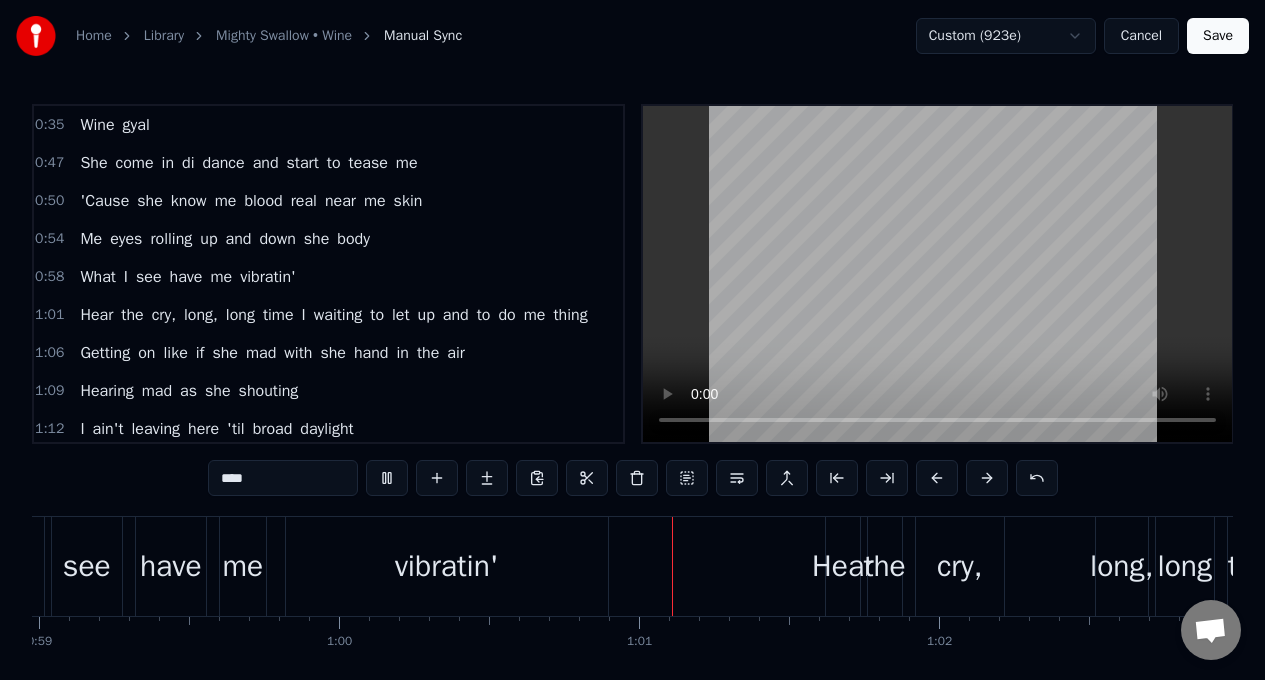 click on "What I see have me vibratin'" at bounding box center (187, 277) 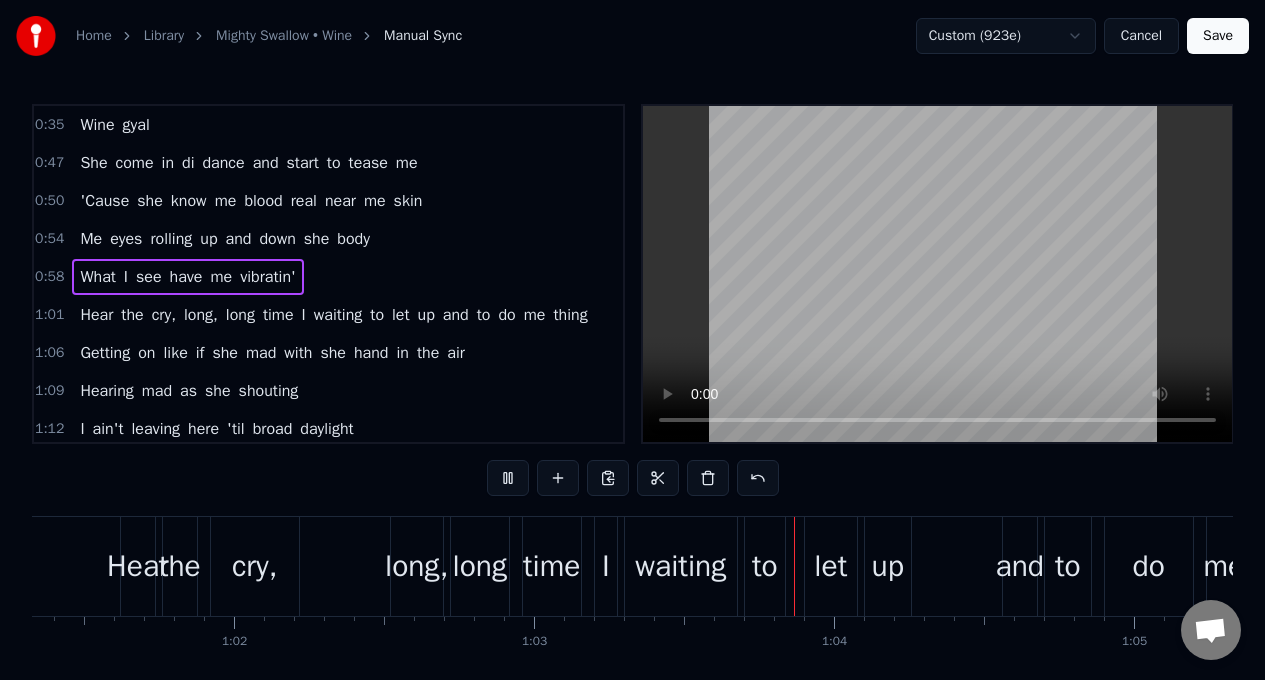 scroll, scrollTop: 0, scrollLeft: 18760, axis: horizontal 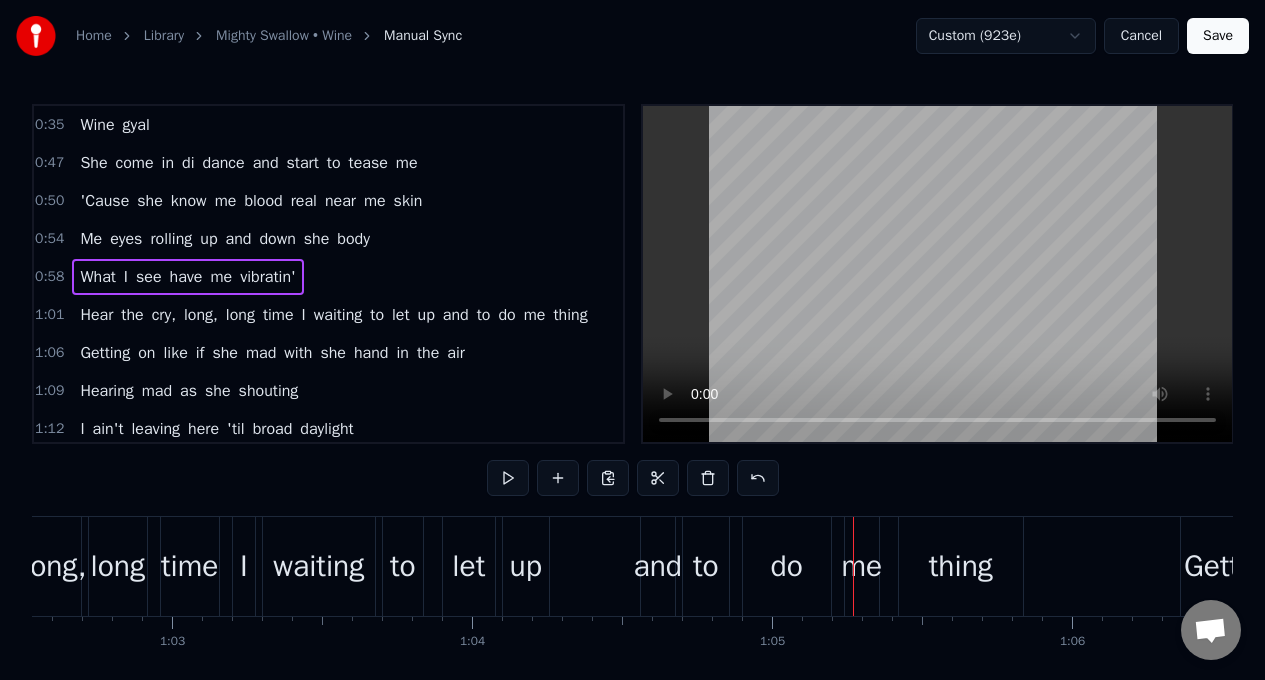 click on "What" at bounding box center (97, 277) 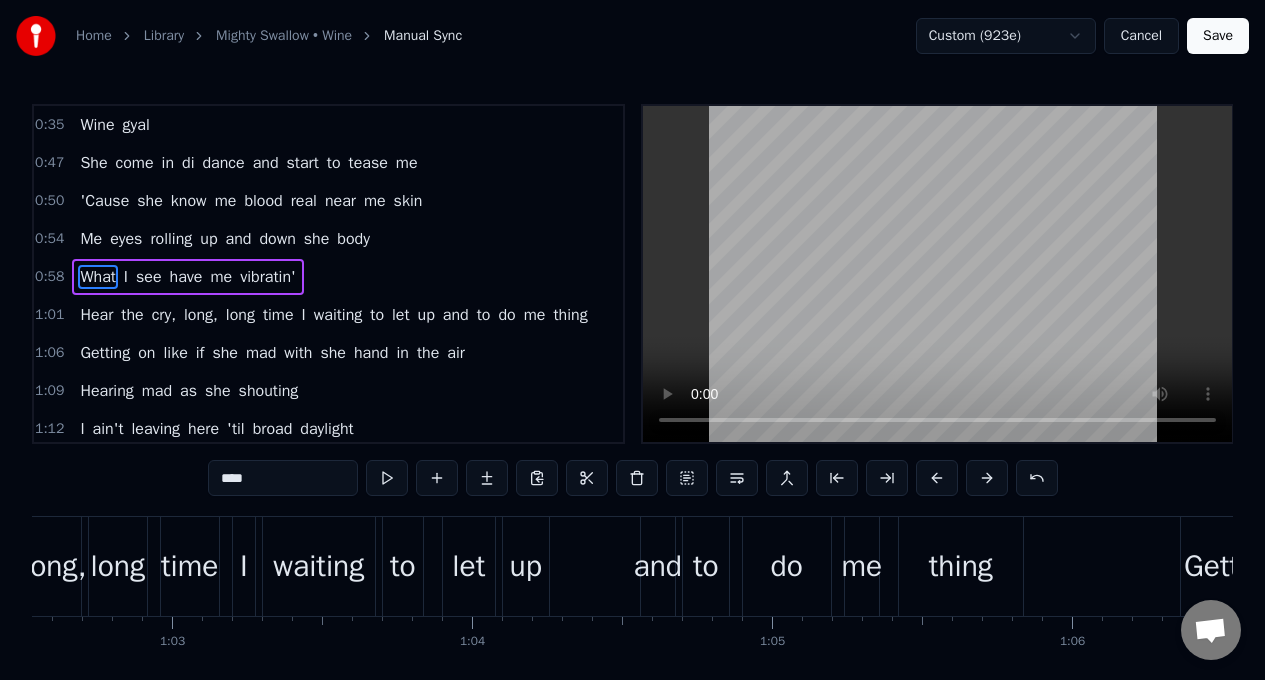 scroll, scrollTop: 384, scrollLeft: 0, axis: vertical 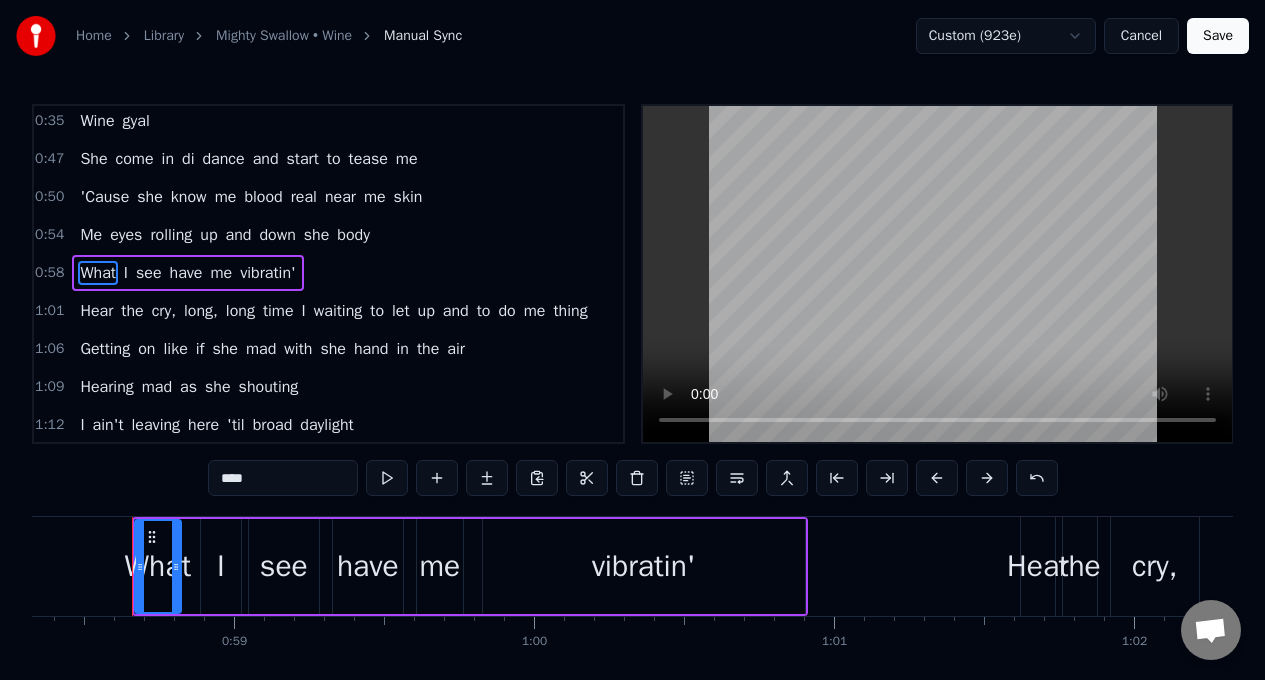 click on "I" at bounding box center [221, 566] 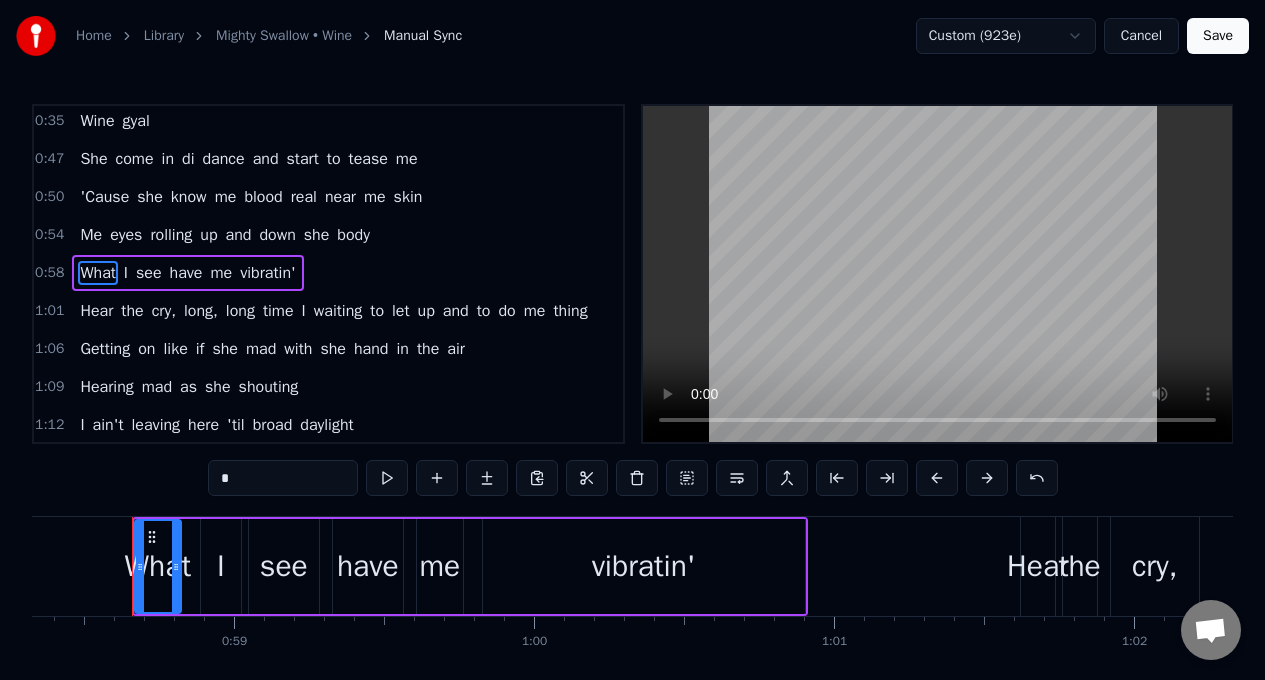 scroll, scrollTop: 390, scrollLeft: 0, axis: vertical 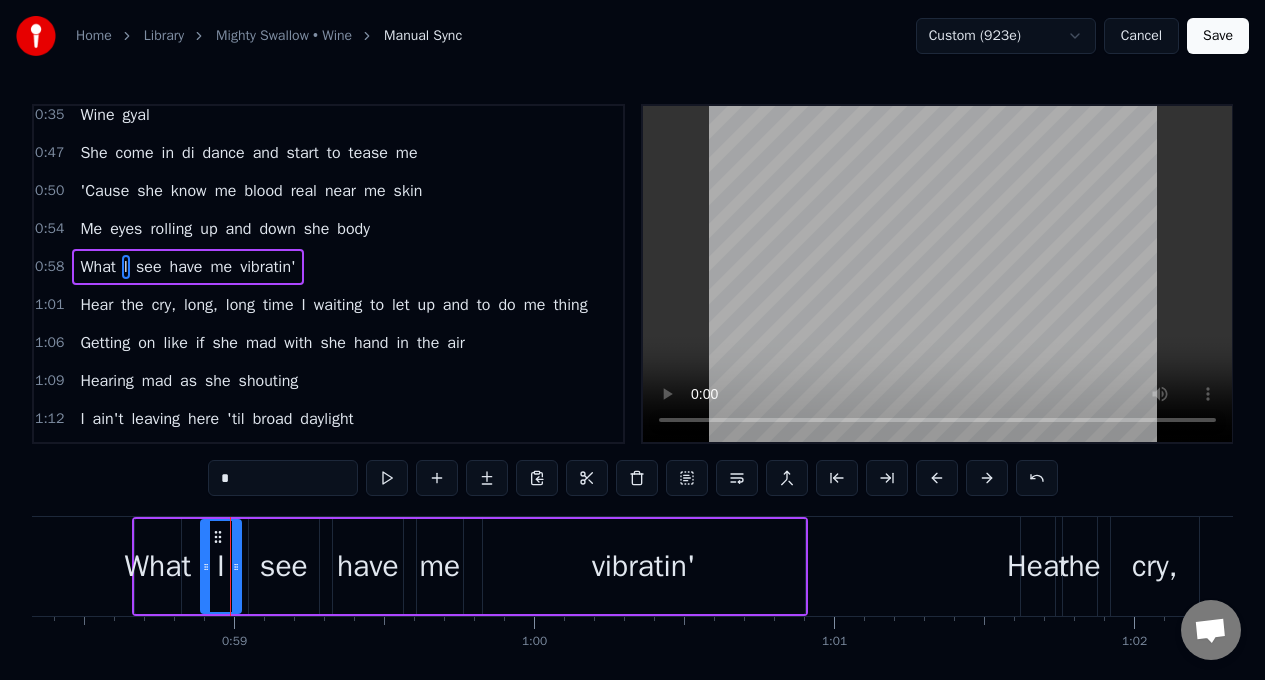 click on "Hear" at bounding box center (96, 305) 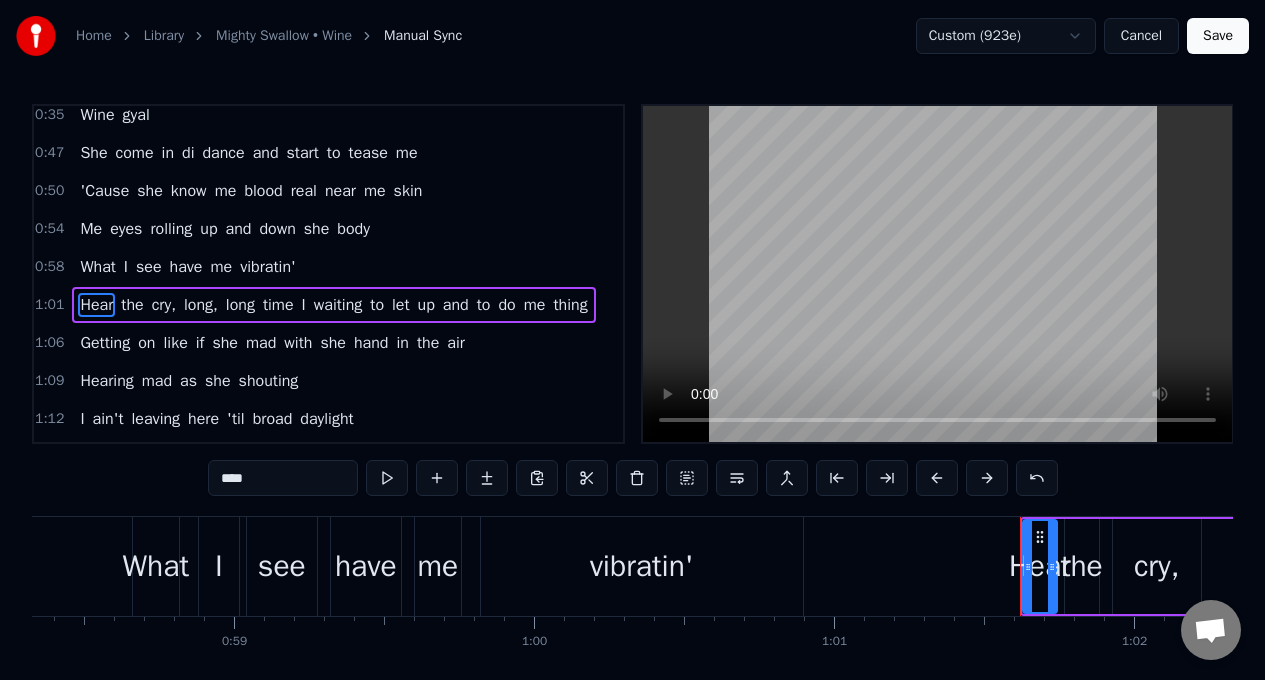 scroll, scrollTop: 428, scrollLeft: 0, axis: vertical 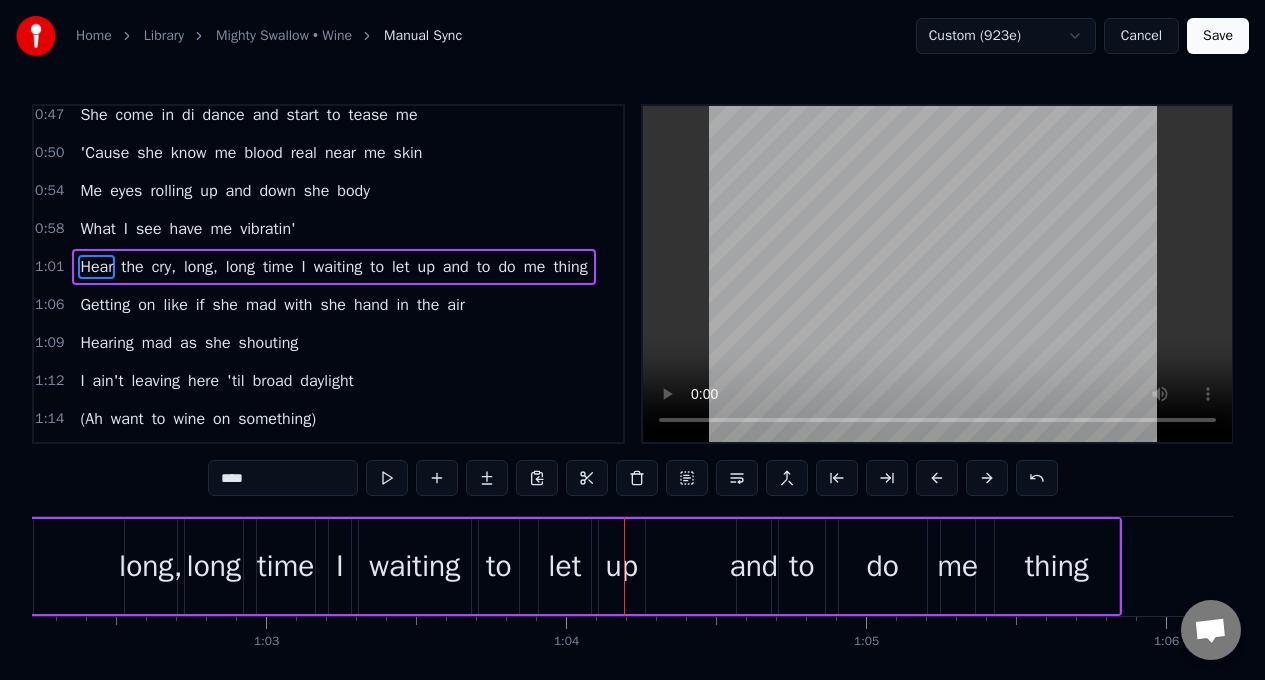 click on "I" at bounding box center [340, 566] 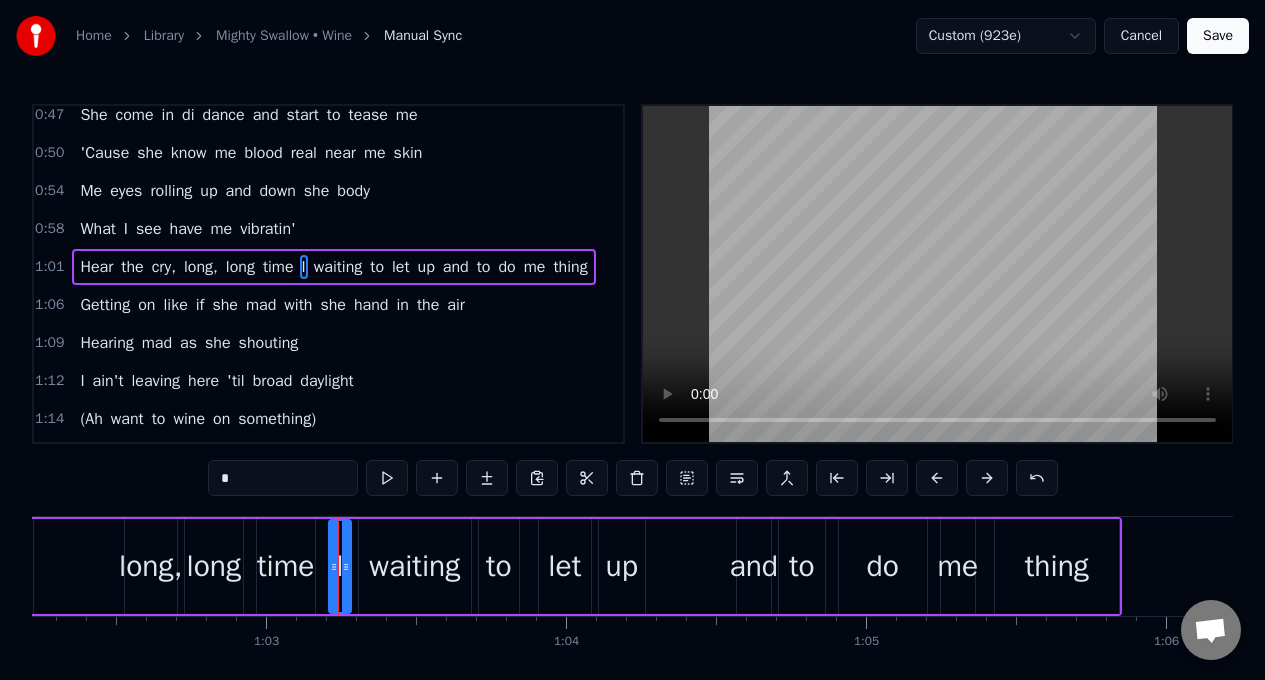 click on "*" at bounding box center (283, 478) 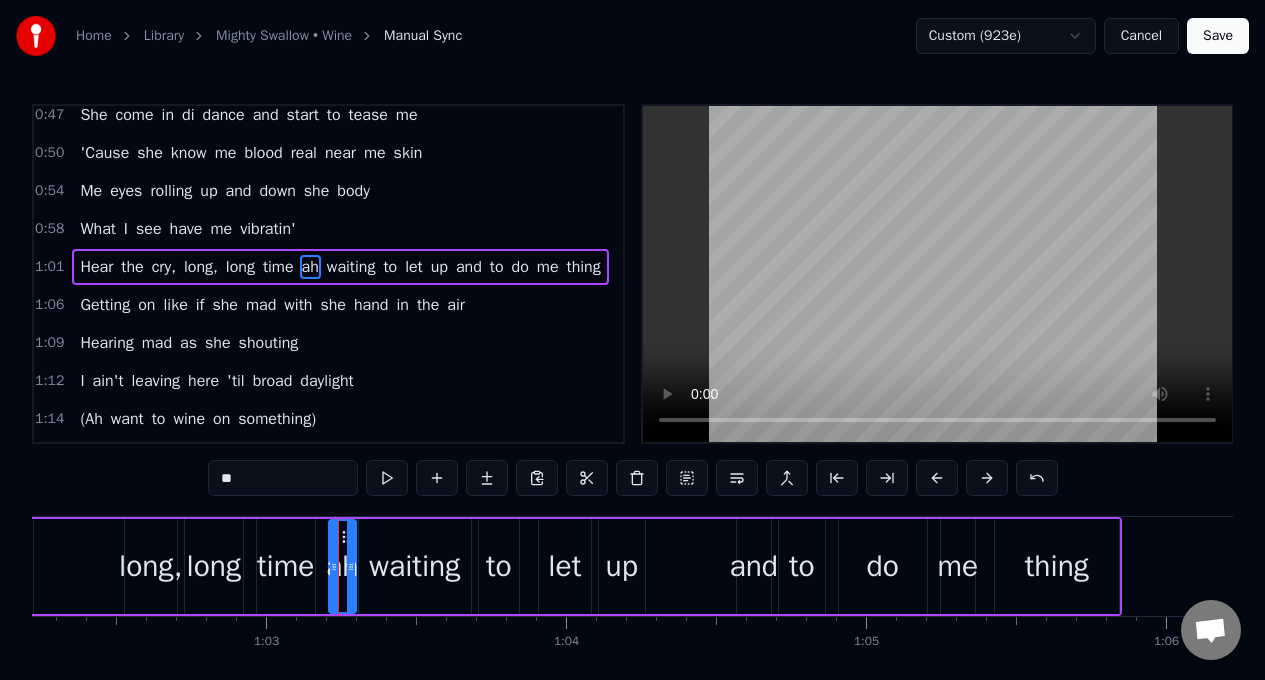click at bounding box center [351, 566] 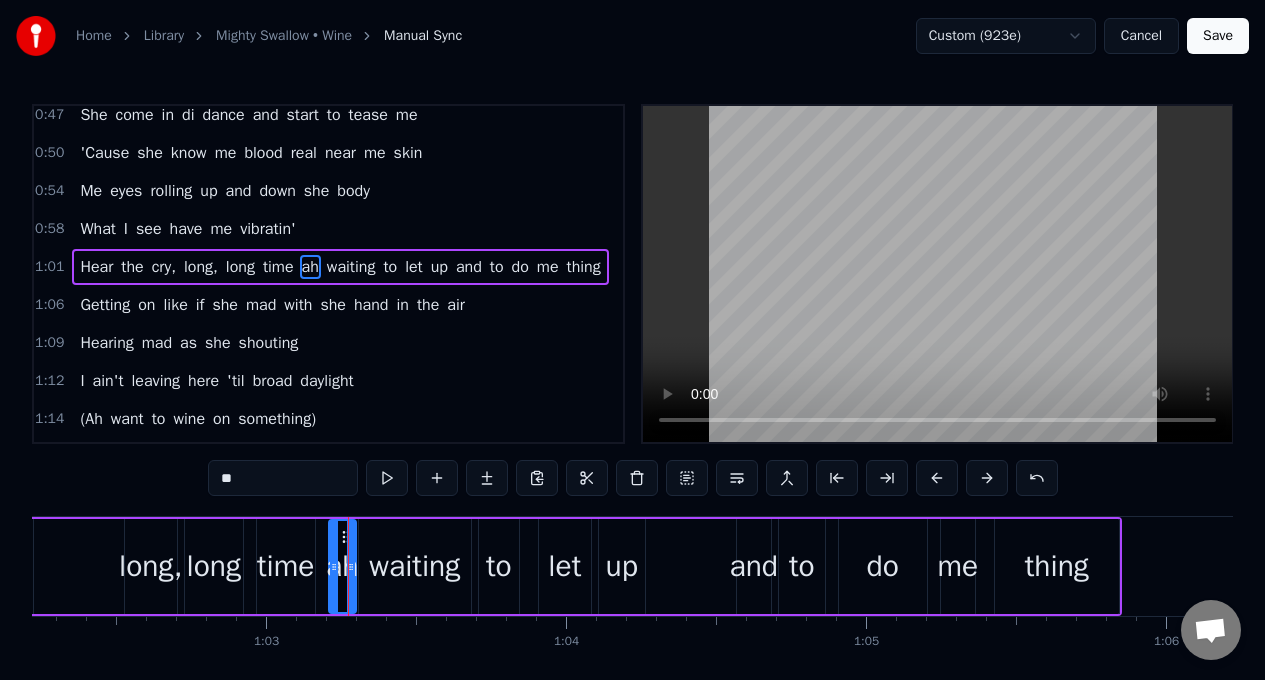 click on "I" at bounding box center [126, 229] 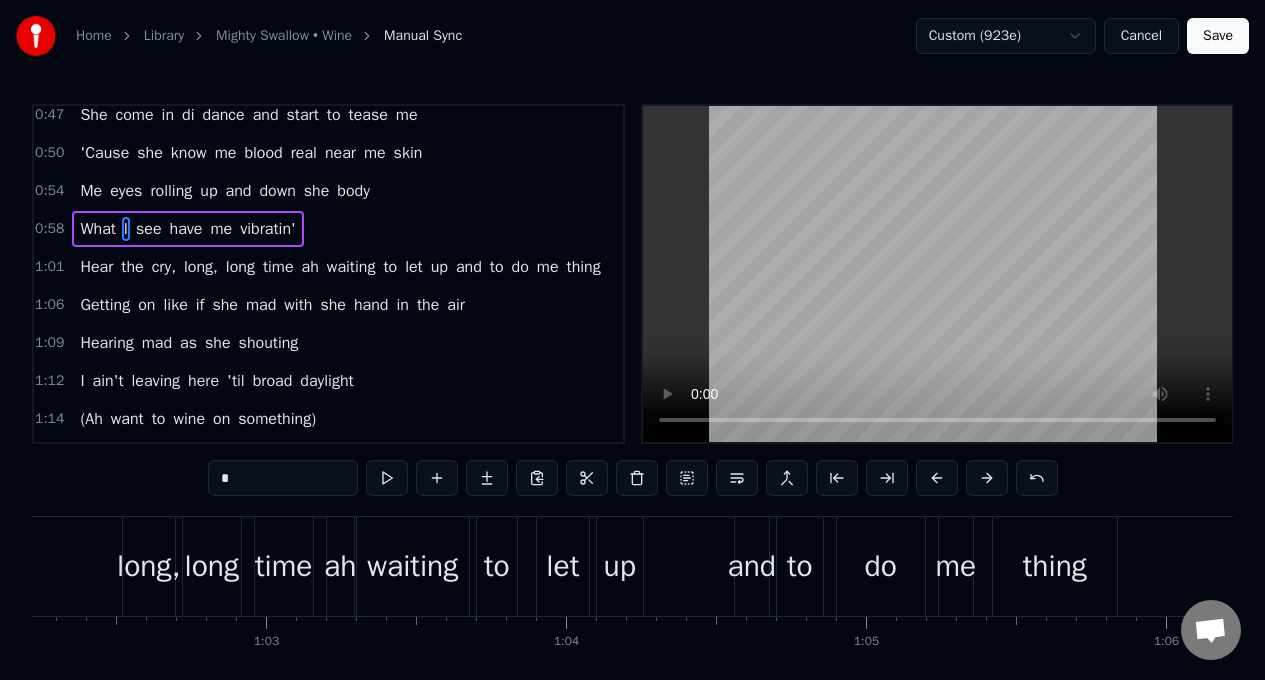 scroll, scrollTop: 398, scrollLeft: 0, axis: vertical 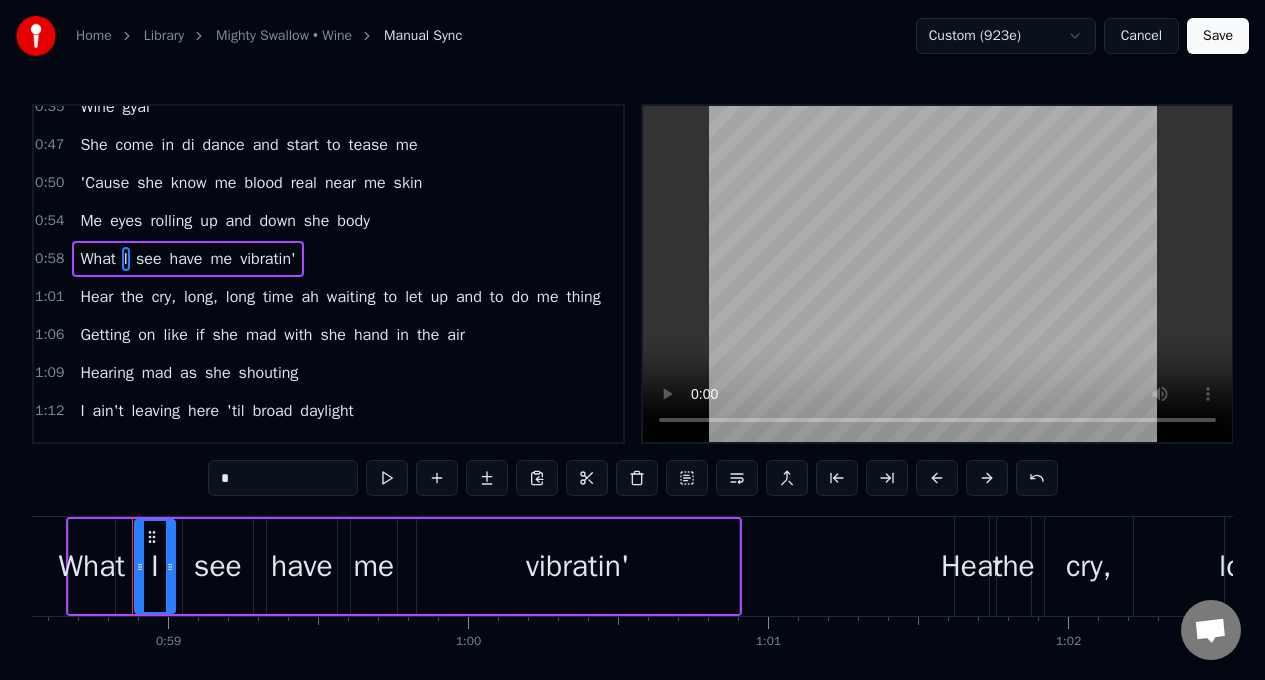 click on "*" at bounding box center [283, 478] 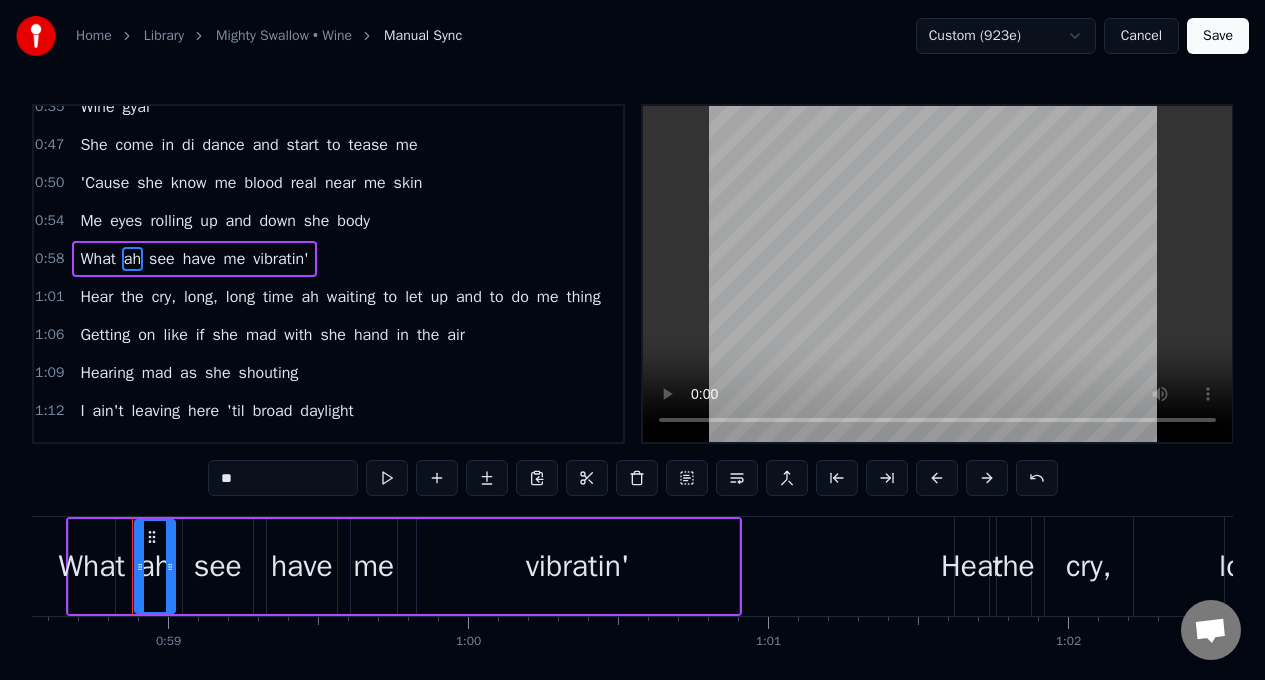click on "Getting" at bounding box center (105, 335) 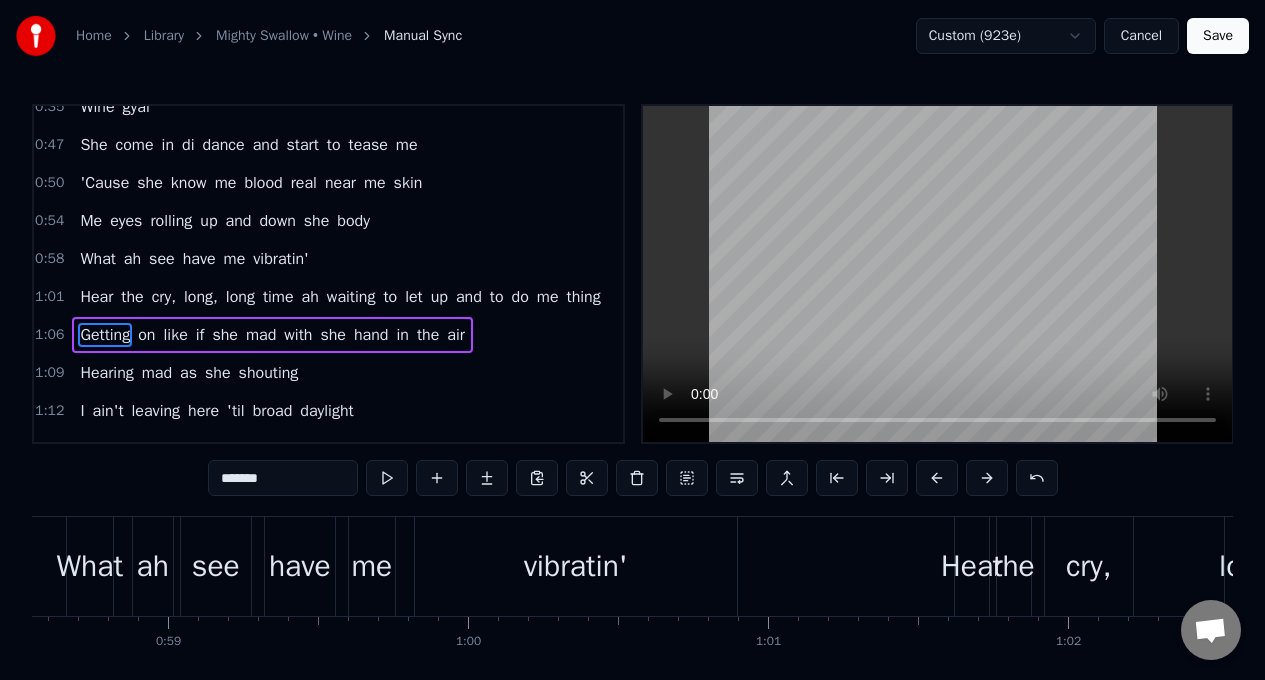 scroll, scrollTop: 398, scrollLeft: 0, axis: vertical 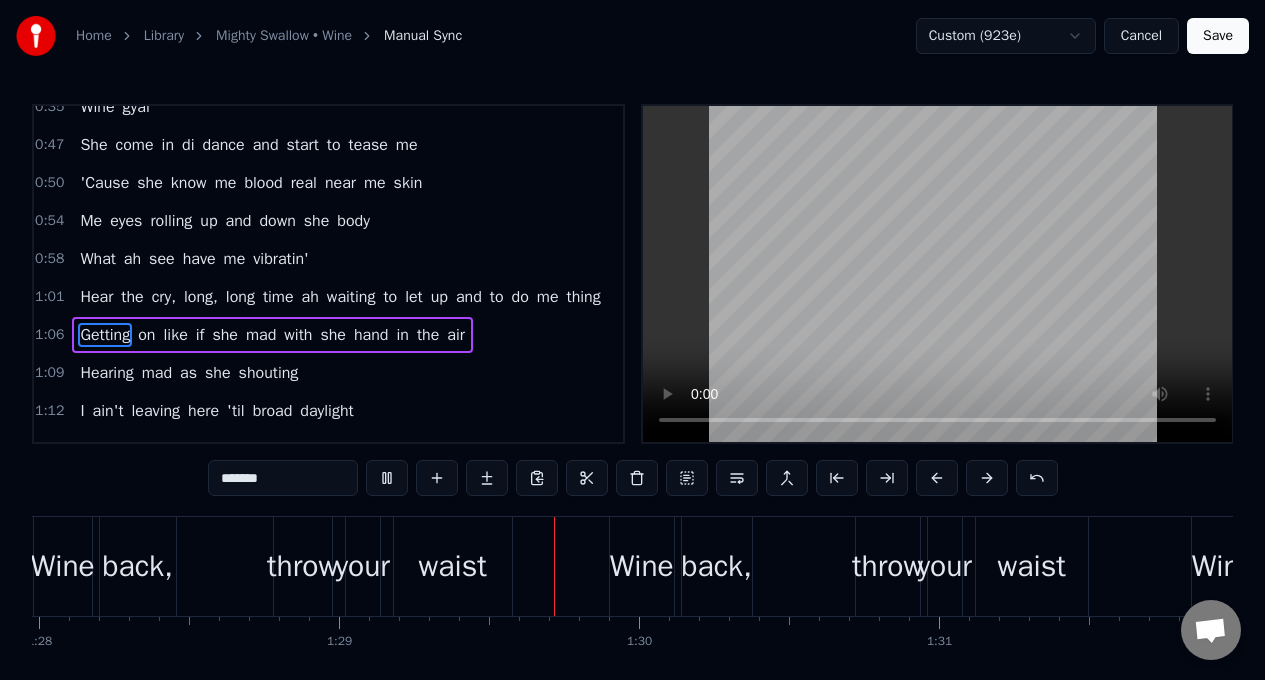 click on "Hearing" at bounding box center (106, 373) 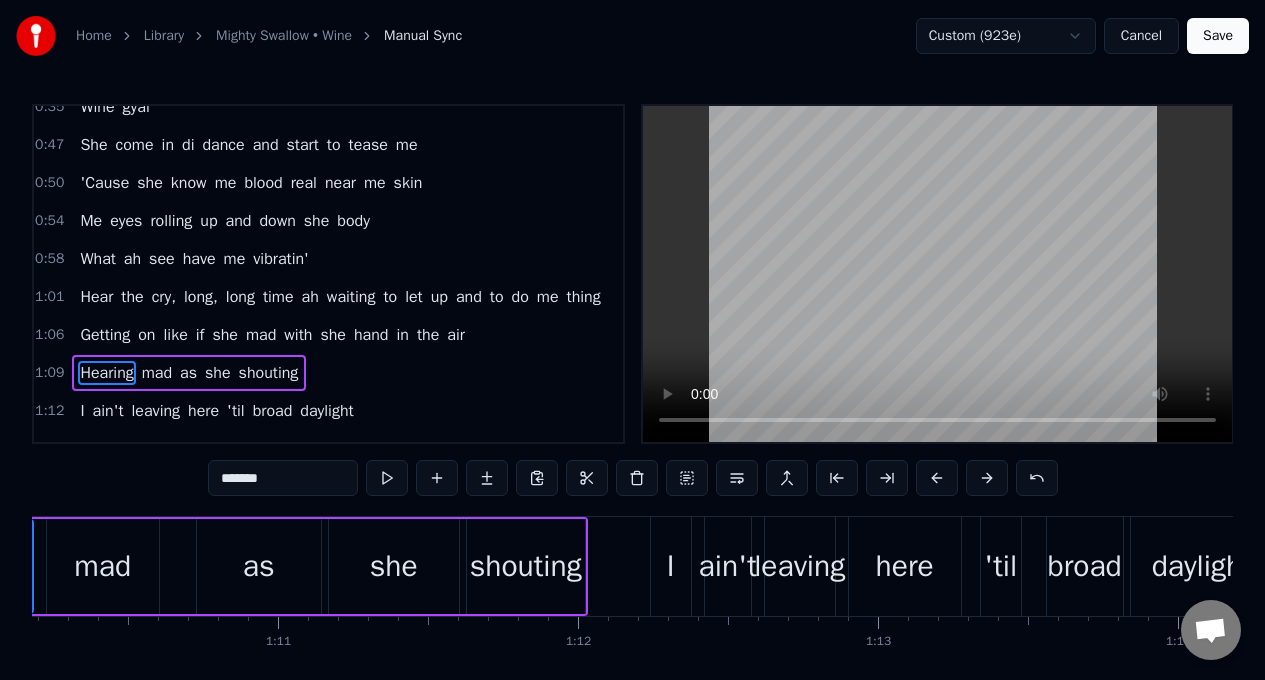 scroll, scrollTop: 0, scrollLeft: 20827, axis: horizontal 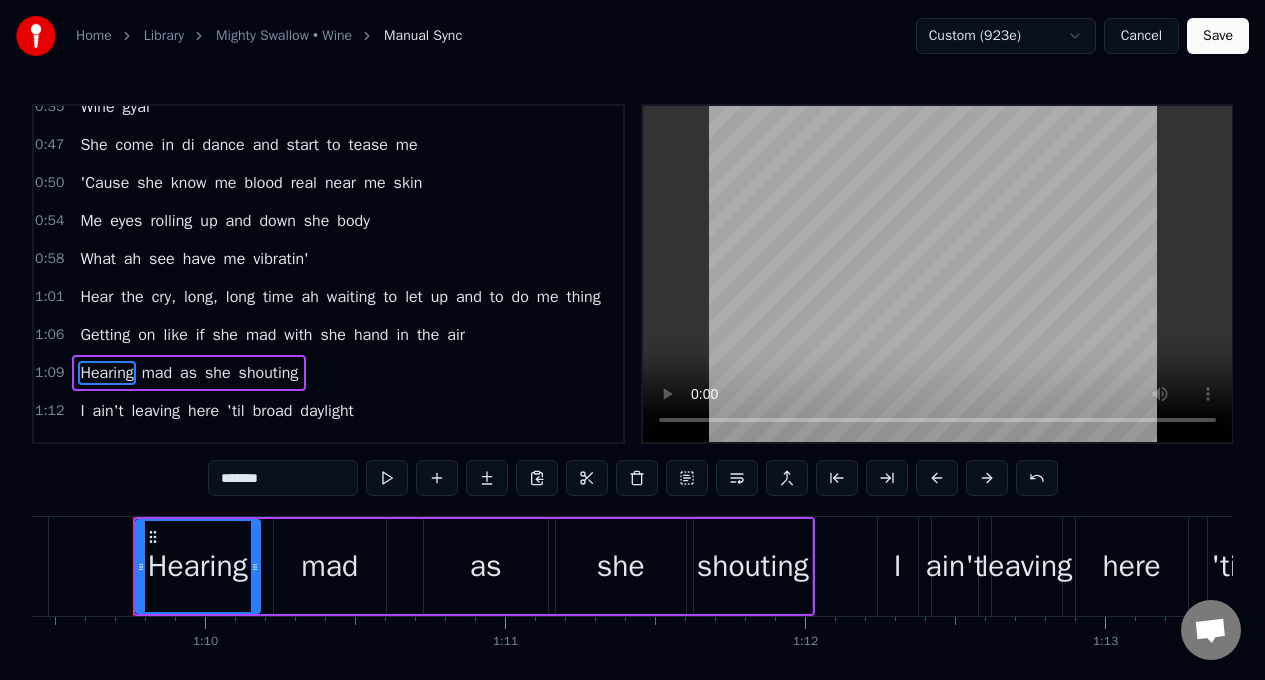 click on "*******" at bounding box center (283, 478) 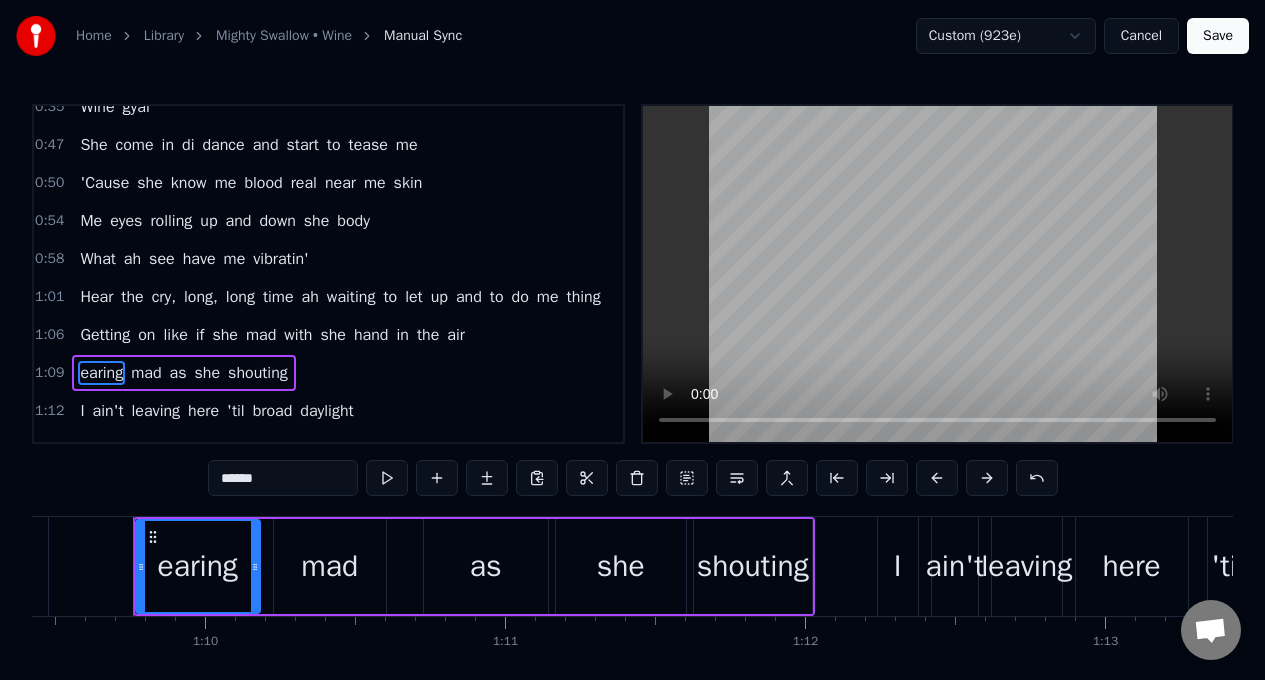 click on "******" at bounding box center [283, 478] 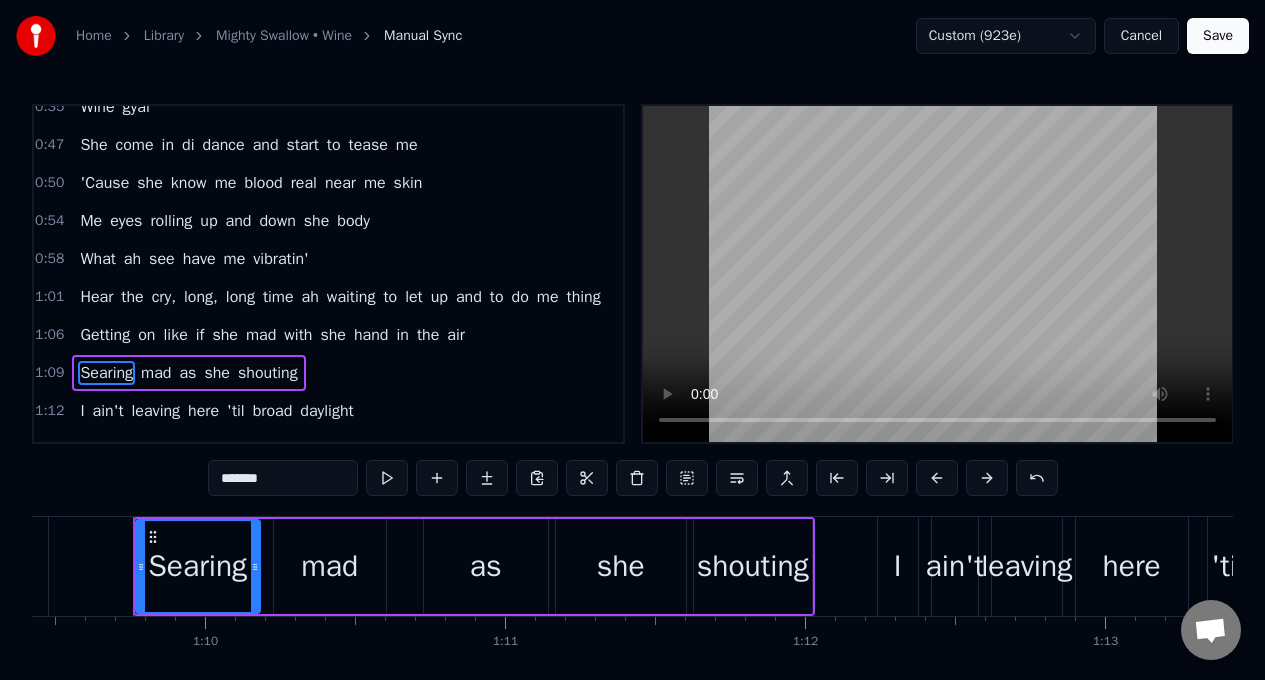 click on "*******" at bounding box center [283, 478] 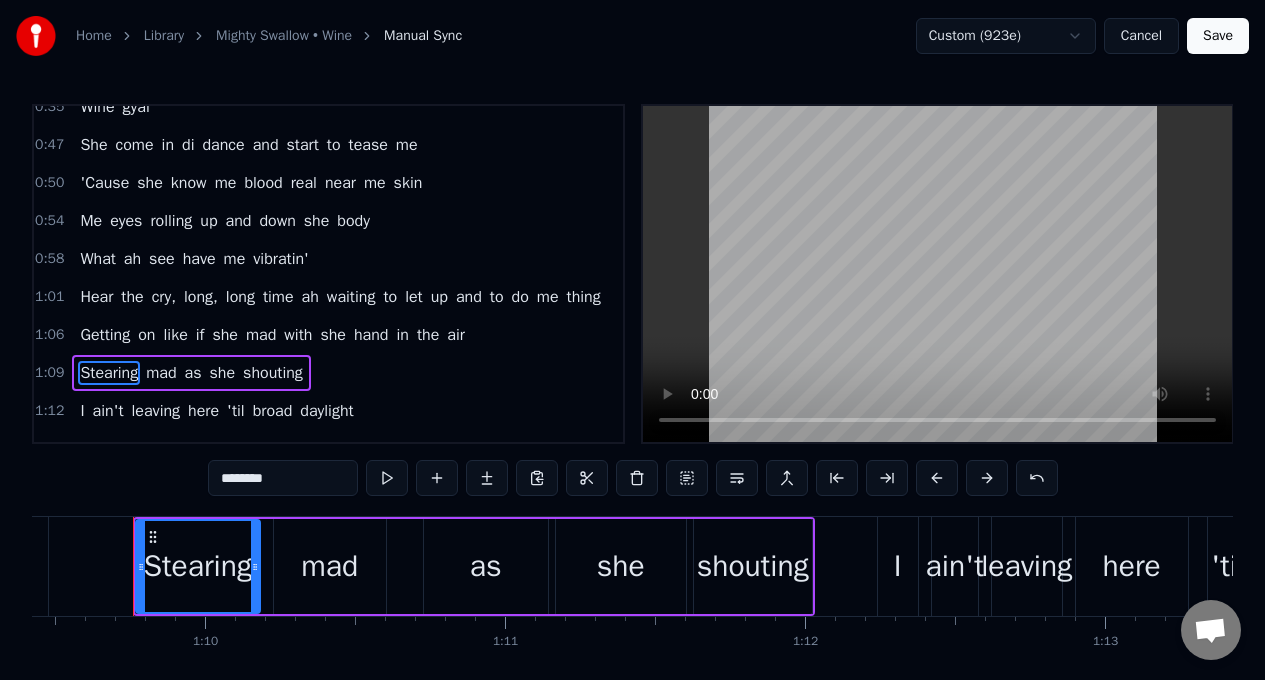 type on "********" 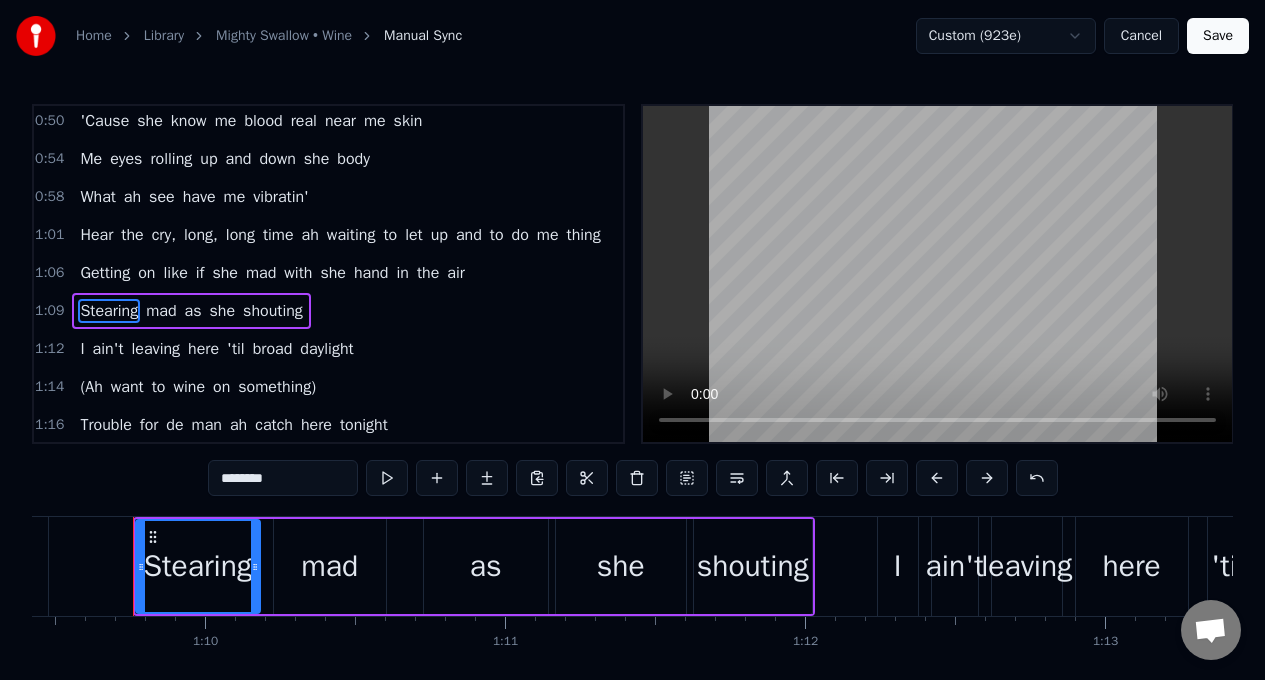 scroll, scrollTop: 504, scrollLeft: 0, axis: vertical 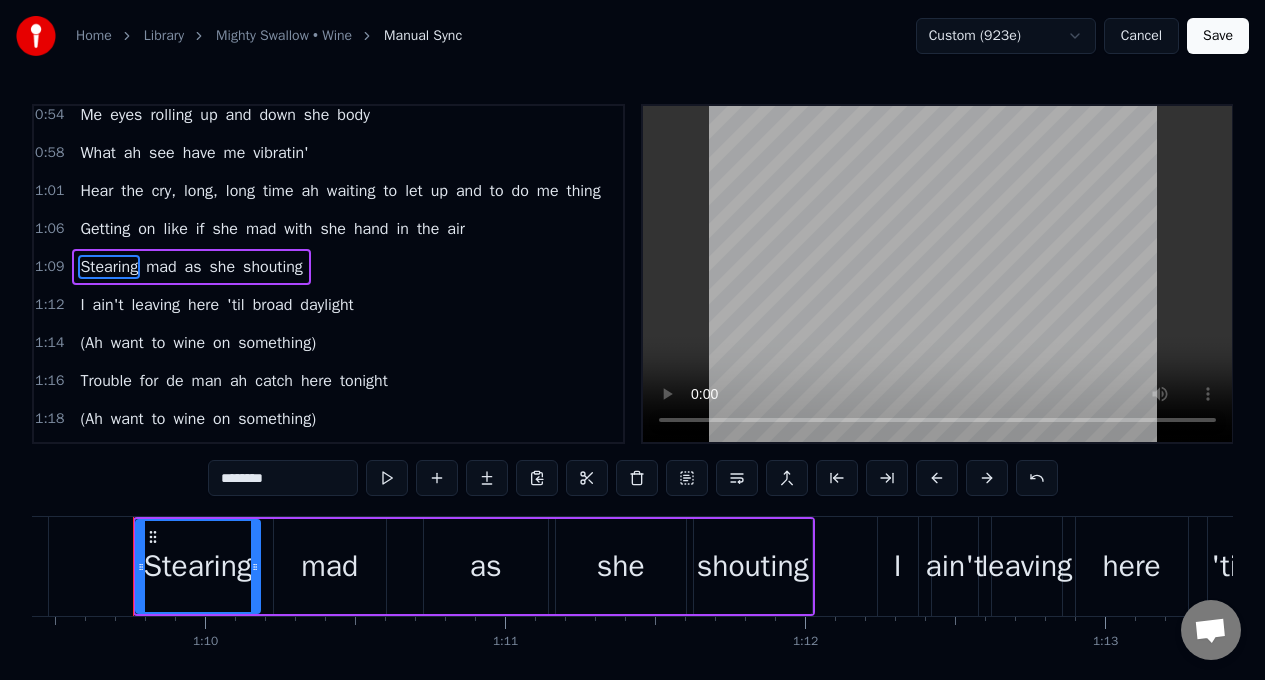click on "Stearing" at bounding box center [197, 566] 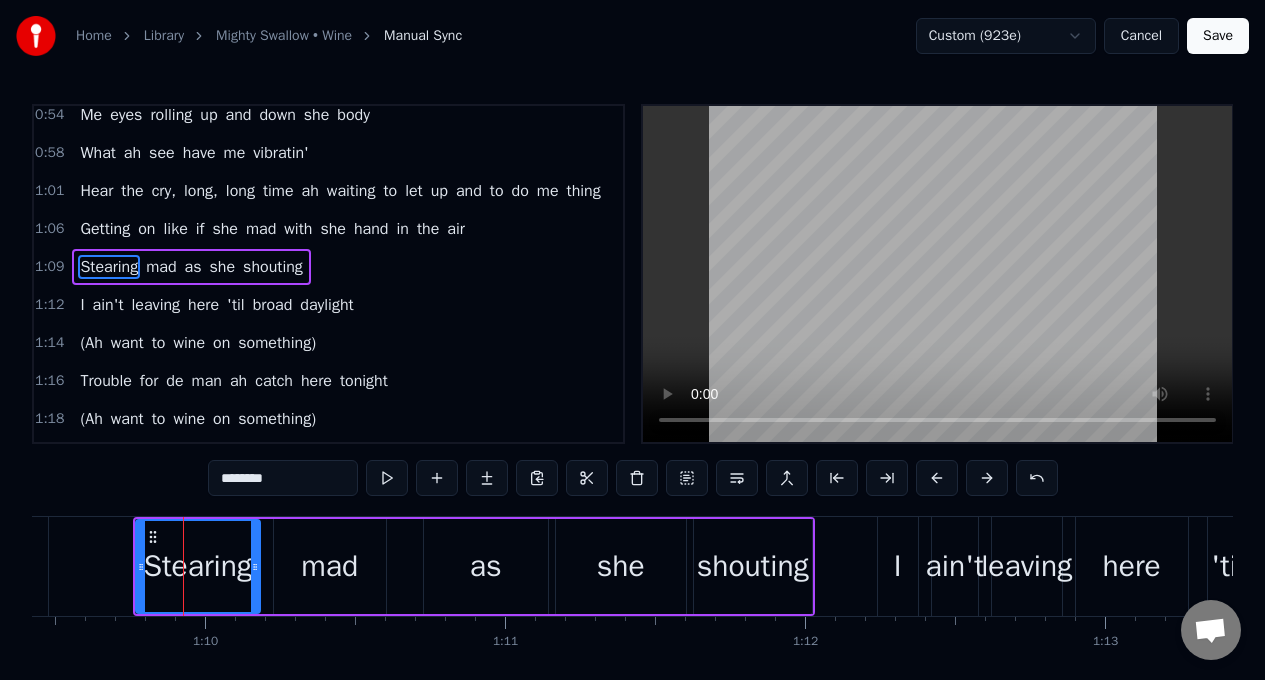 click on "********" at bounding box center (283, 478) 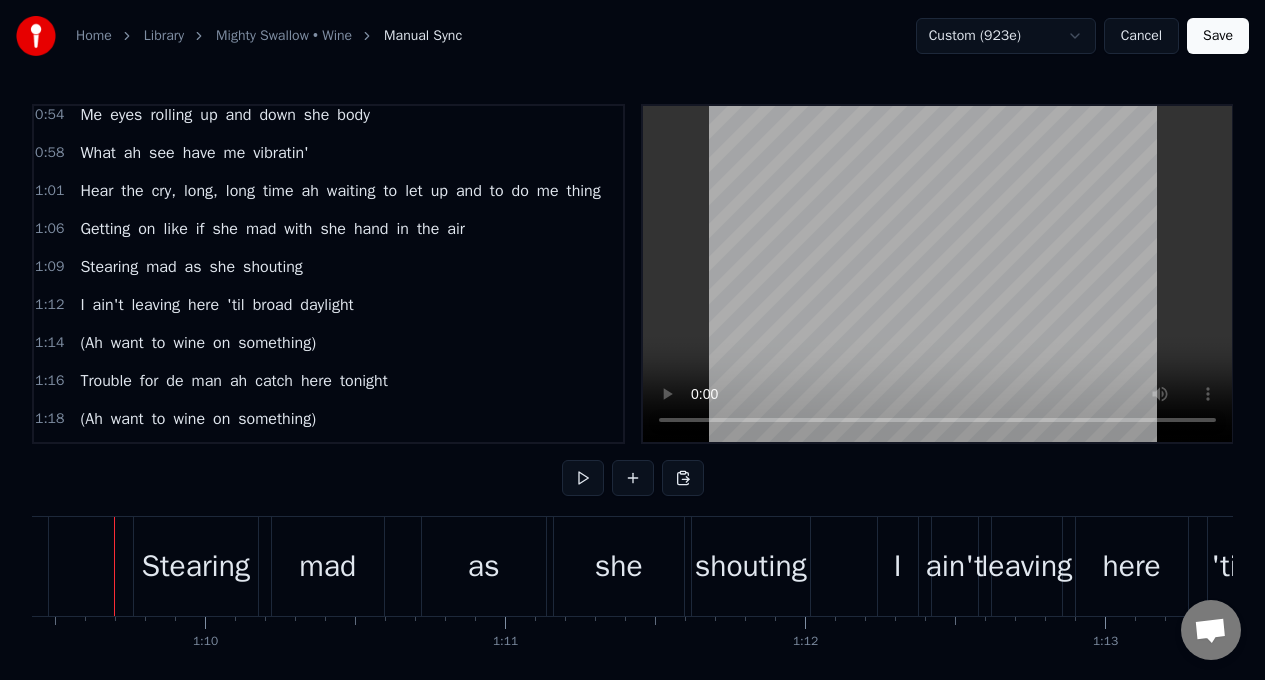 scroll, scrollTop: 0, scrollLeft: 20808, axis: horizontal 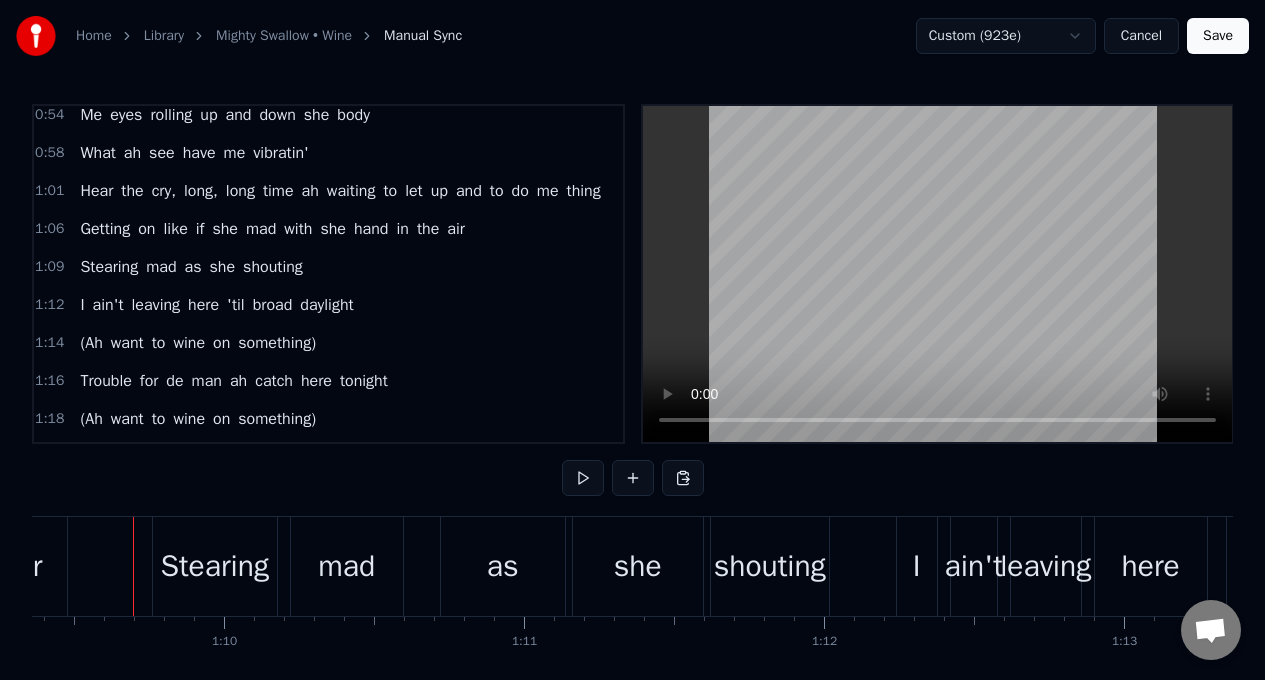 click on "Stearing" at bounding box center (214, 566) 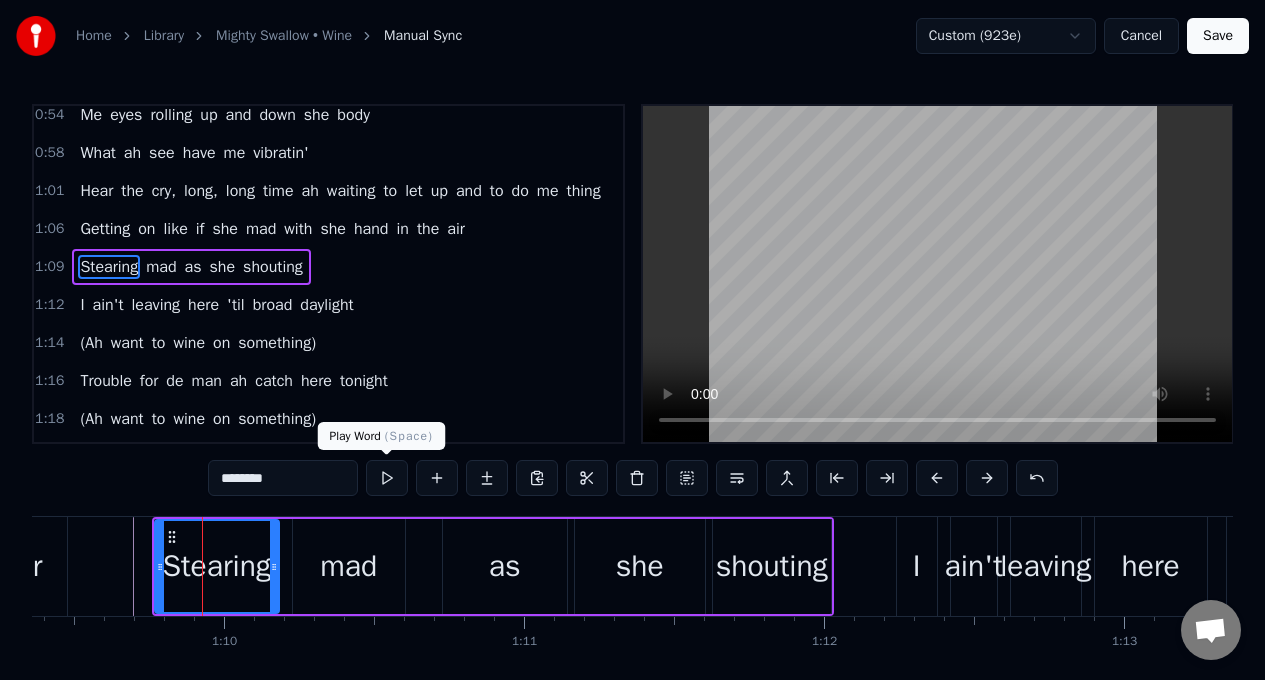 click at bounding box center [387, 478] 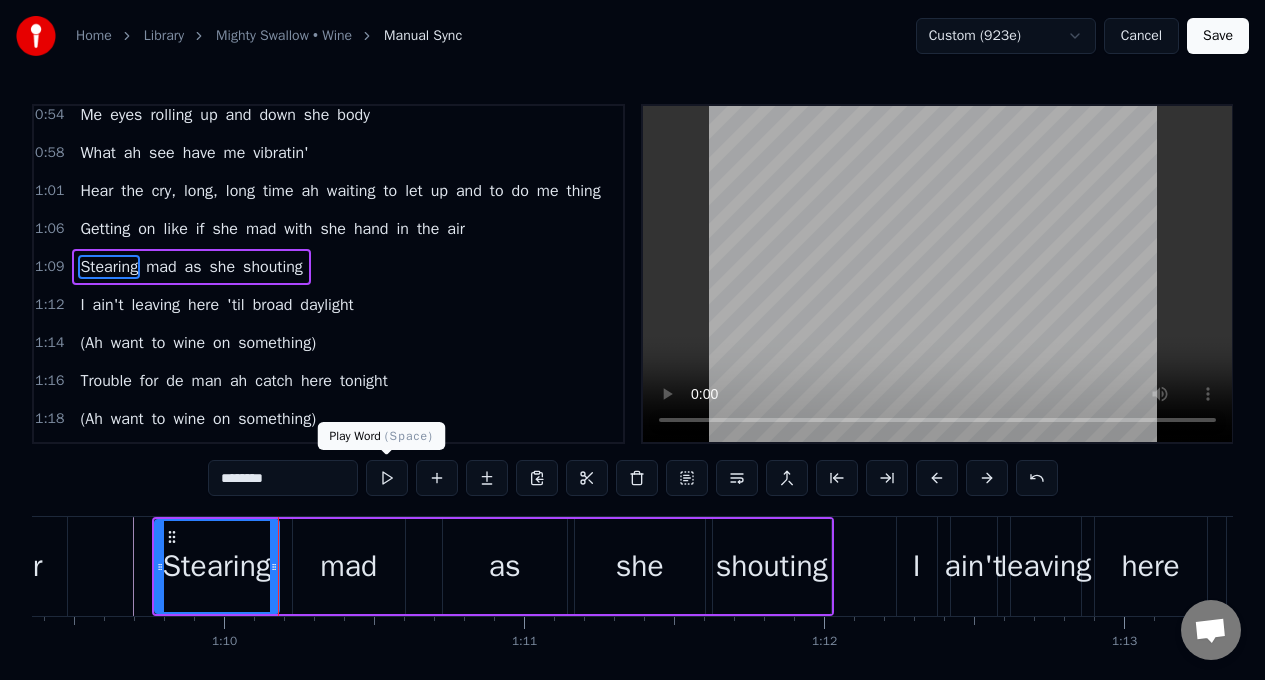 click at bounding box center [387, 478] 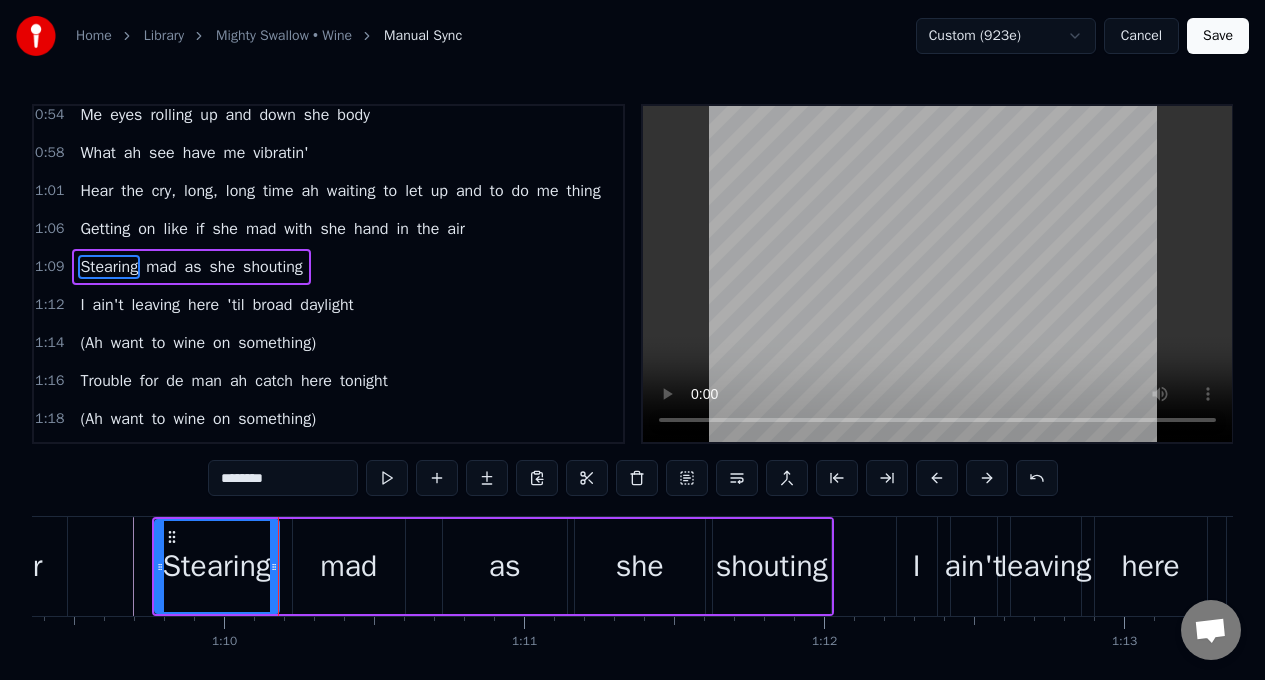 click at bounding box center [387, 478] 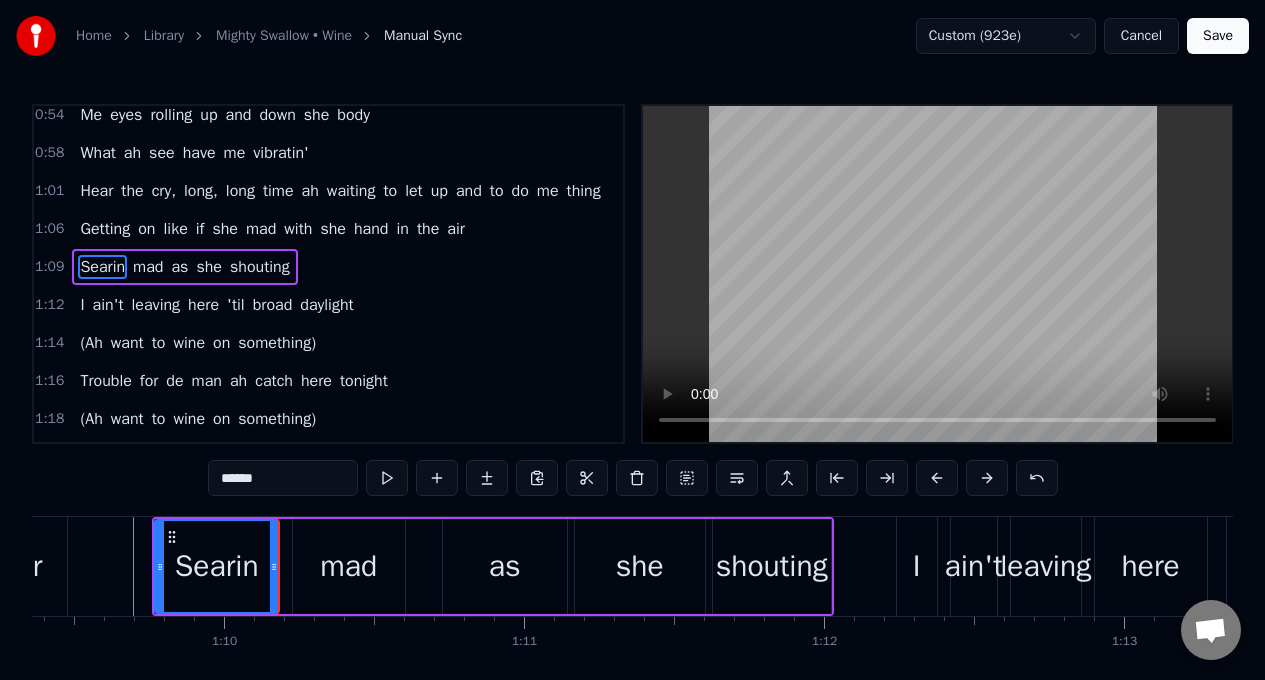 click on "******" at bounding box center (283, 478) 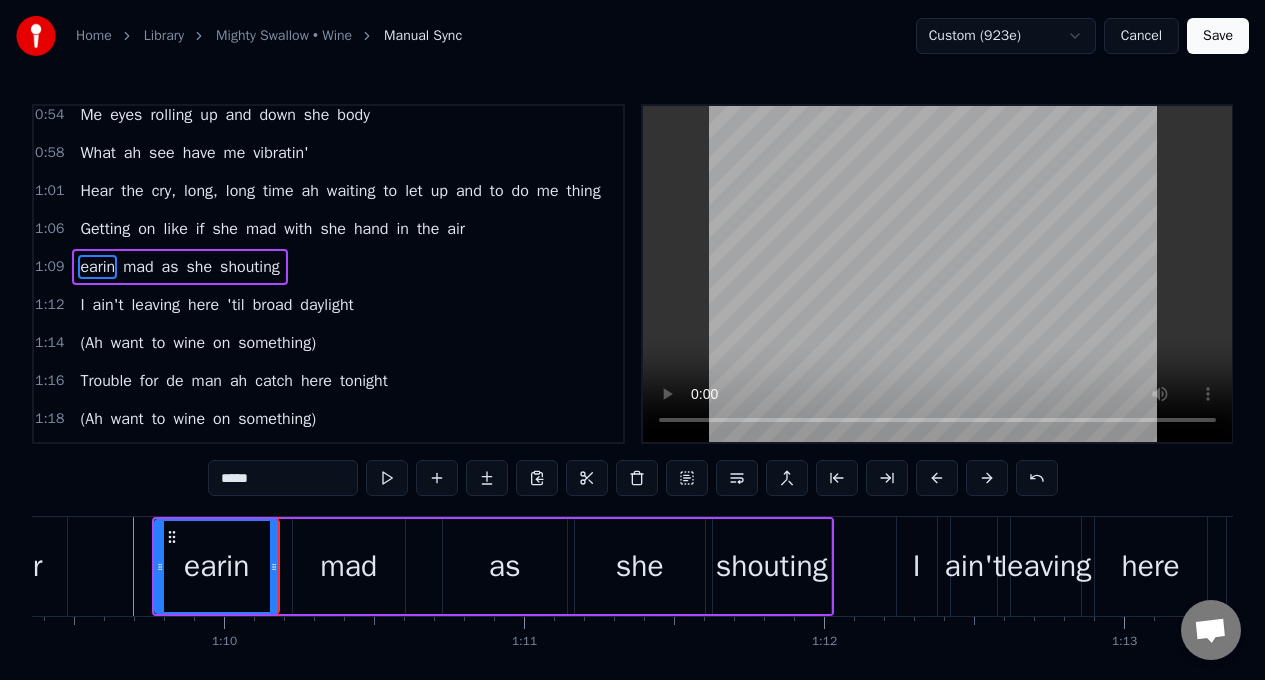 click on "*****" at bounding box center (283, 478) 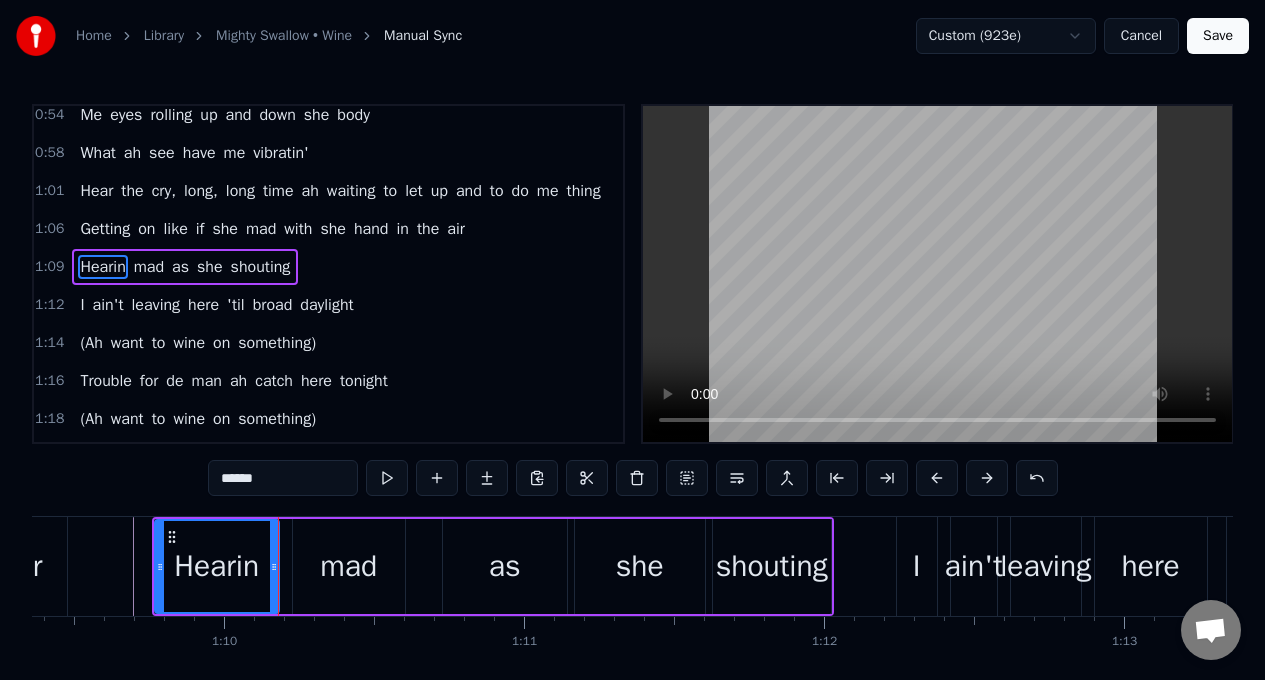 click on "******" at bounding box center [283, 478] 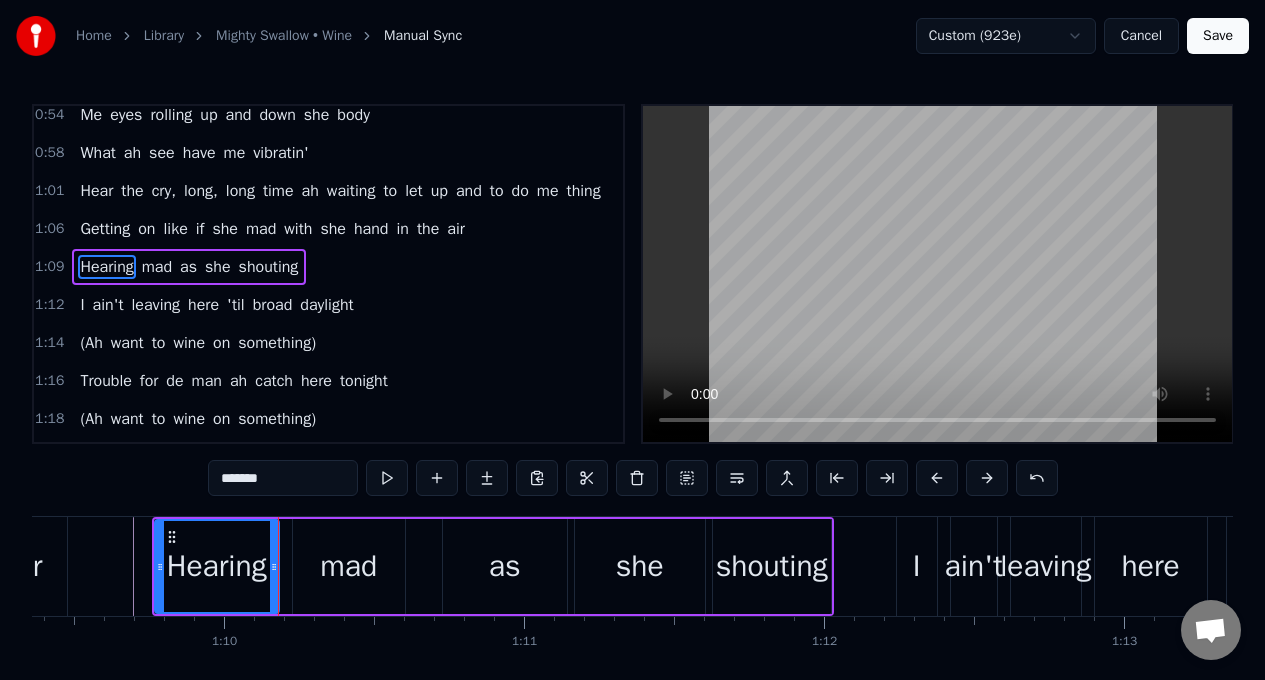 type on "*******" 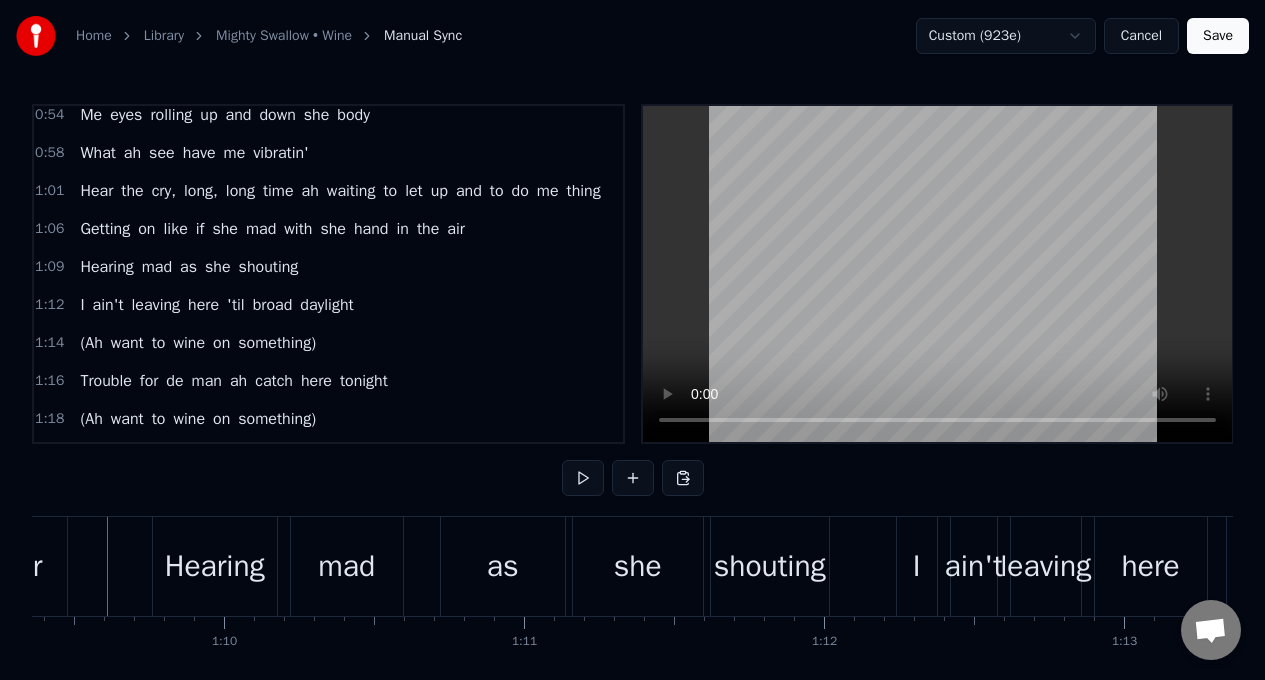 scroll, scrollTop: 0, scrollLeft: 20782, axis: horizontal 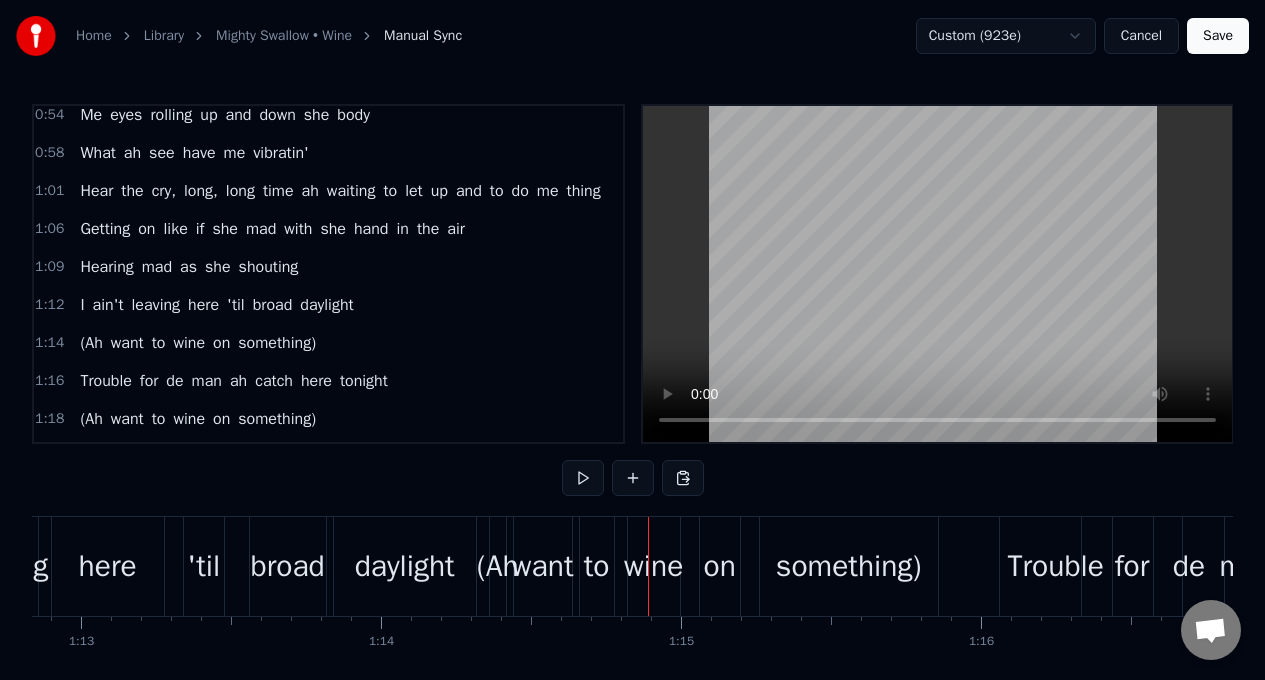 click on "ah" at bounding box center (132, 153) 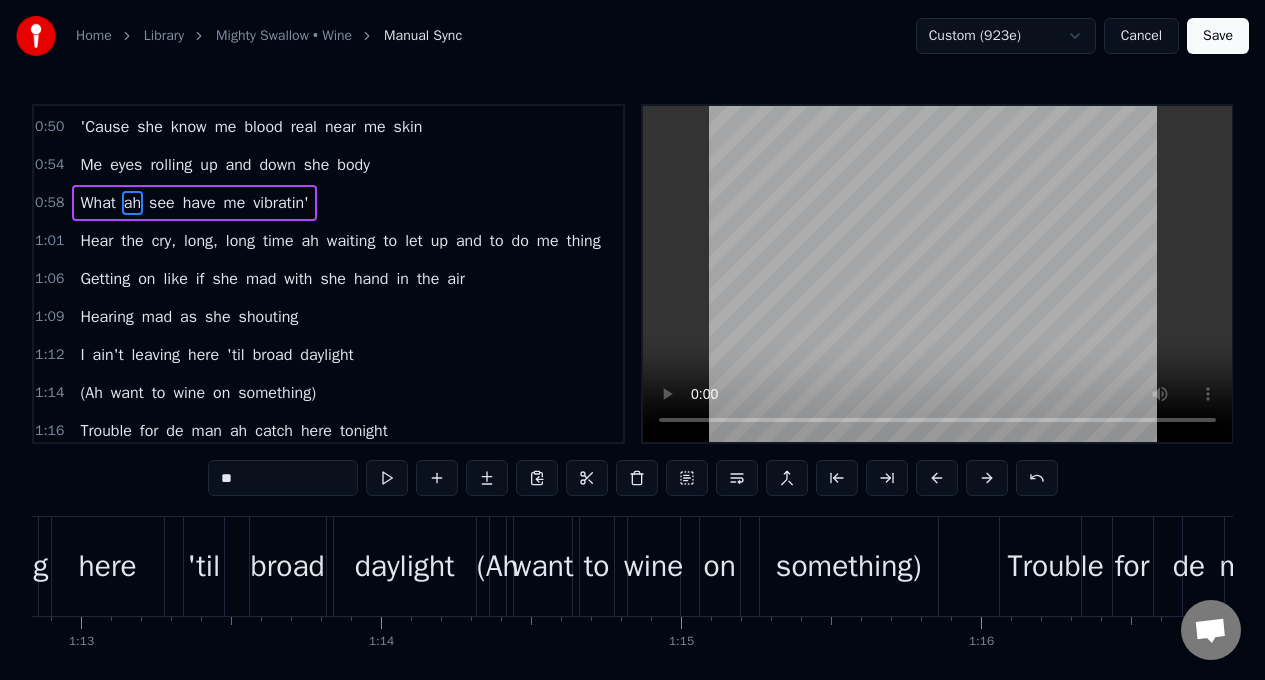 scroll, scrollTop: 400, scrollLeft: 0, axis: vertical 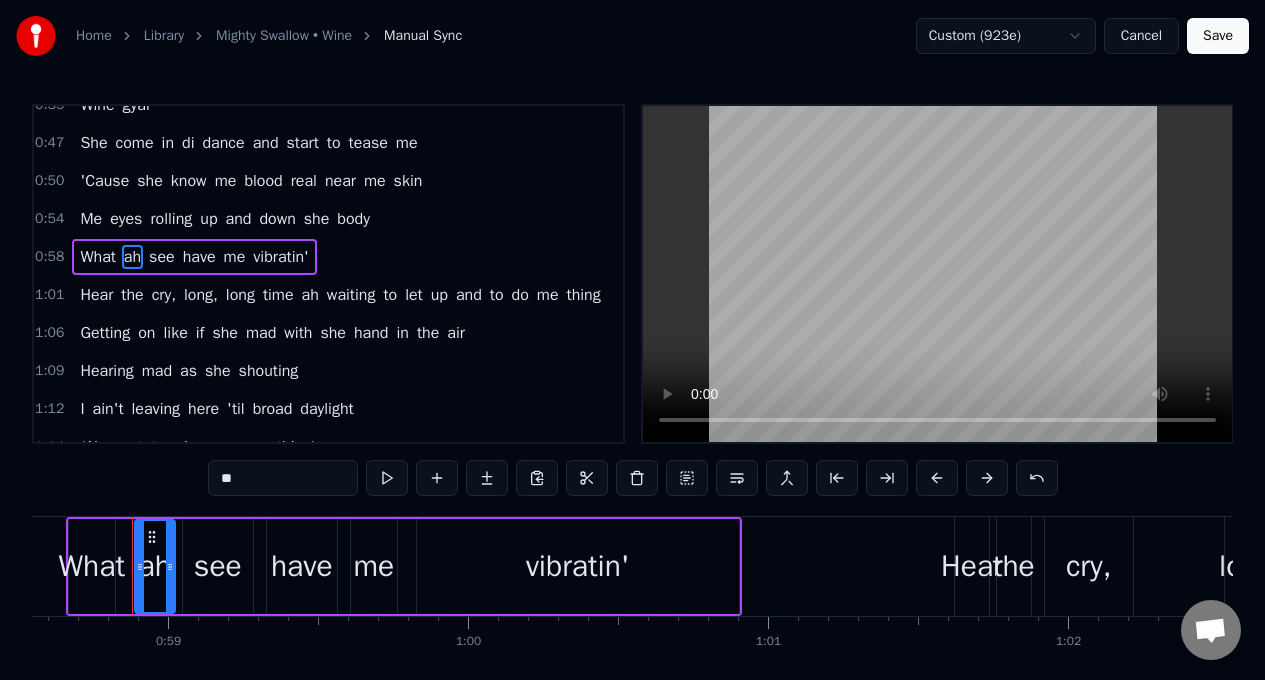 click at bounding box center [43838, 566] 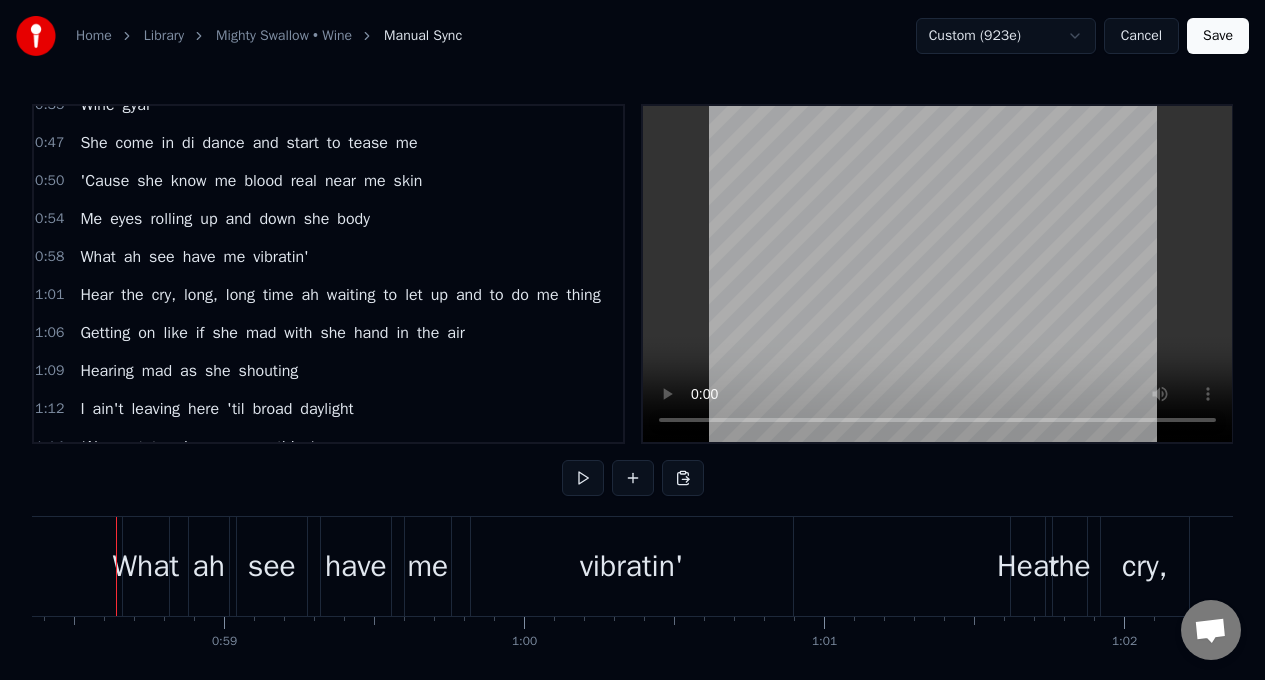 scroll, scrollTop: 0, scrollLeft: 17492, axis: horizontal 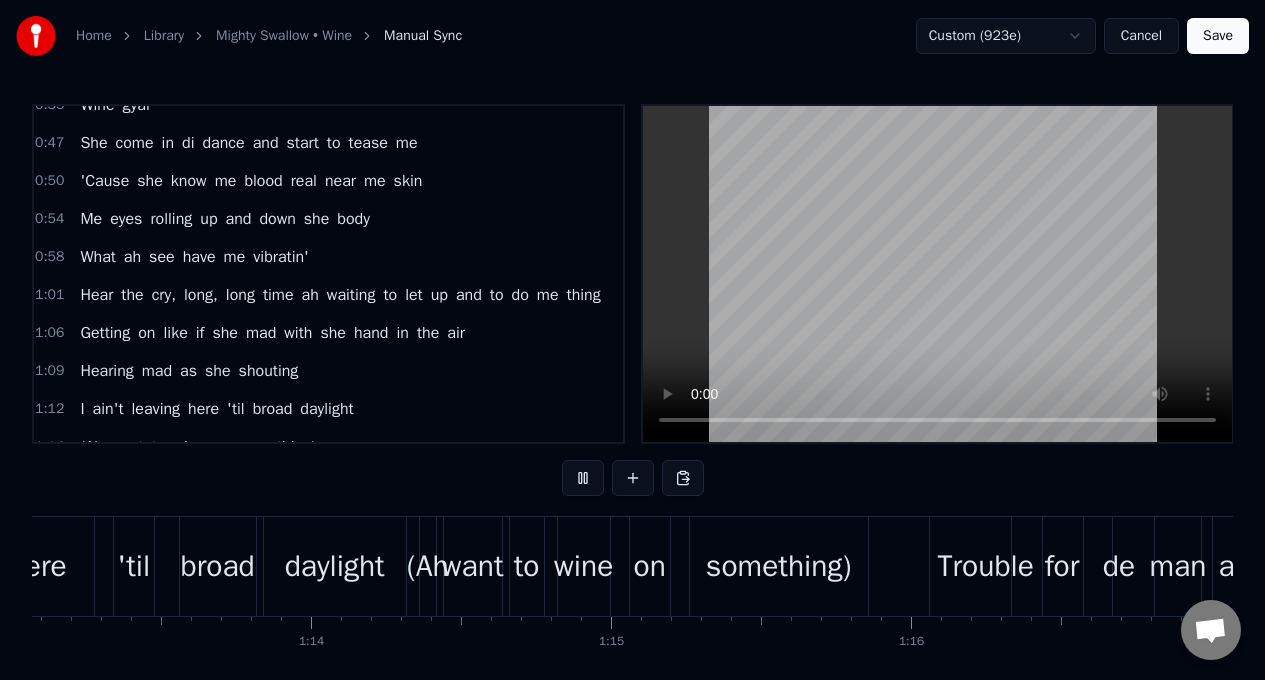 click on "Hear" at bounding box center (96, 295) 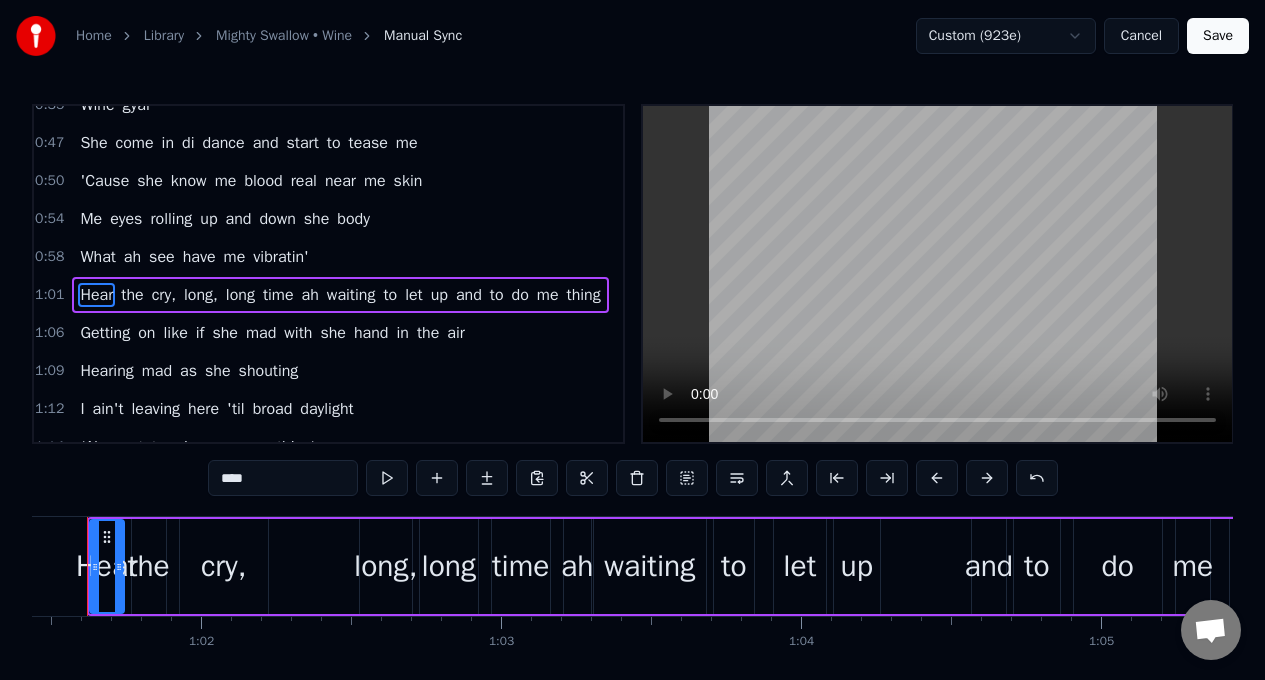scroll, scrollTop: 0, scrollLeft: 18386, axis: horizontal 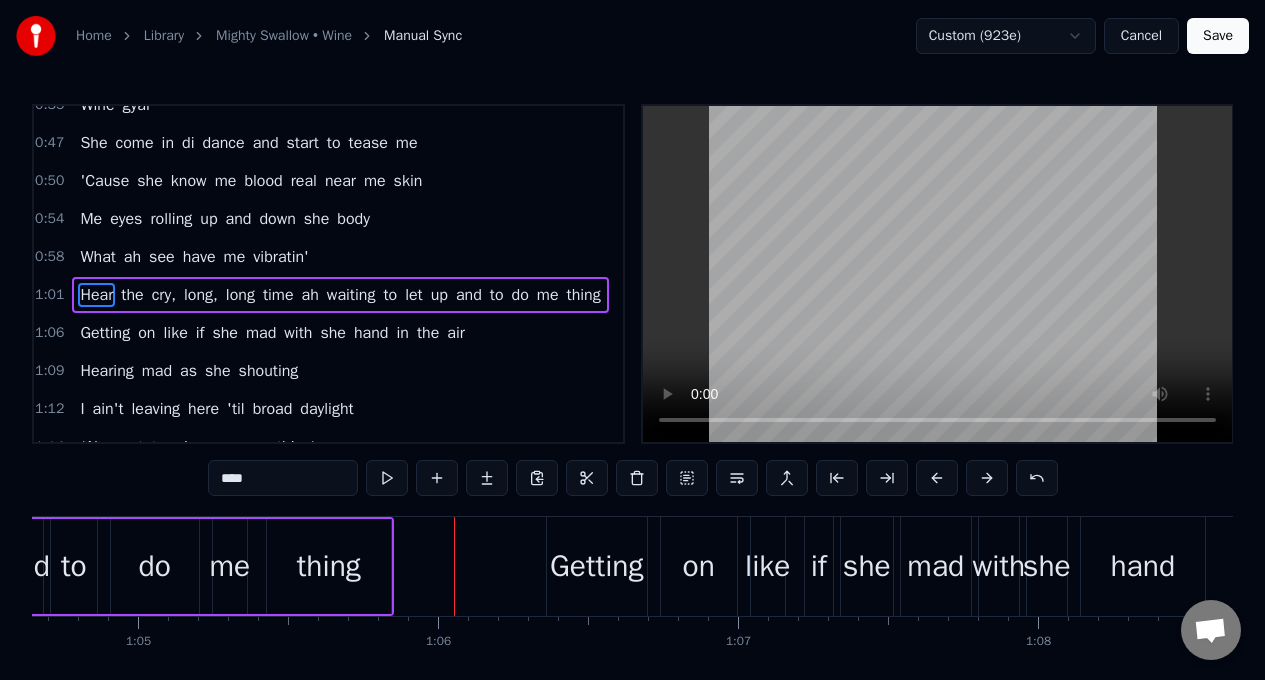 click on "let" at bounding box center [414, 295] 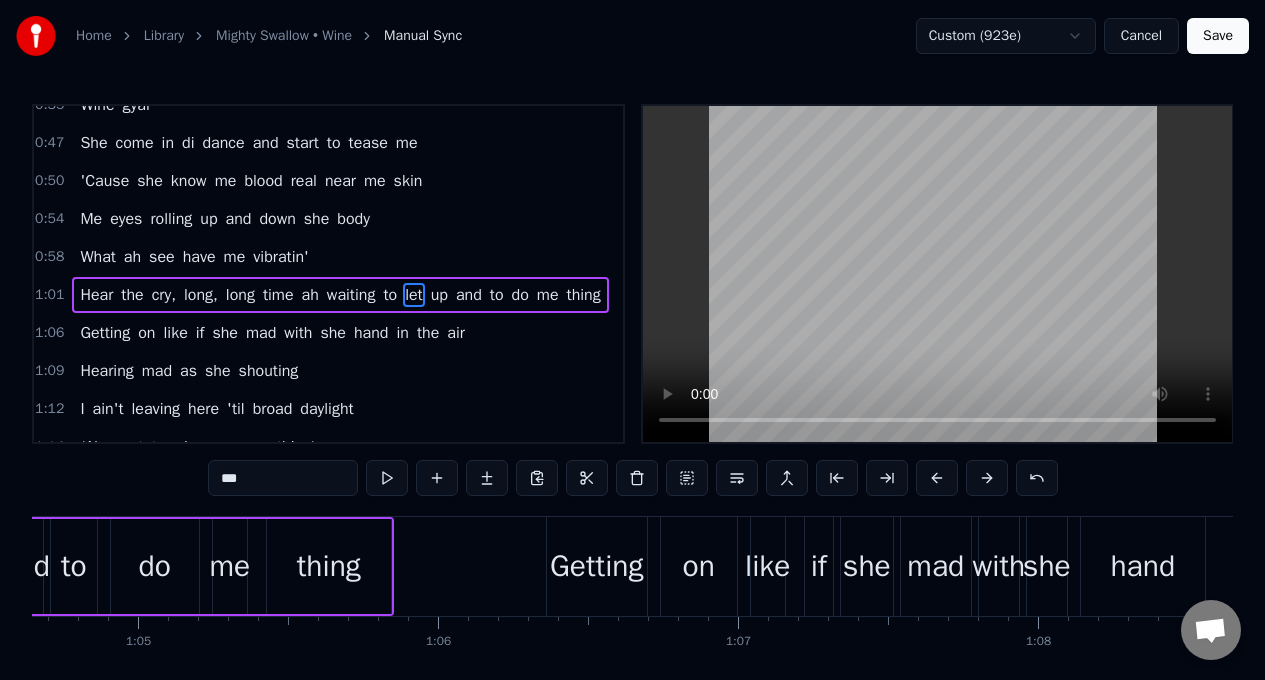 scroll, scrollTop: 421, scrollLeft: 0, axis: vertical 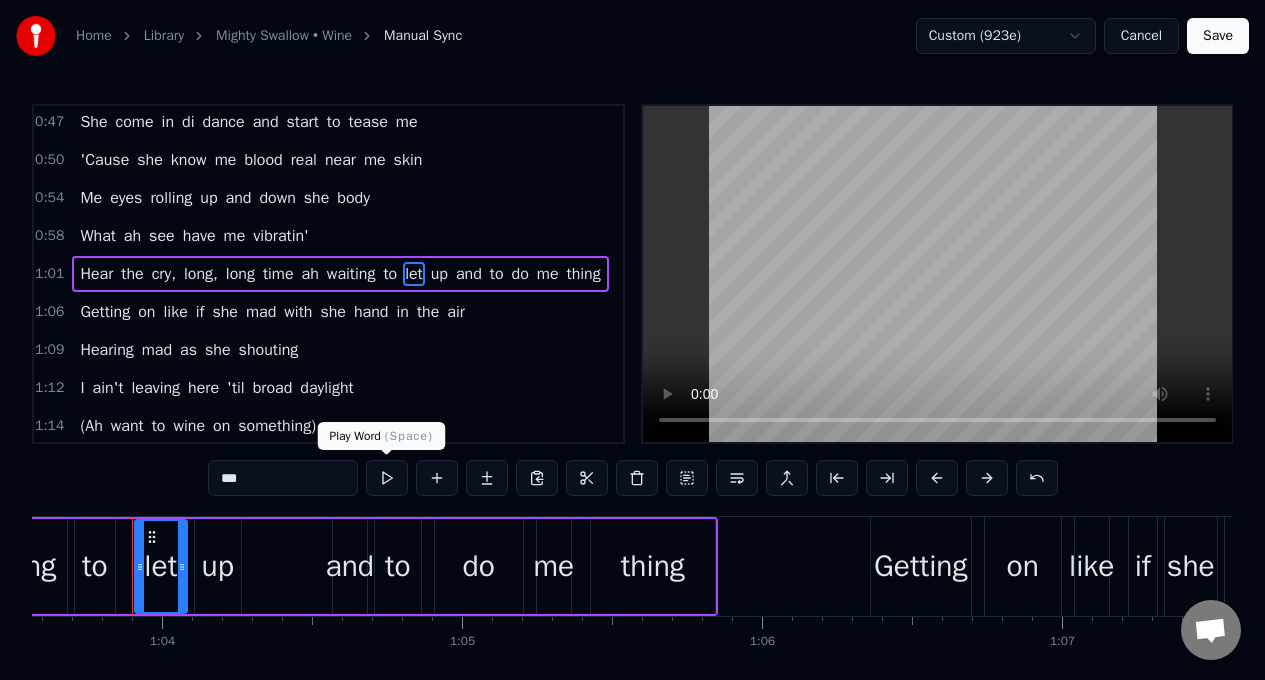 click at bounding box center (387, 478) 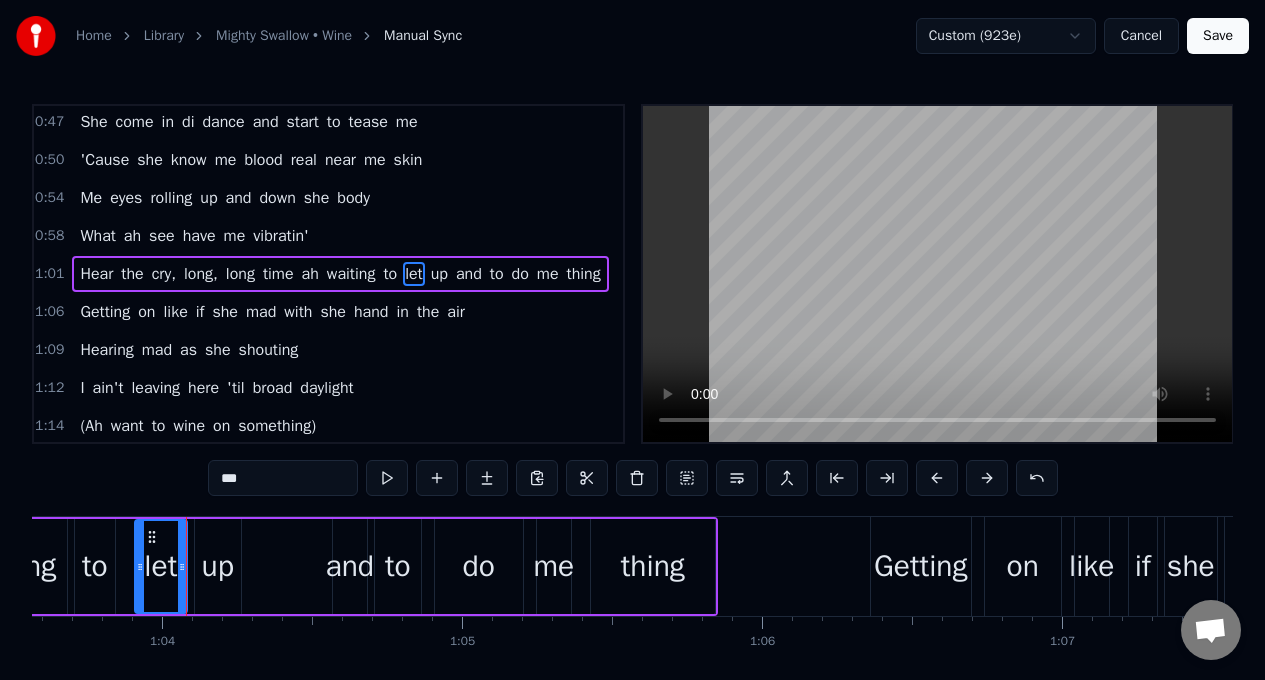 click on "up" at bounding box center [218, 566] 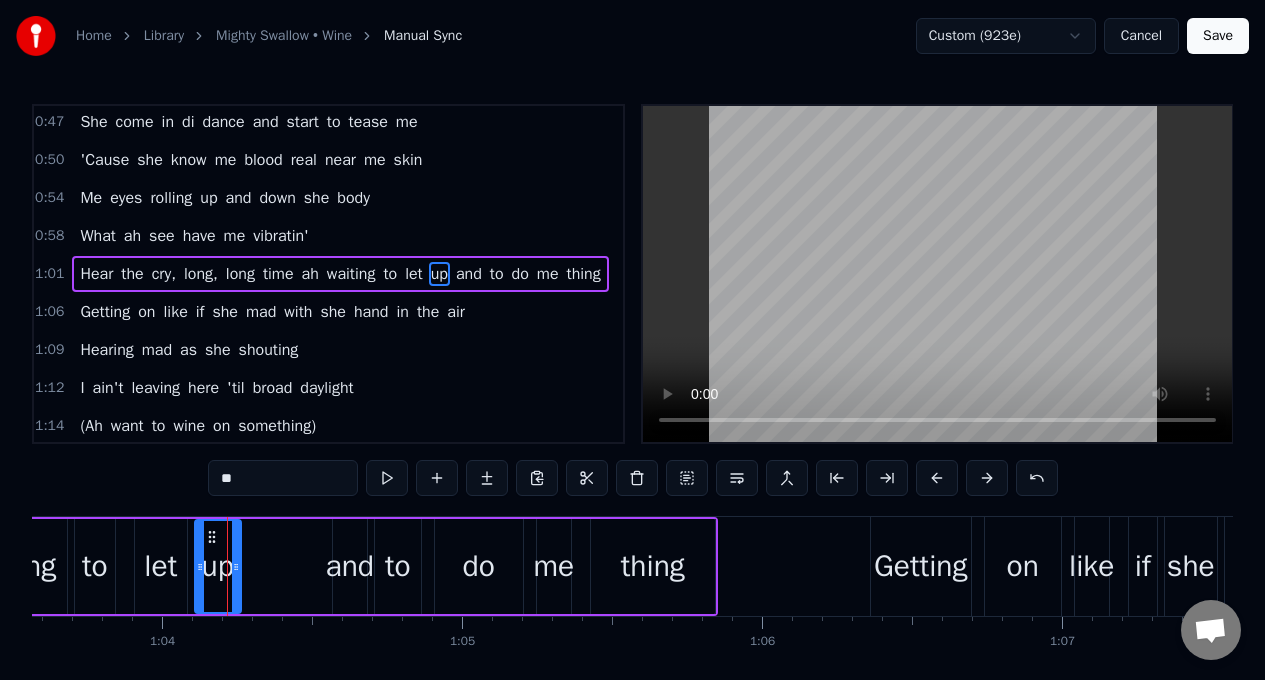 scroll, scrollTop: 428, scrollLeft: 0, axis: vertical 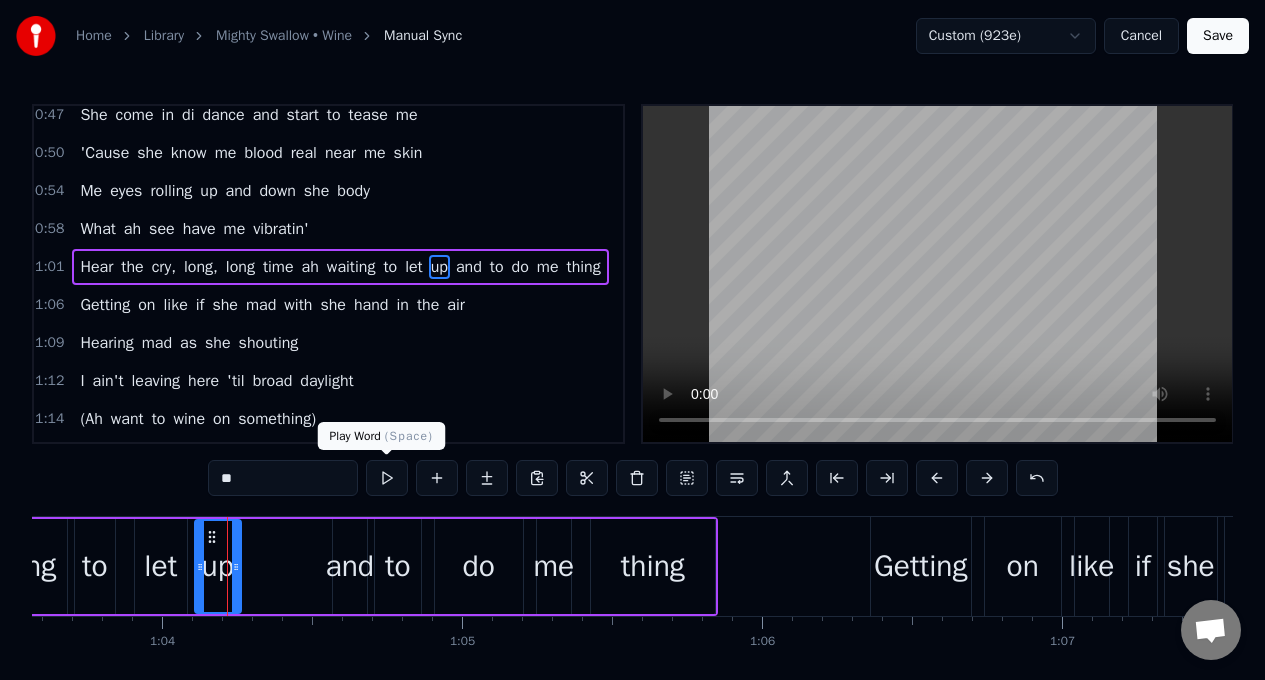 click at bounding box center [387, 478] 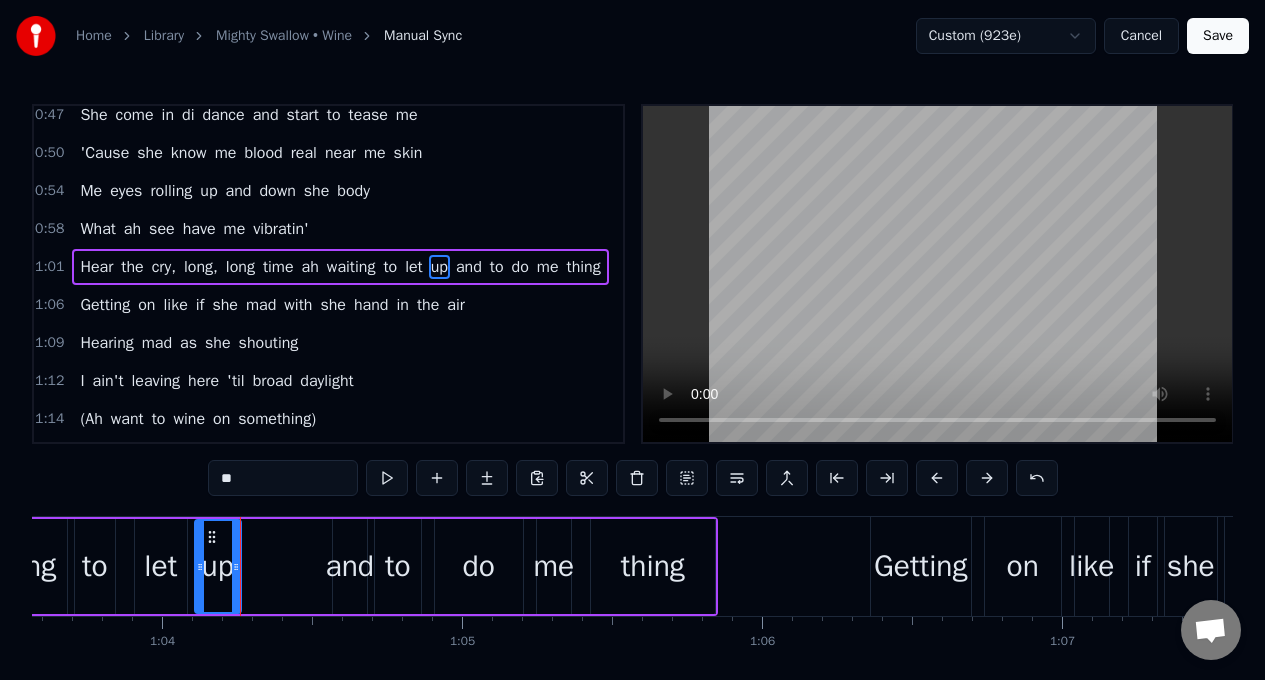 click at bounding box center (387, 478) 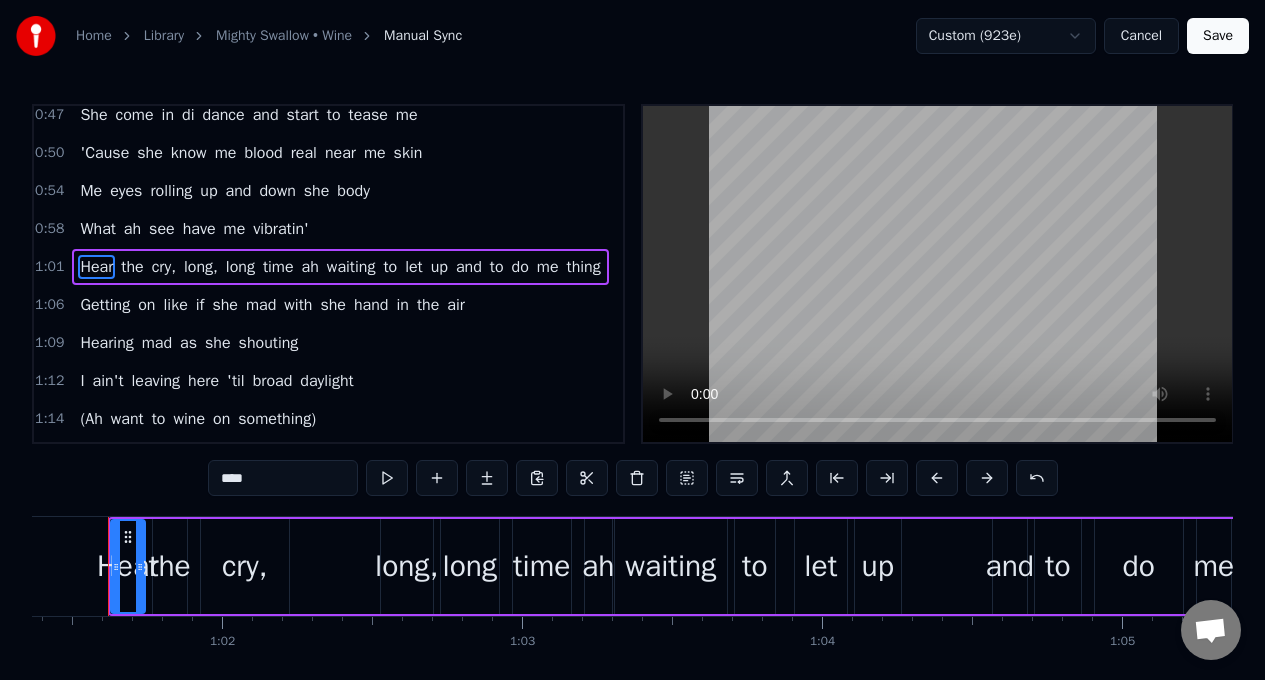 scroll, scrollTop: 0, scrollLeft: 18386, axis: horizontal 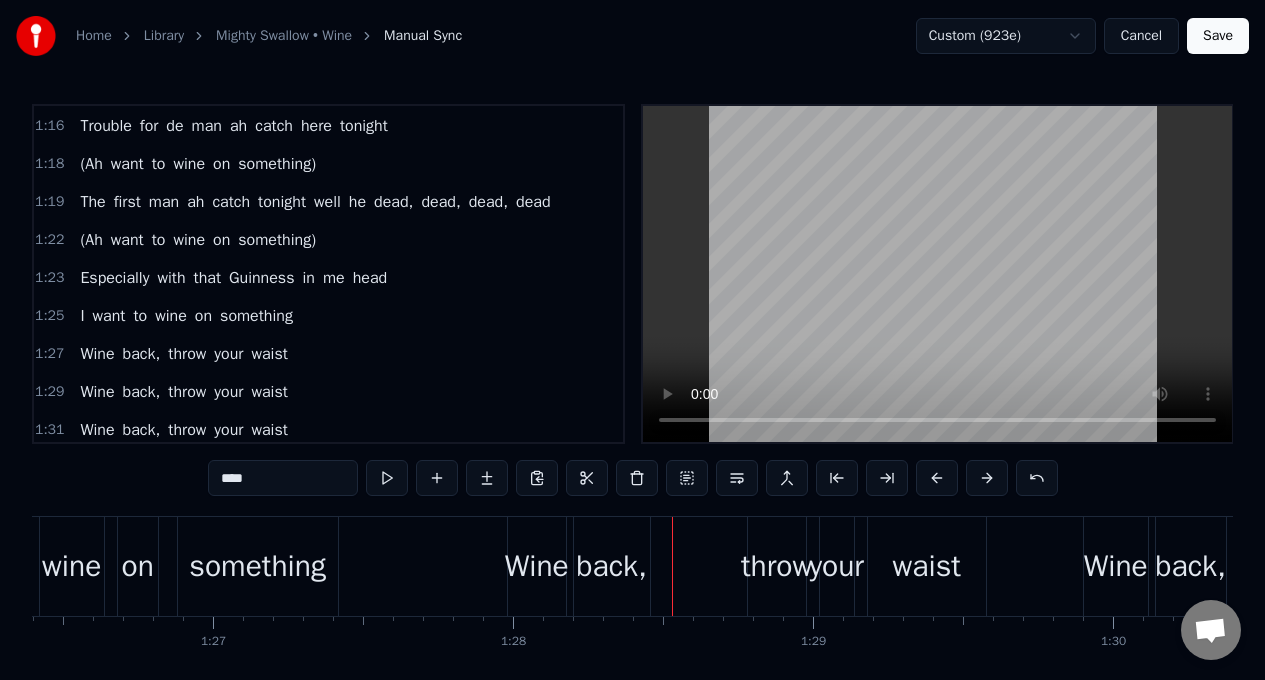 click on "I" at bounding box center [82, 316] 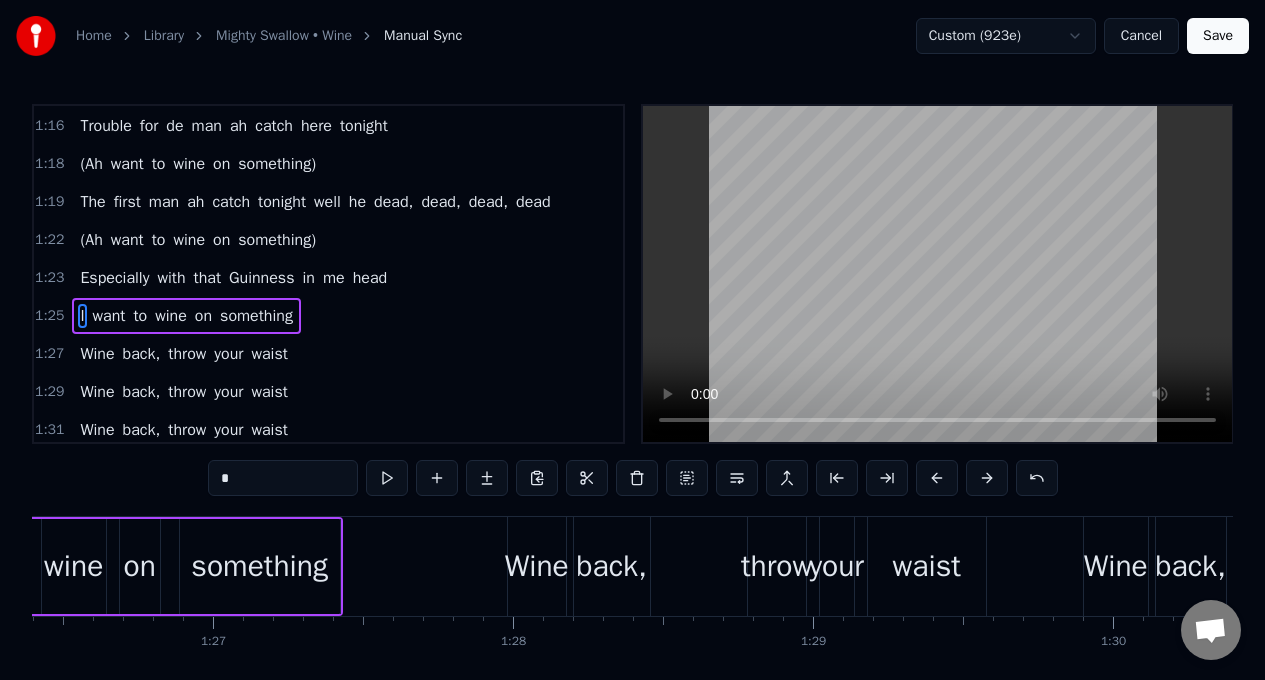 scroll, scrollTop: 763, scrollLeft: 0, axis: vertical 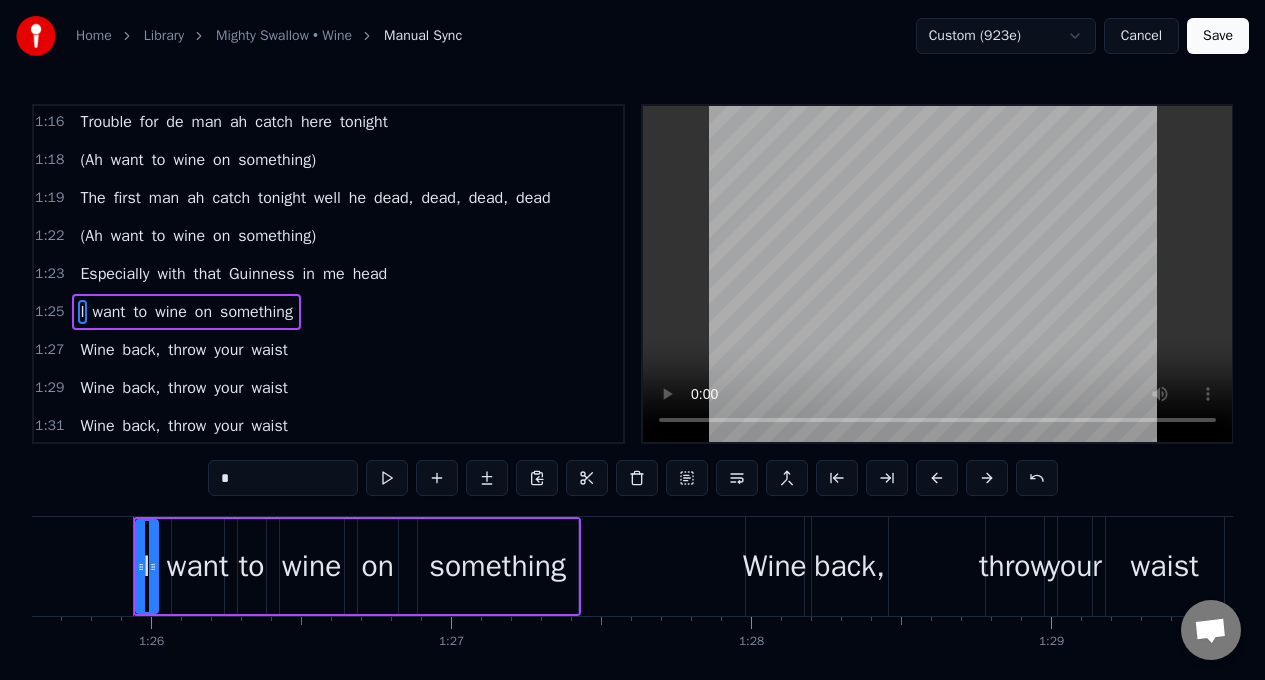 click on "*" at bounding box center (283, 478) 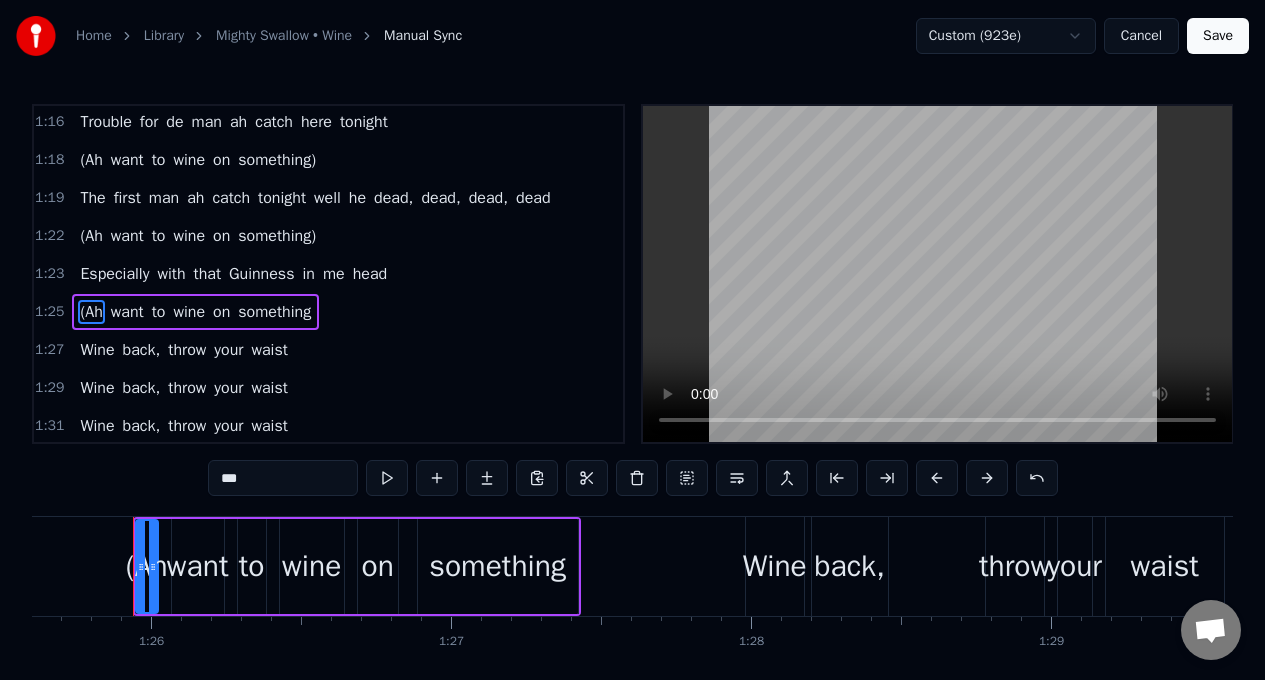 click on "something" at bounding box center [498, 566] 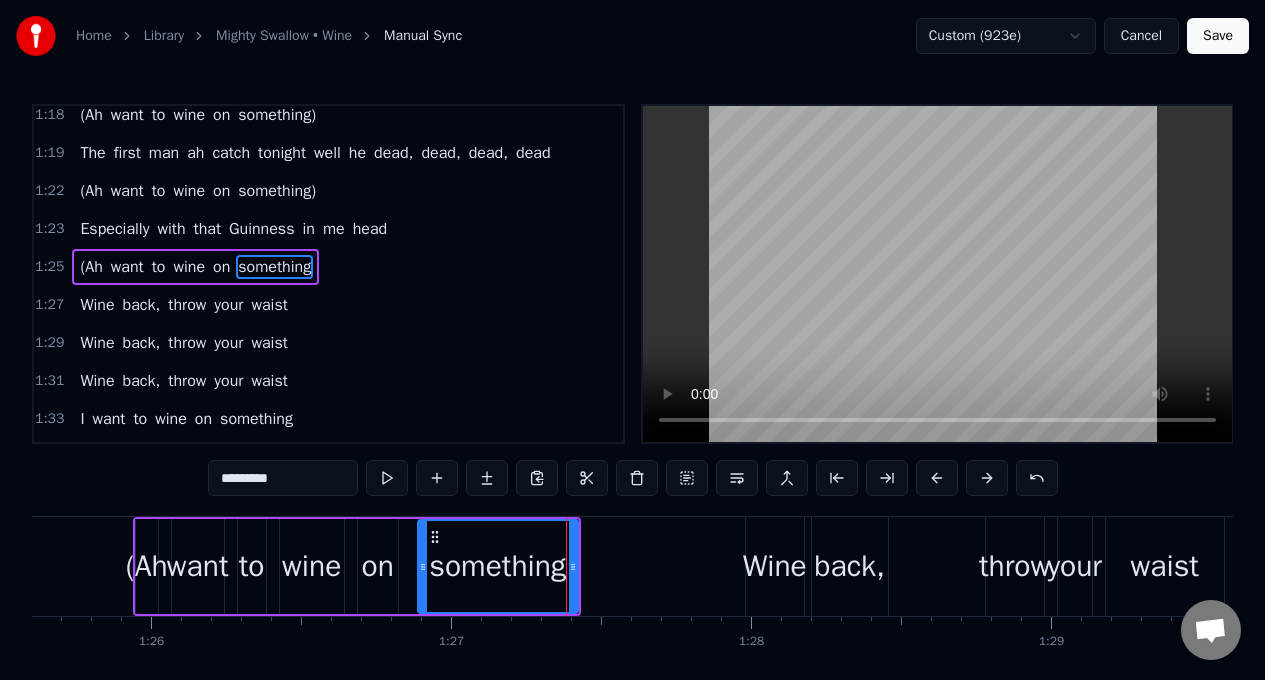 scroll, scrollTop: 808, scrollLeft: 0, axis: vertical 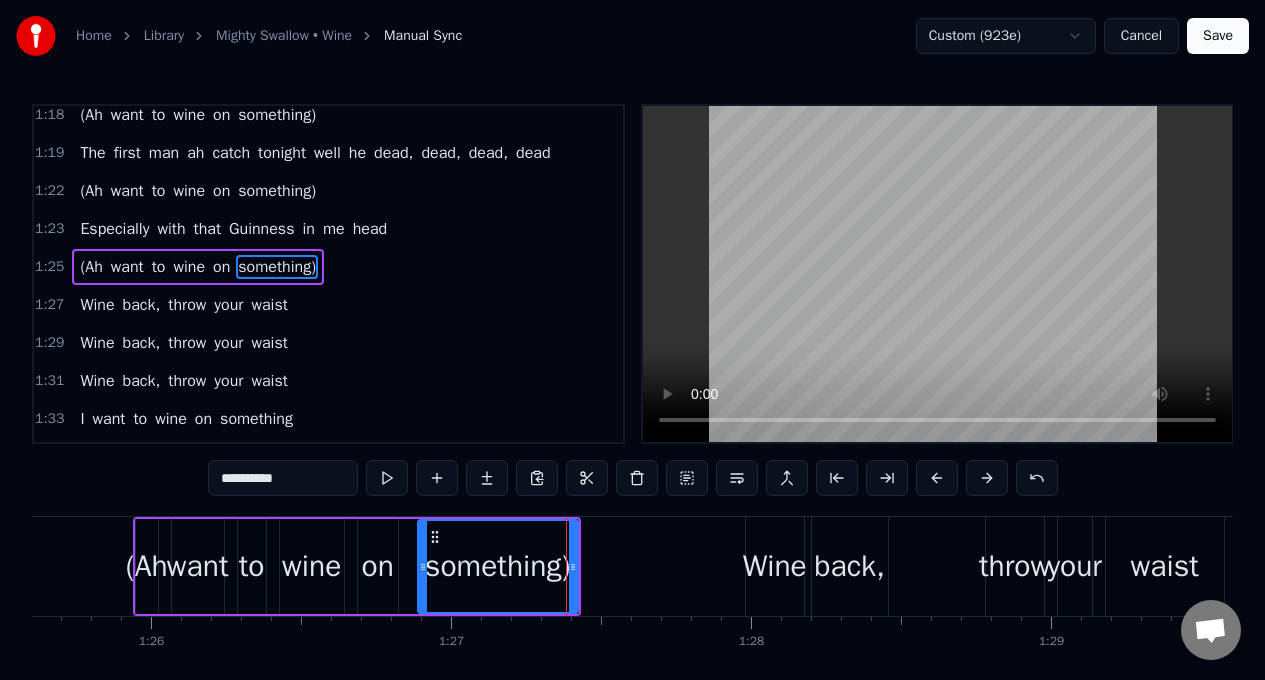 click on "Especially" at bounding box center (114, 229) 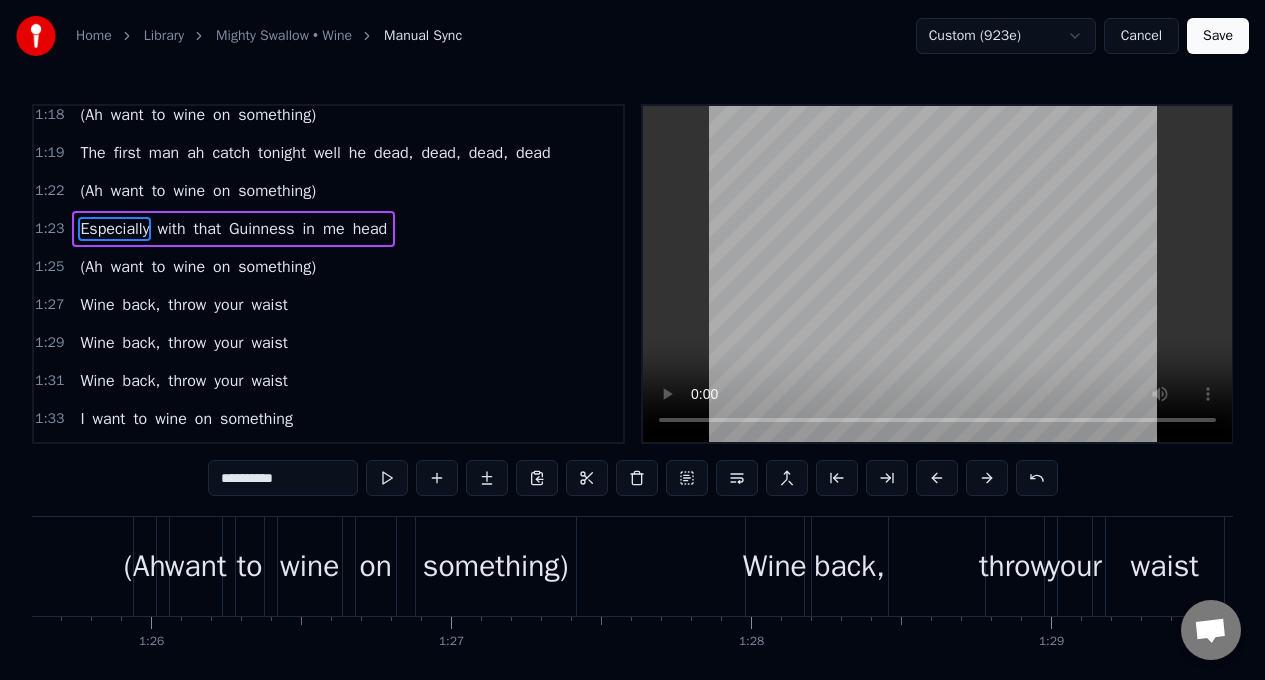 scroll, scrollTop: 792, scrollLeft: 0, axis: vertical 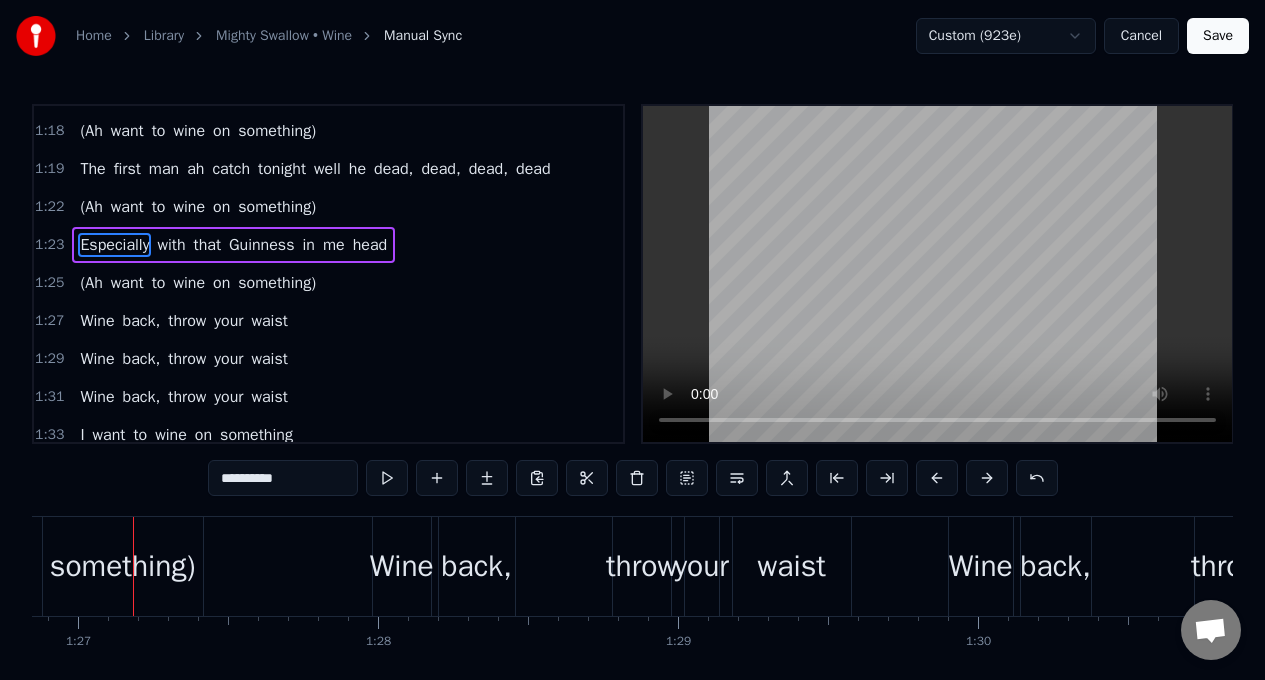 click on "me" at bounding box center [334, 245] 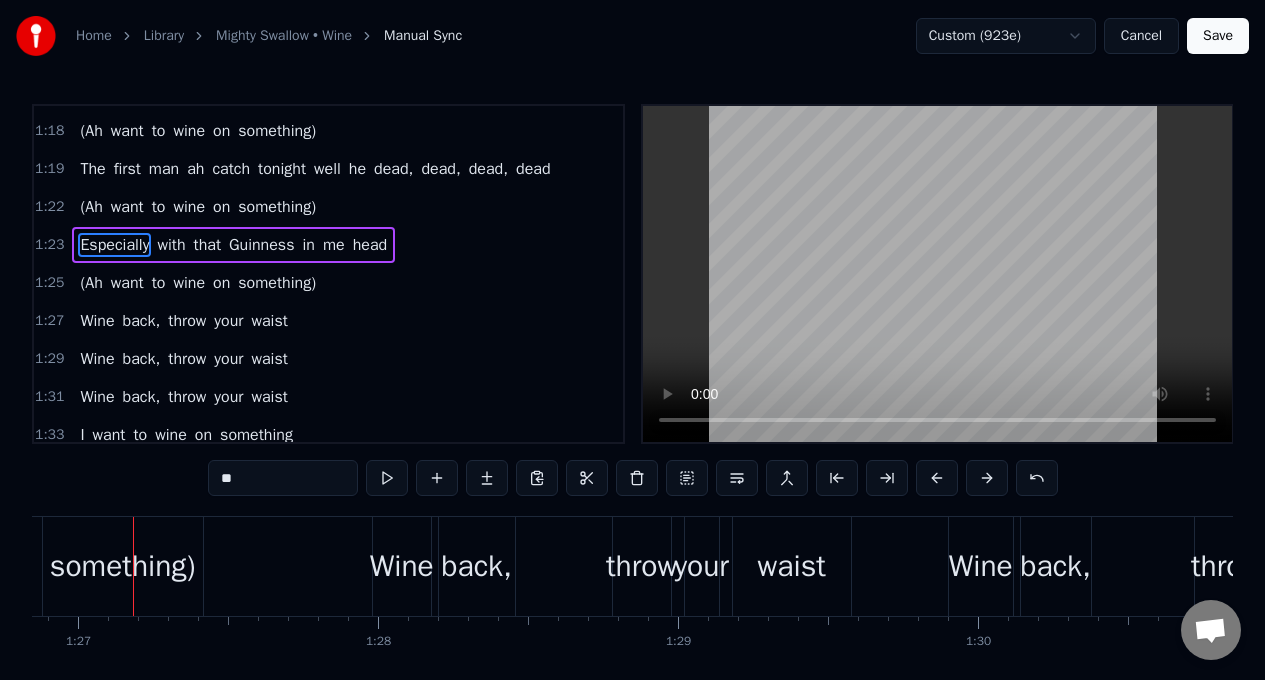 scroll, scrollTop: 787, scrollLeft: 0, axis: vertical 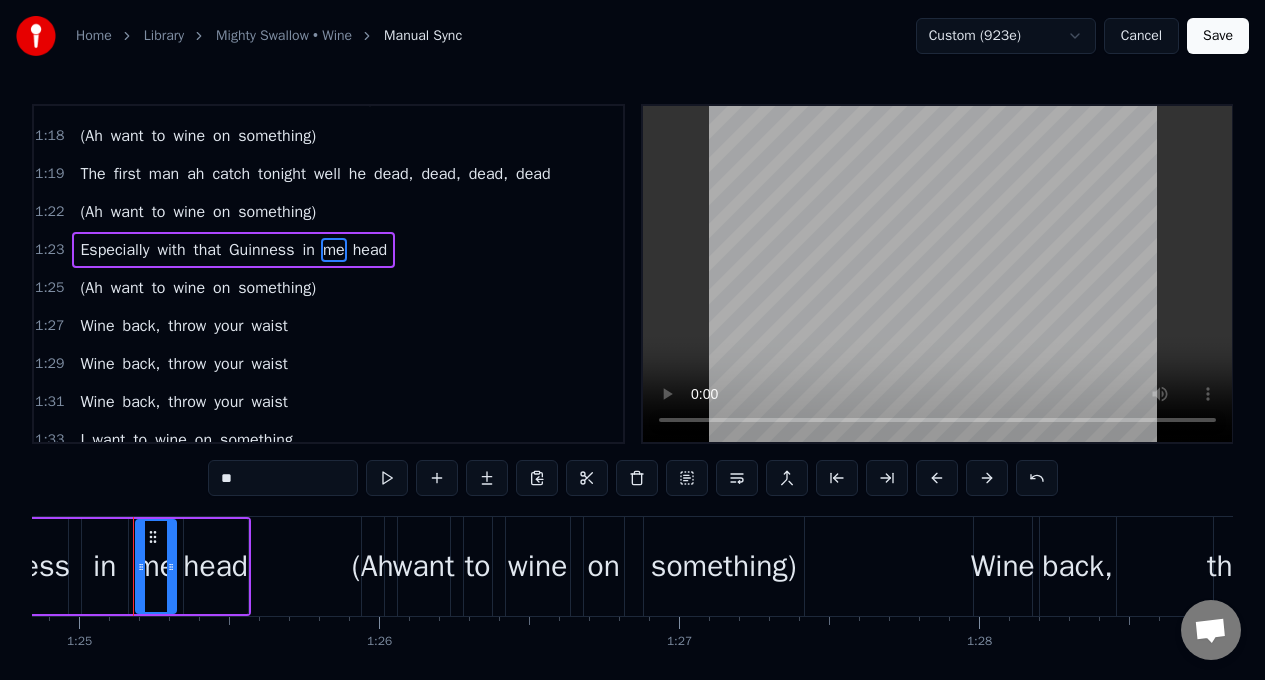 click on "**" at bounding box center (283, 478) 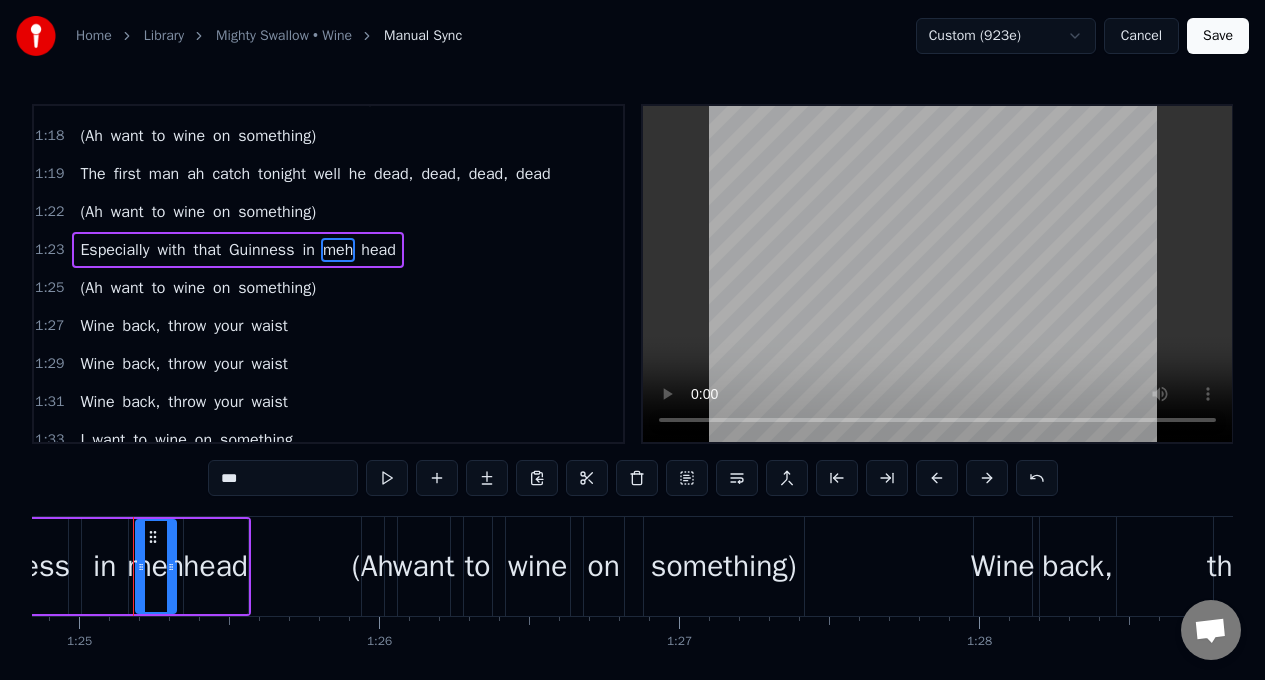 type on "***" 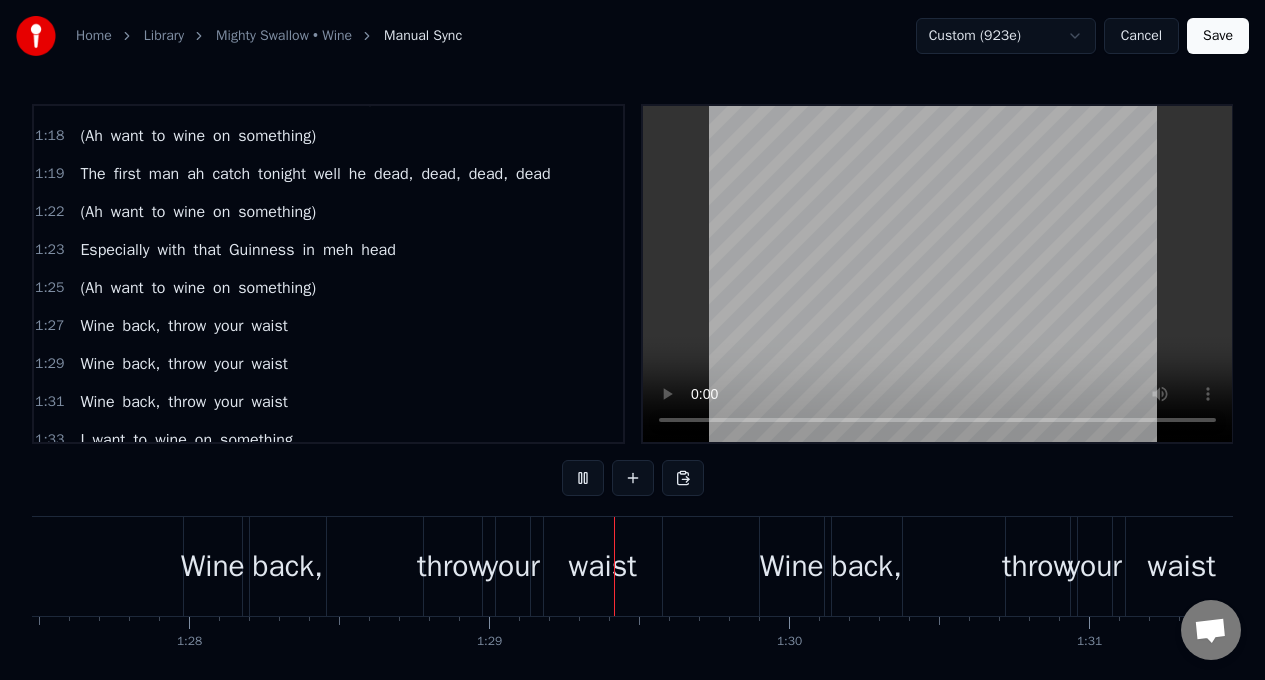 scroll, scrollTop: 0, scrollLeft: 26481, axis: horizontal 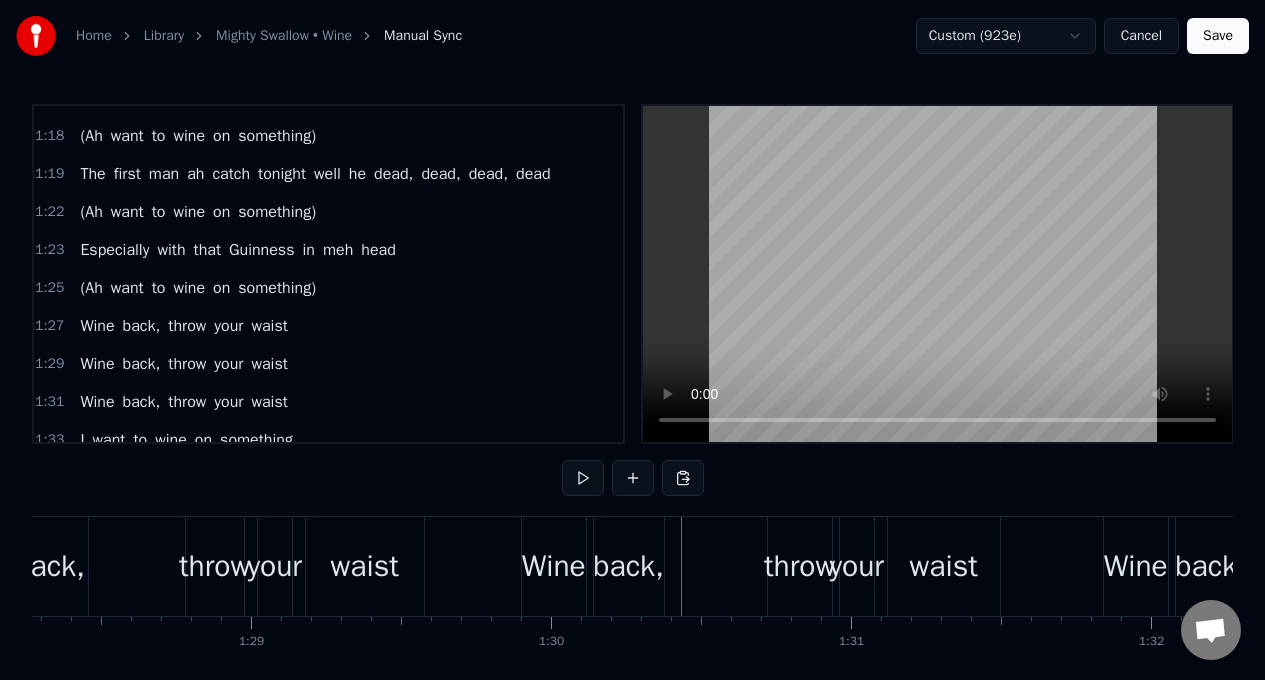 click on "throw" at bounding box center (215, 566) 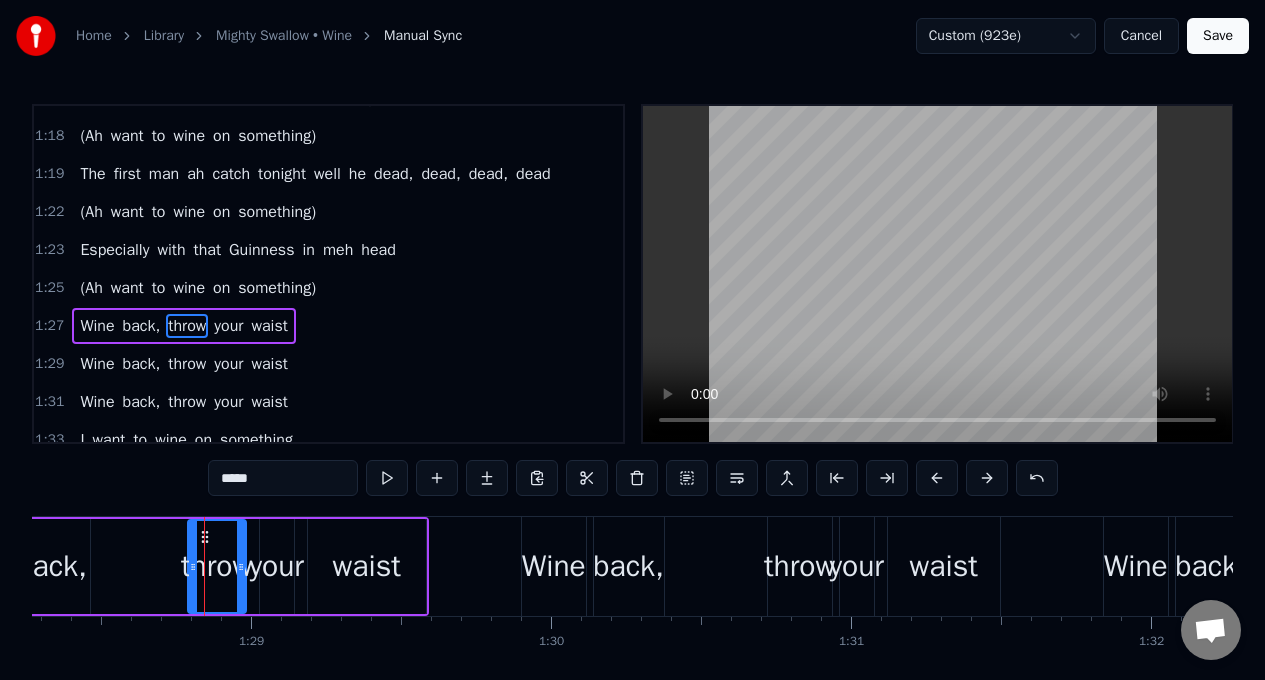 scroll, scrollTop: 846, scrollLeft: 0, axis: vertical 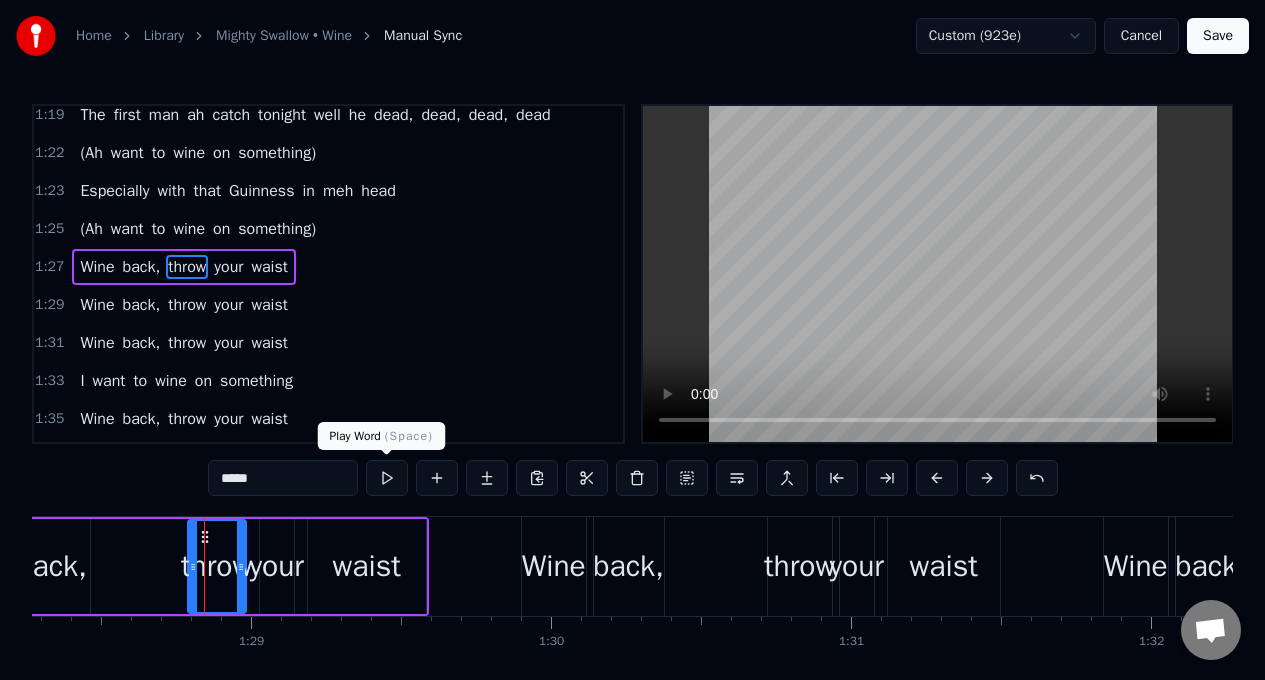 click at bounding box center [387, 478] 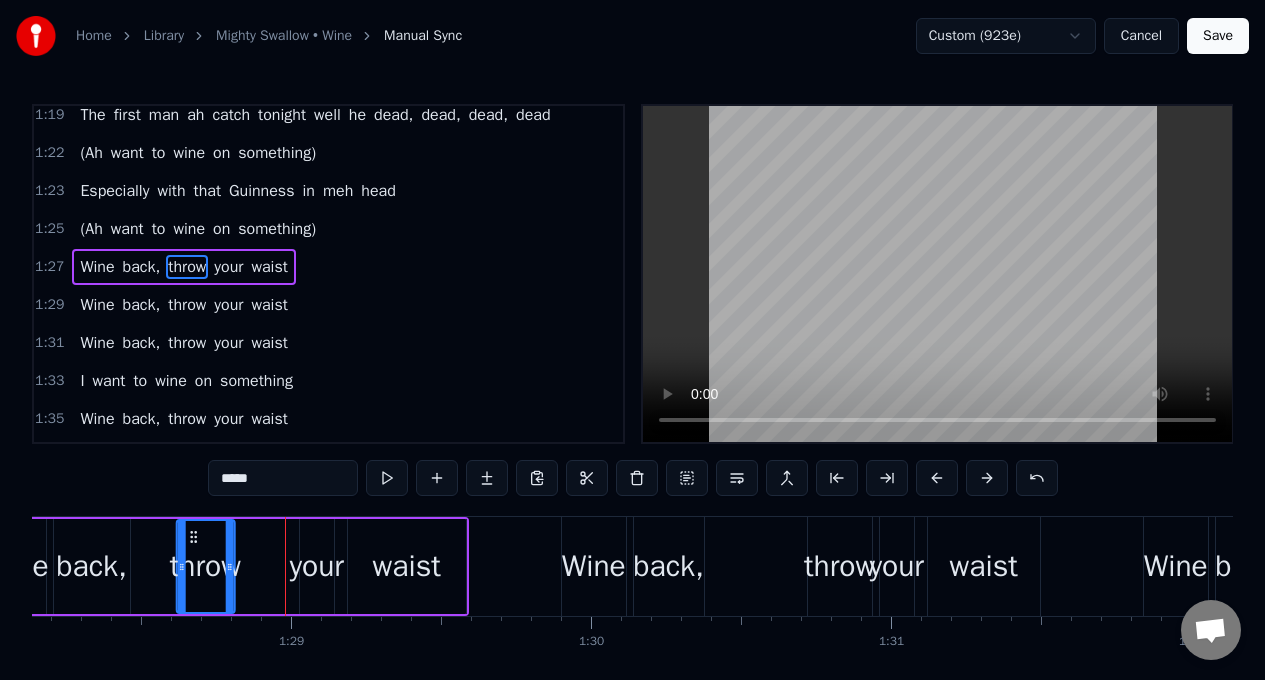 scroll, scrollTop: 0, scrollLeft: 26414, axis: horizontal 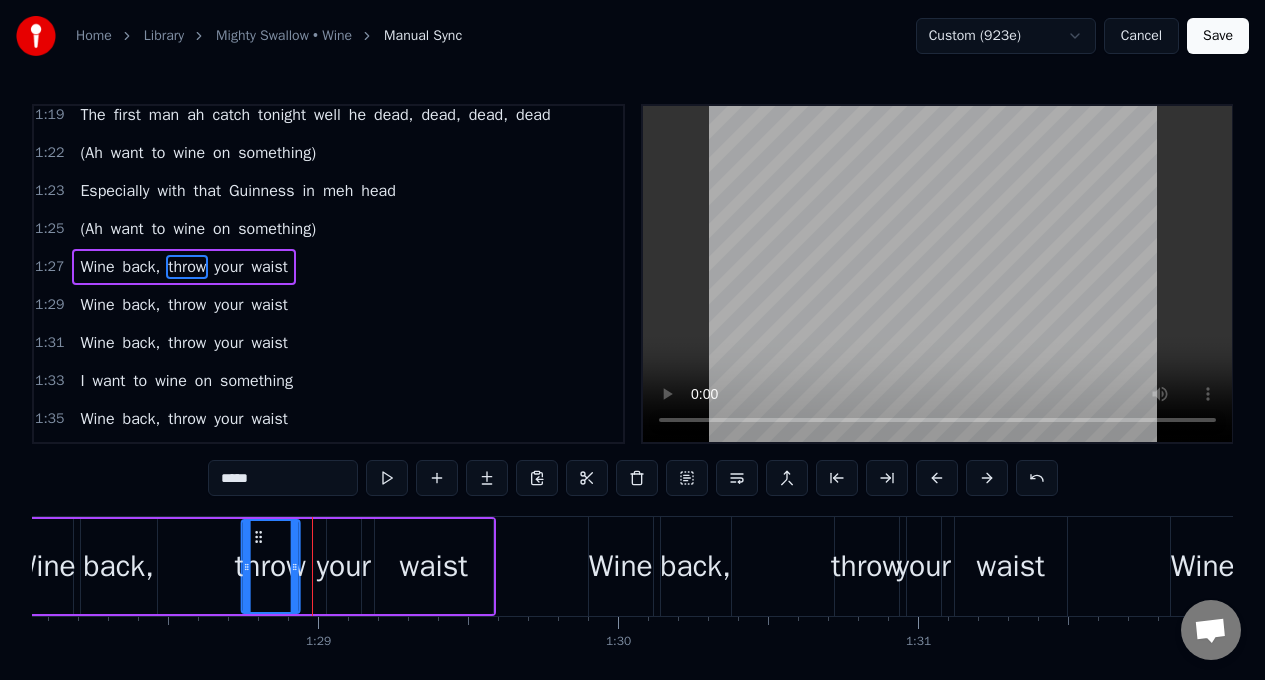 drag, startPoint x: 203, startPoint y: 539, endPoint x: 256, endPoint y: 550, distance: 54.129475 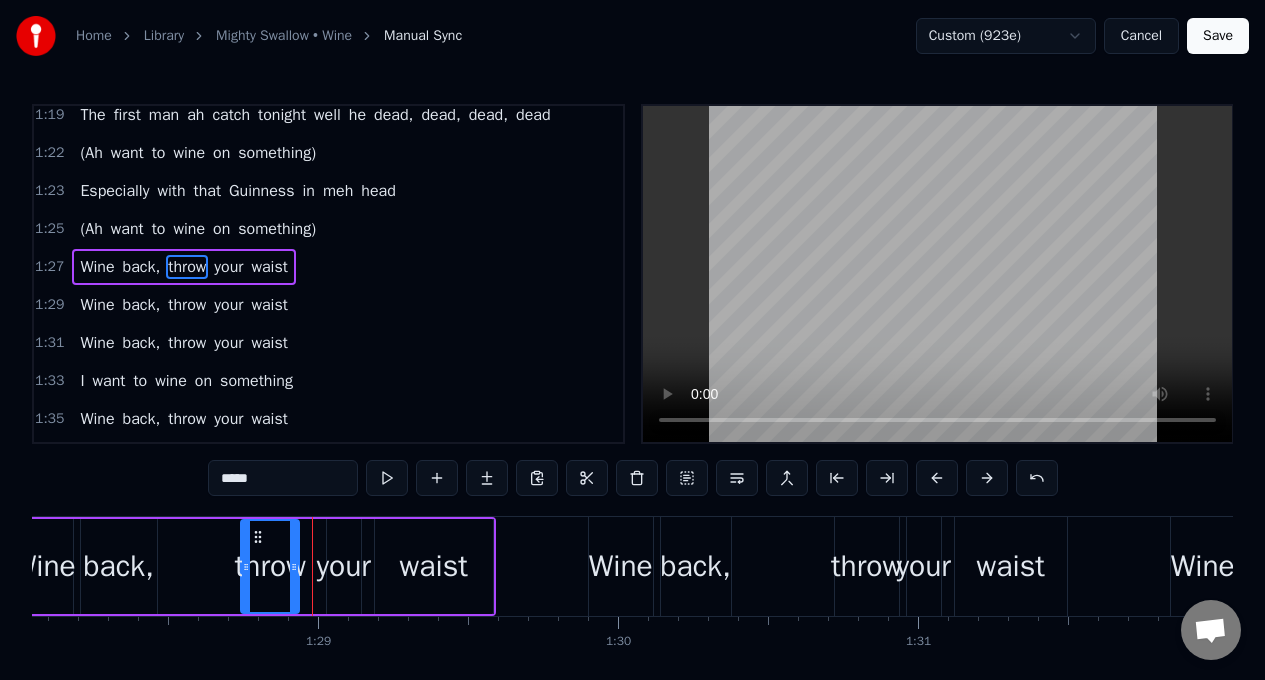 click on "your" at bounding box center (343, 566) 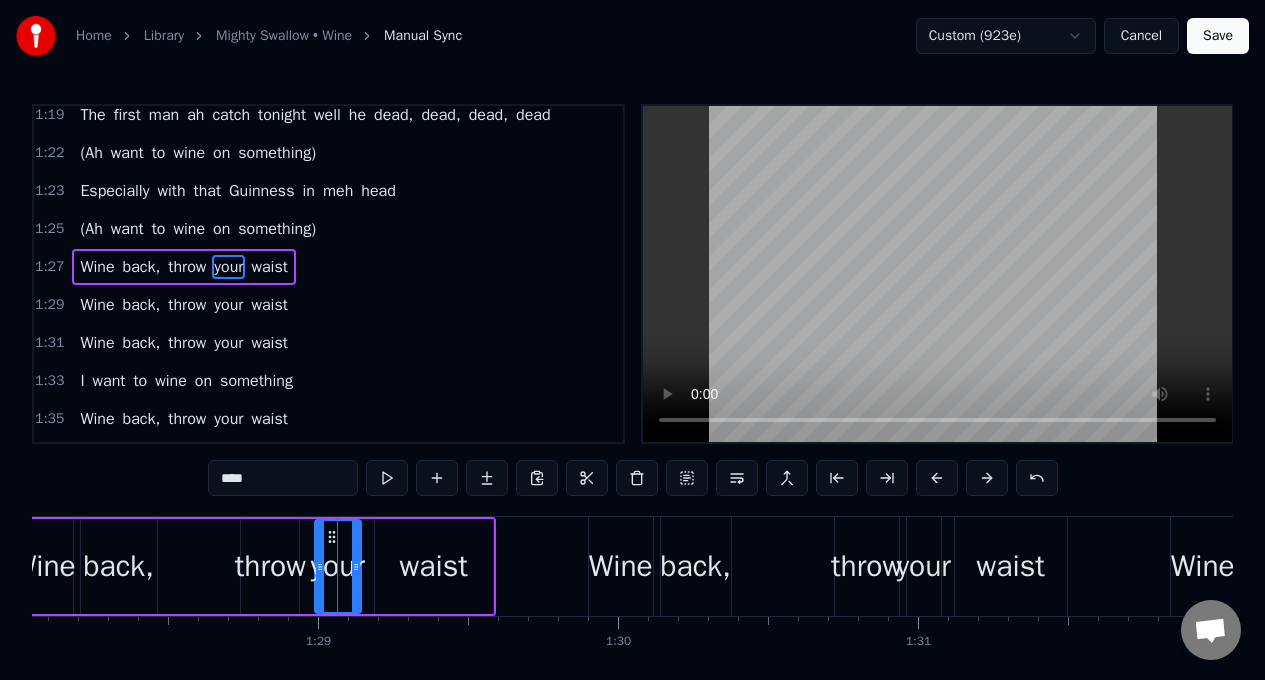 drag, startPoint x: 329, startPoint y: 551, endPoint x: 317, endPoint y: 552, distance: 12.0415945 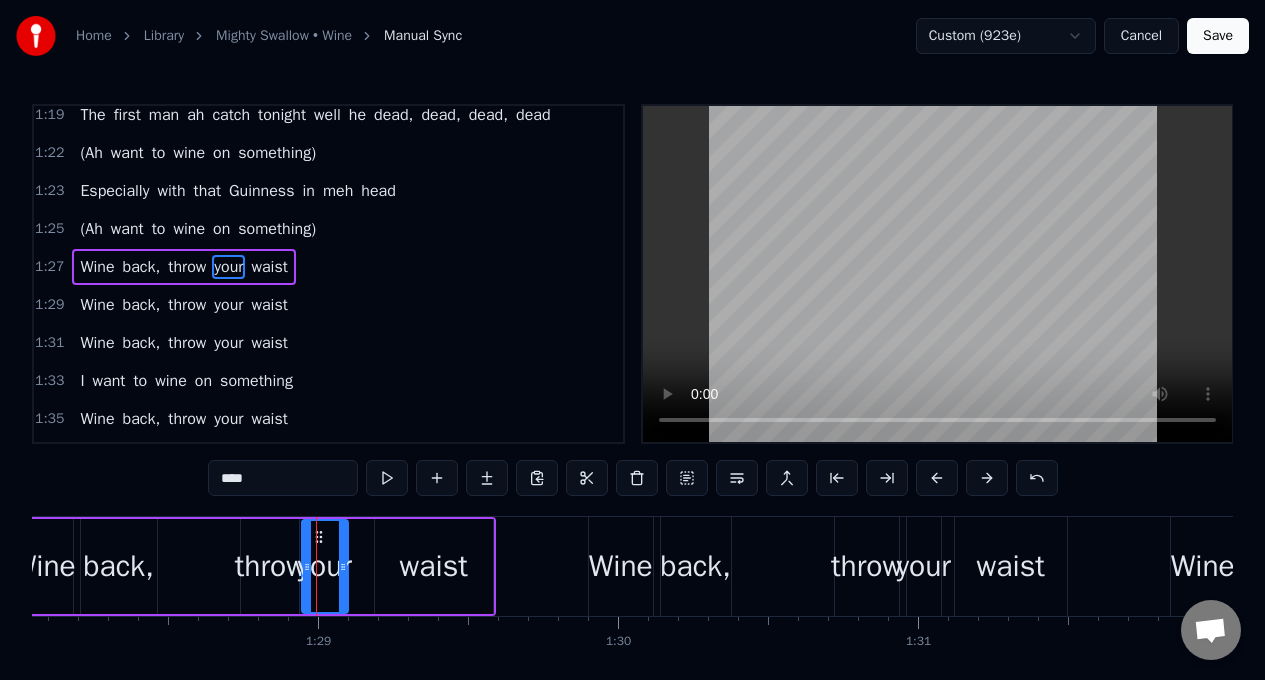 drag, startPoint x: 329, startPoint y: 542, endPoint x: 181, endPoint y: 530, distance: 148.48569 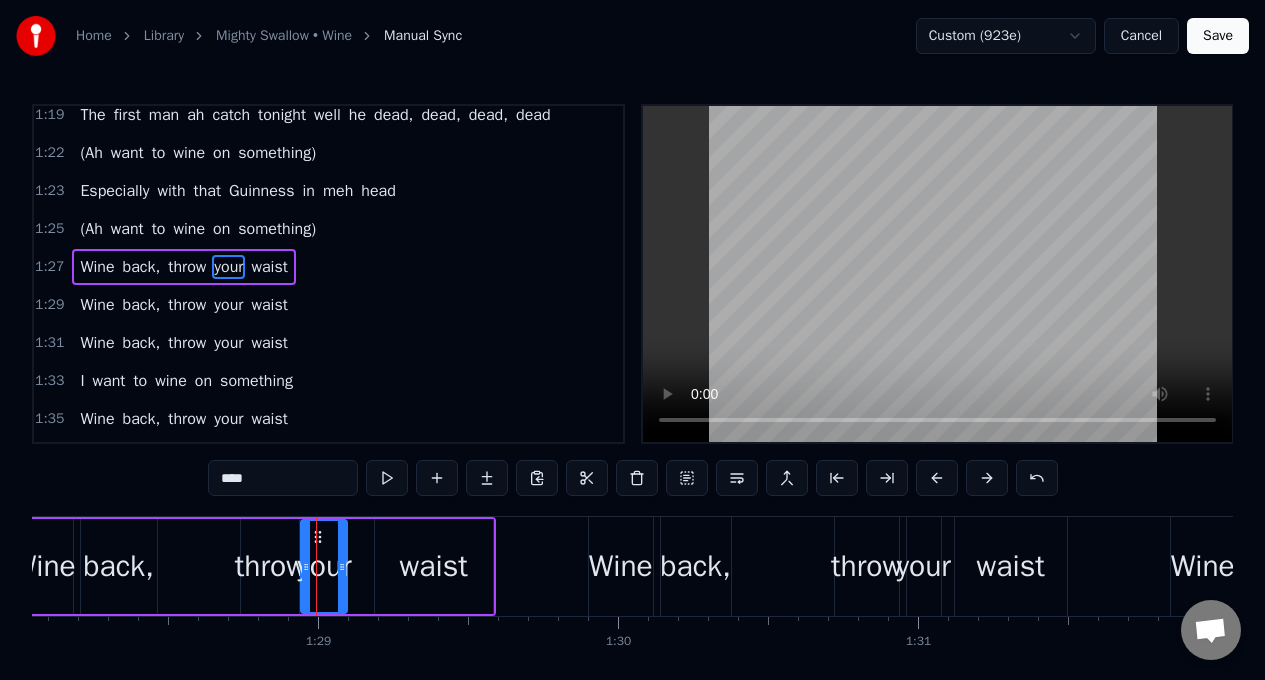 click on "Wine back, throw your waist" at bounding box center (254, 566) 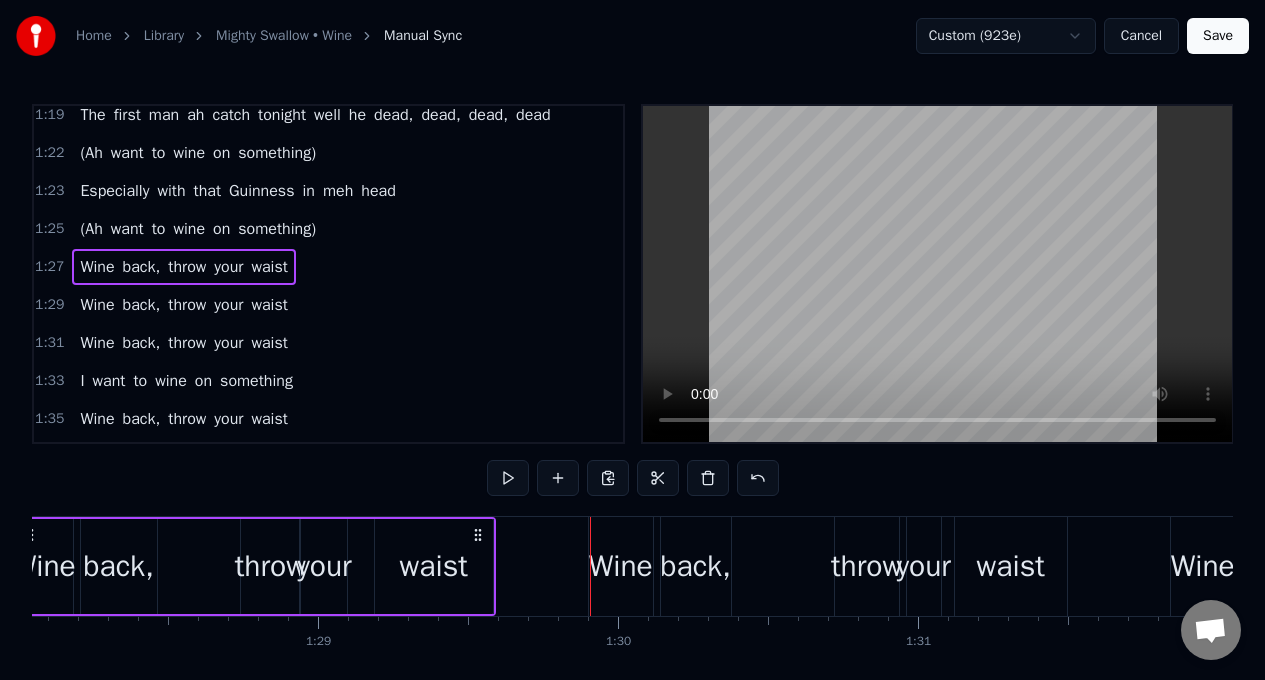 click on "waist" at bounding box center (434, 566) 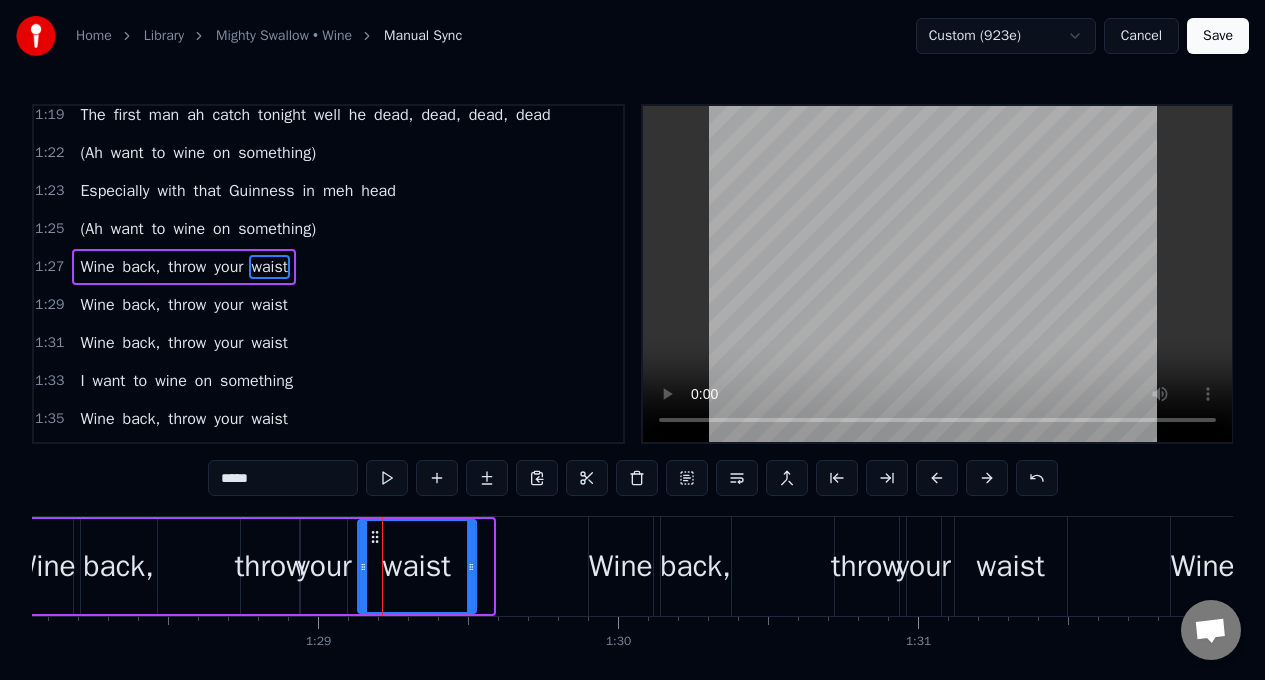 drag, startPoint x: 386, startPoint y: 539, endPoint x: 371, endPoint y: 541, distance: 15.132746 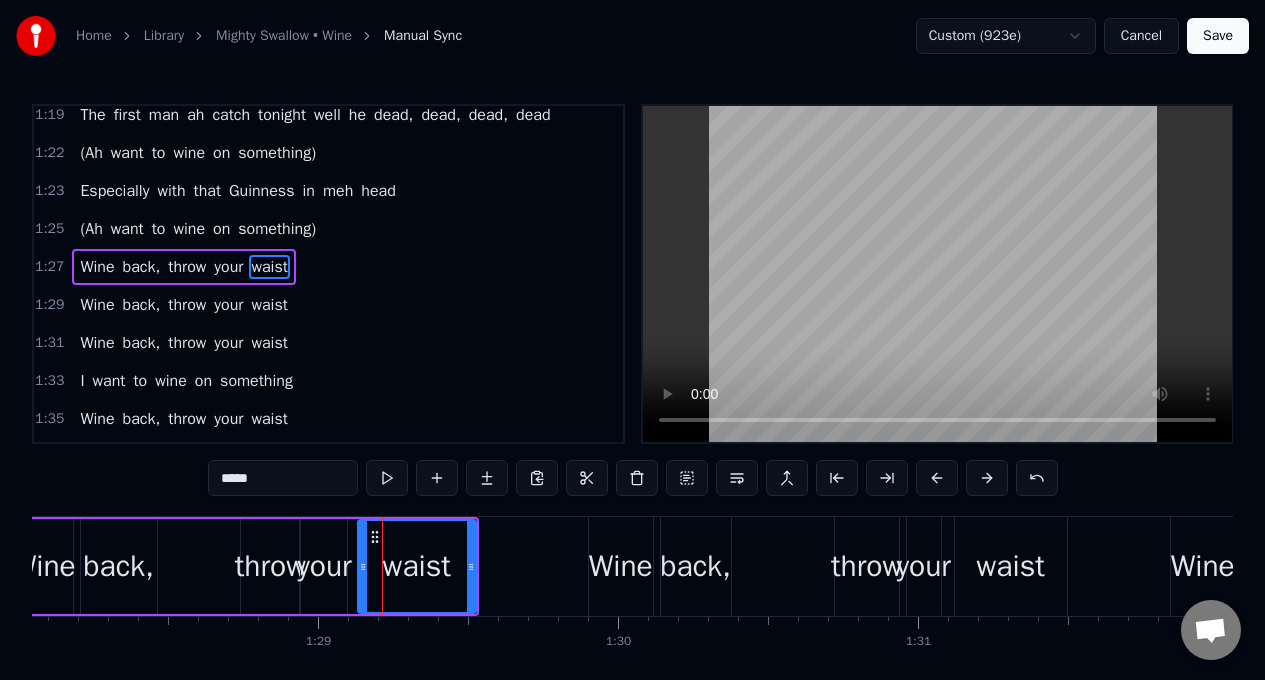 click on "Wine back, throw your waist" at bounding box center [245, 566] 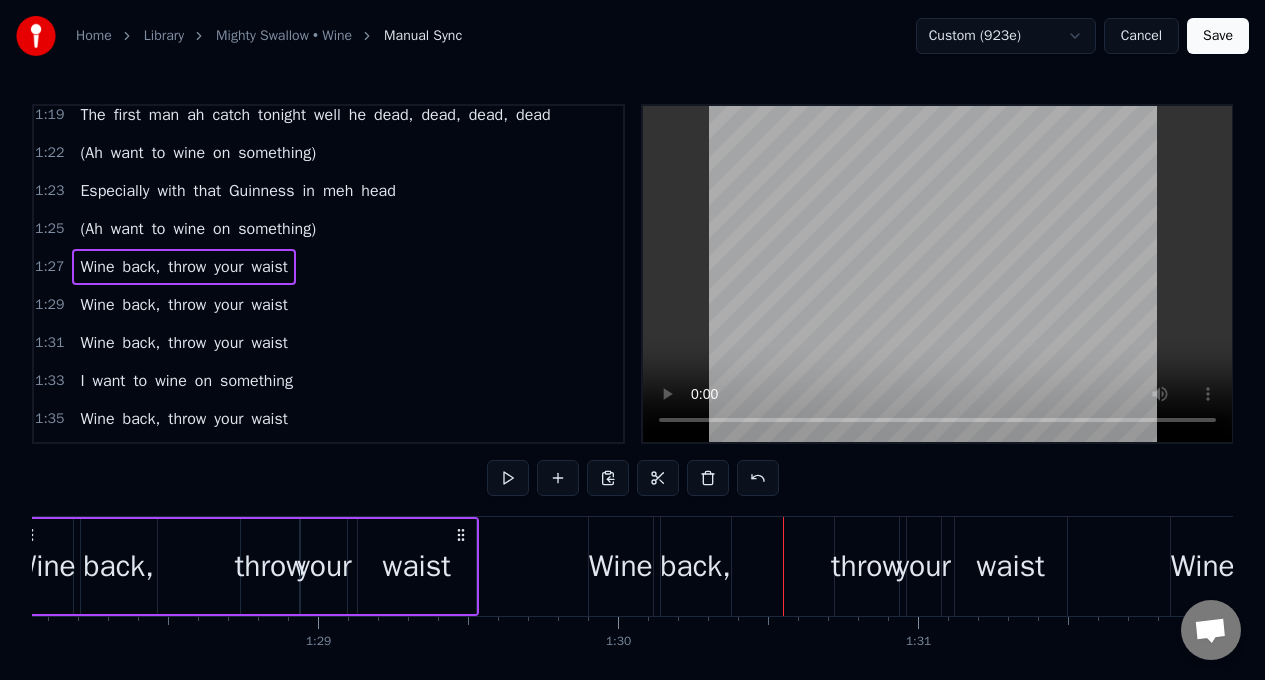 click on "Wine" at bounding box center (621, 566) 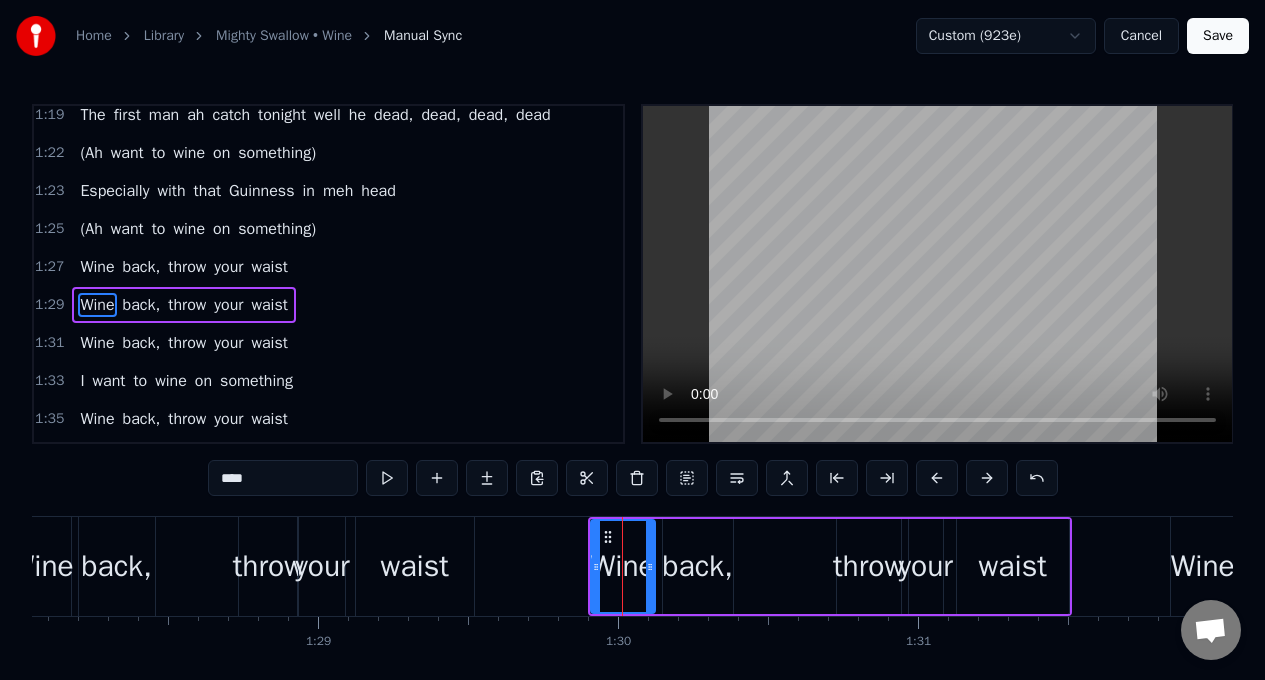 scroll, scrollTop: 884, scrollLeft: 0, axis: vertical 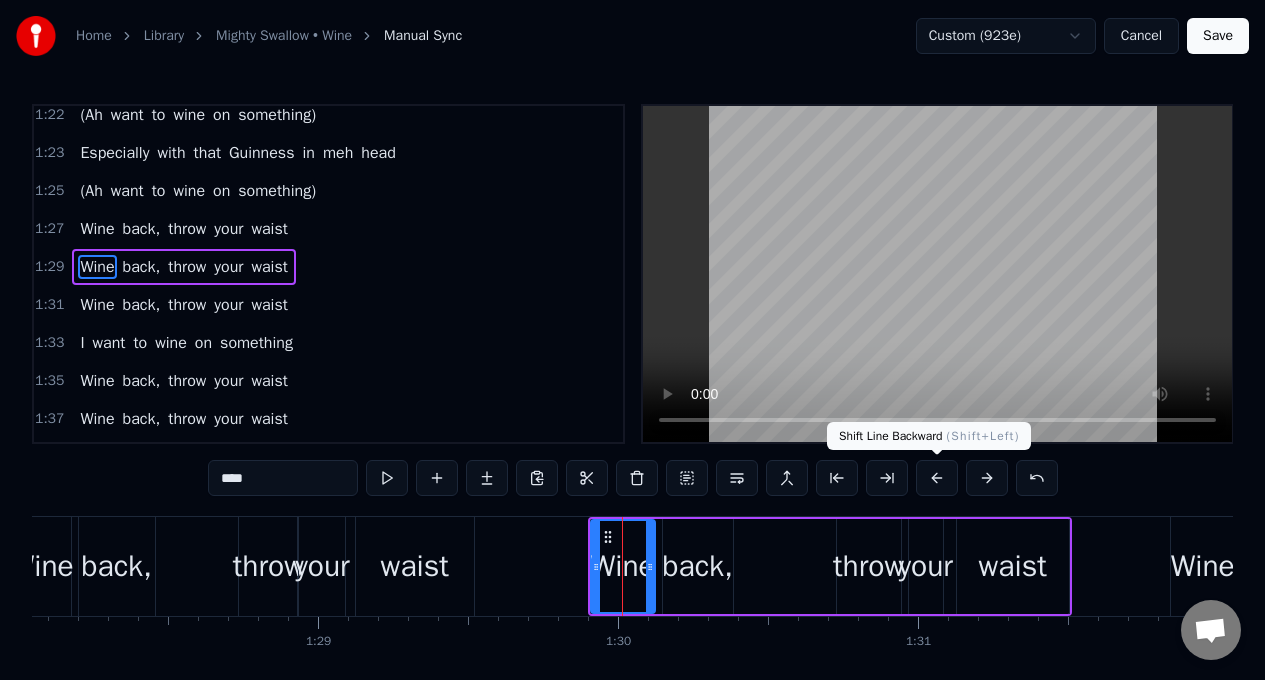 click at bounding box center [937, 478] 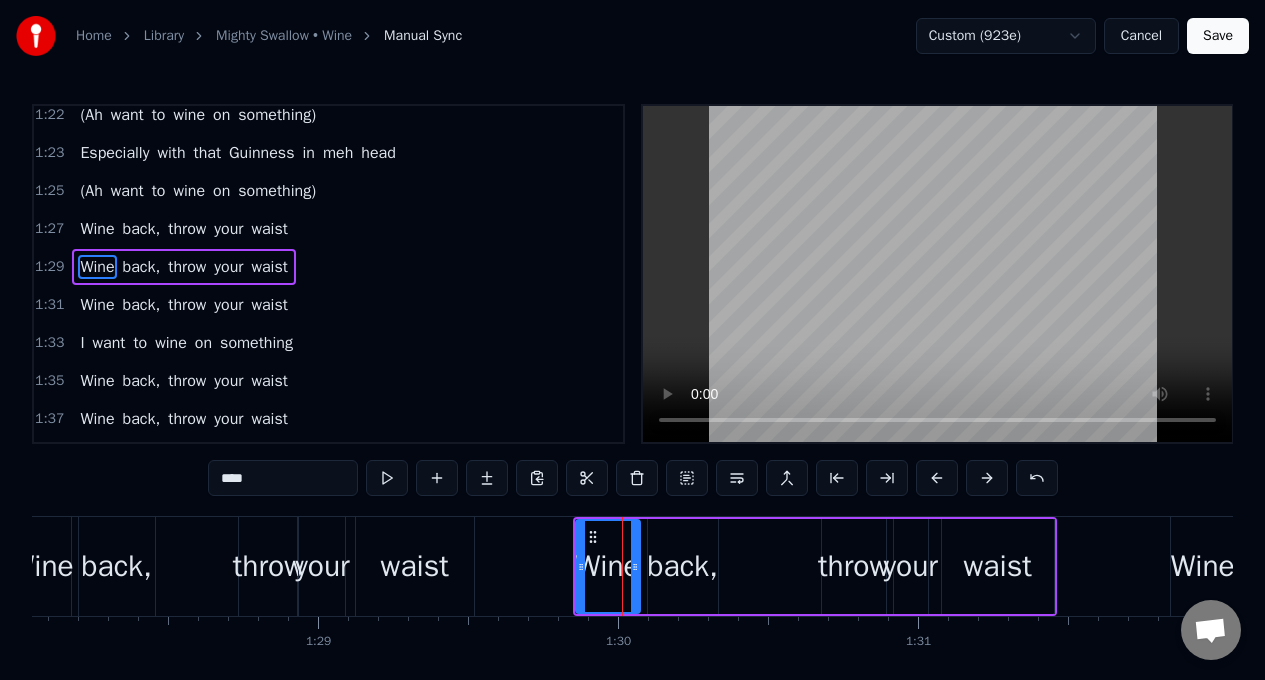 click at bounding box center [937, 478] 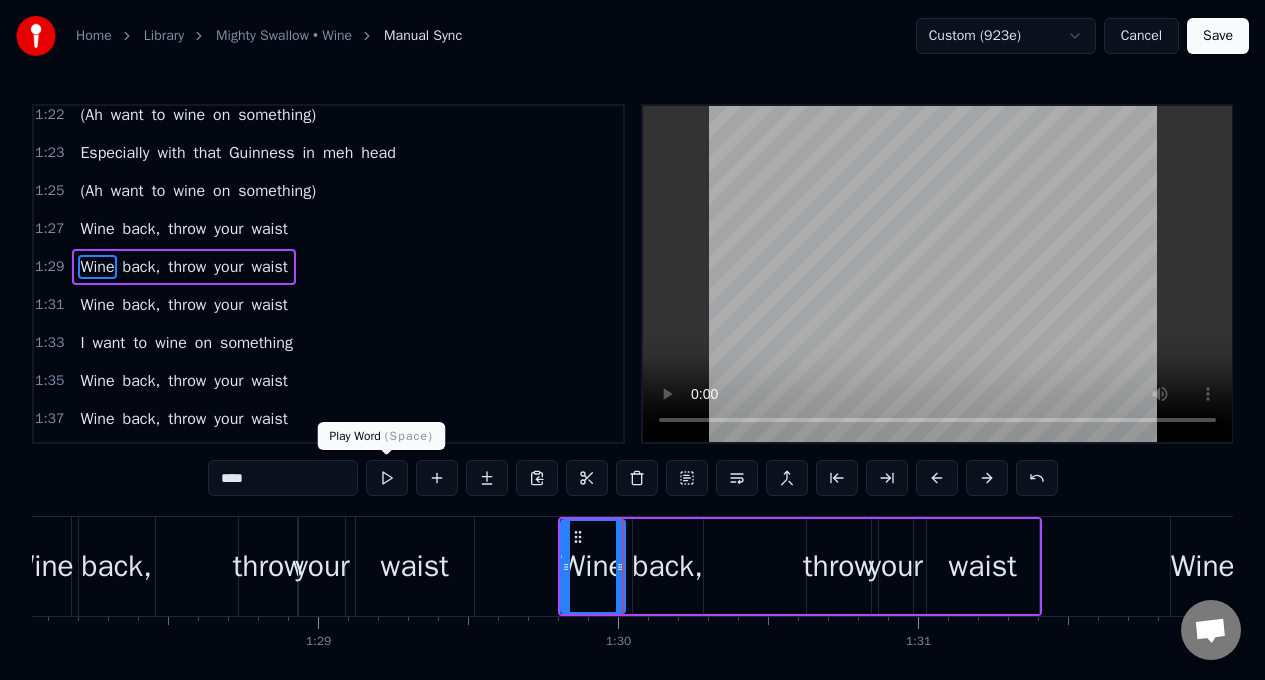 click at bounding box center [387, 478] 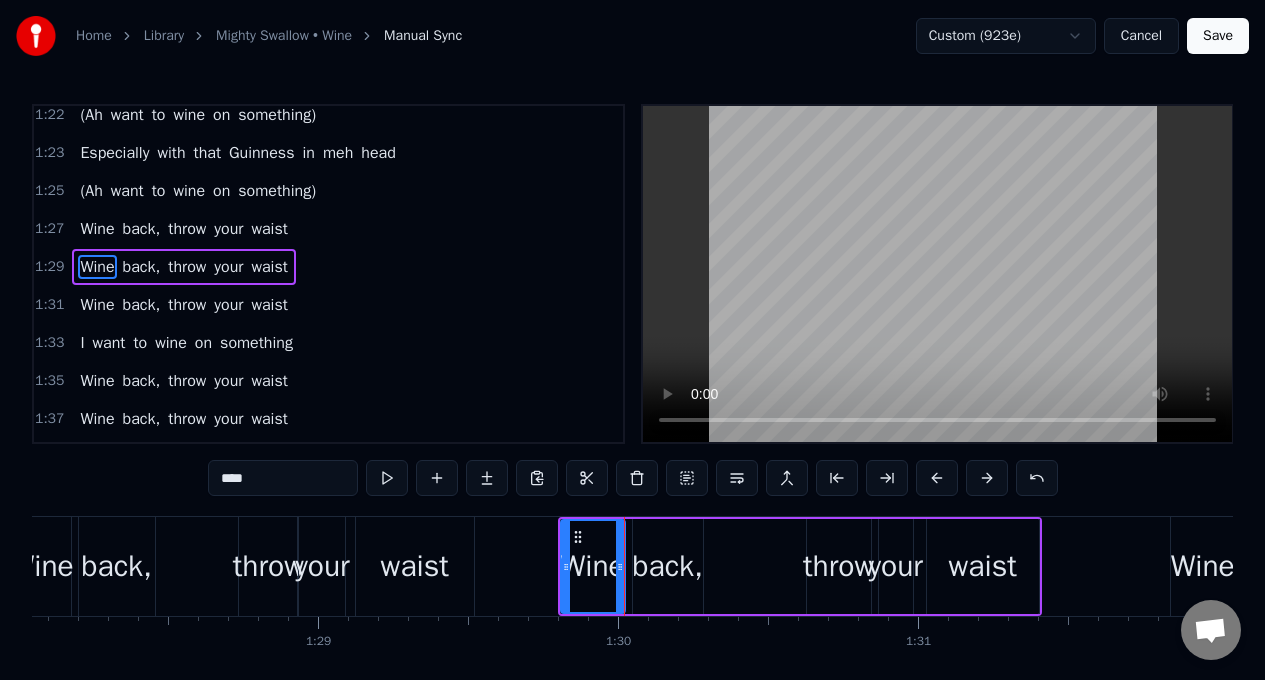 click at bounding box center (387, 478) 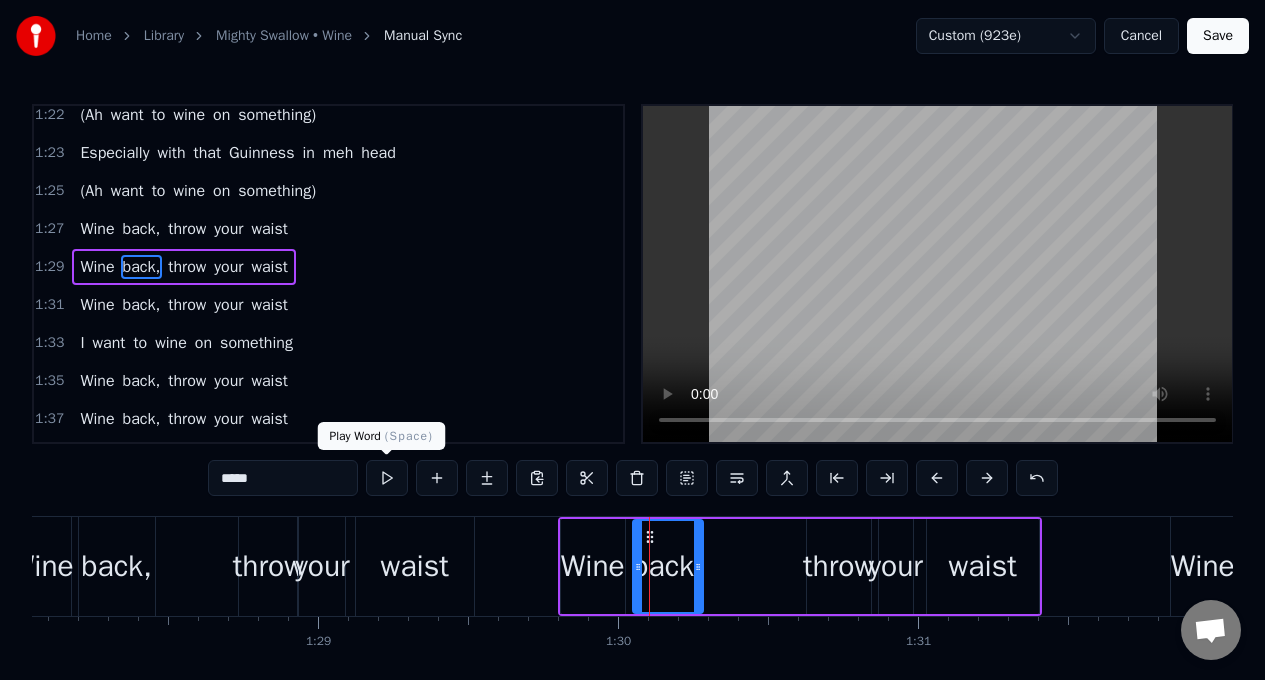 click at bounding box center [387, 478] 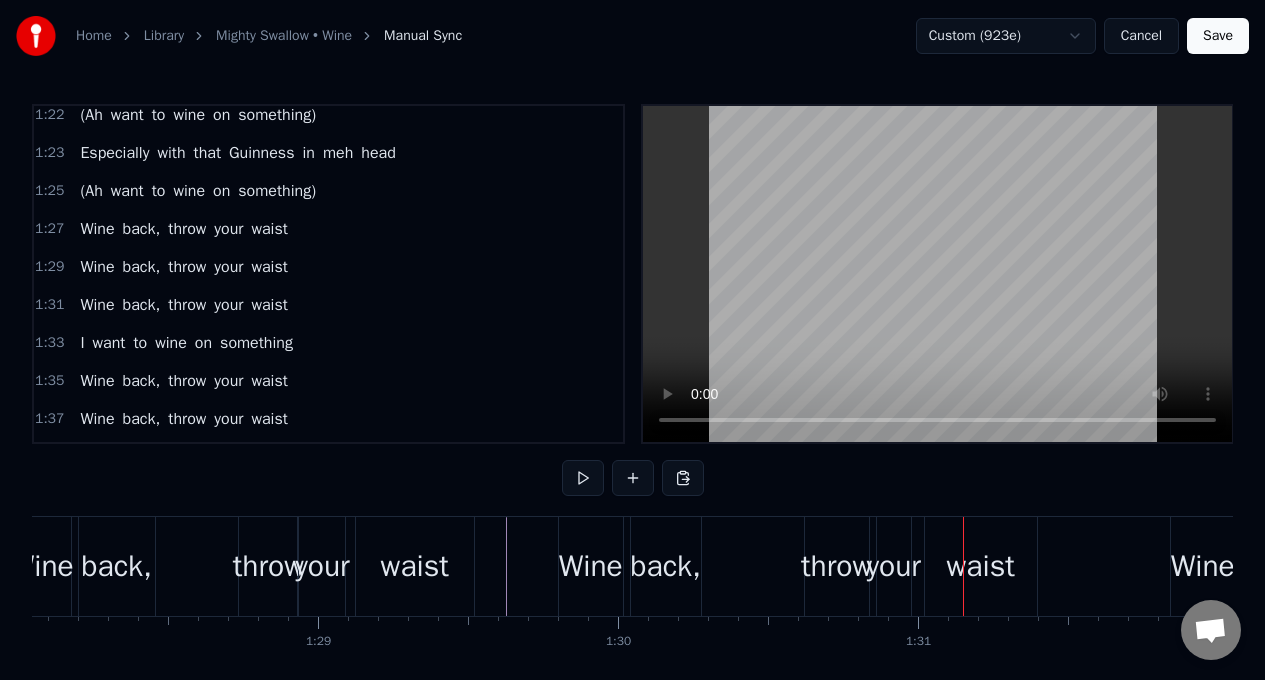 click on "throw" at bounding box center (837, 566) 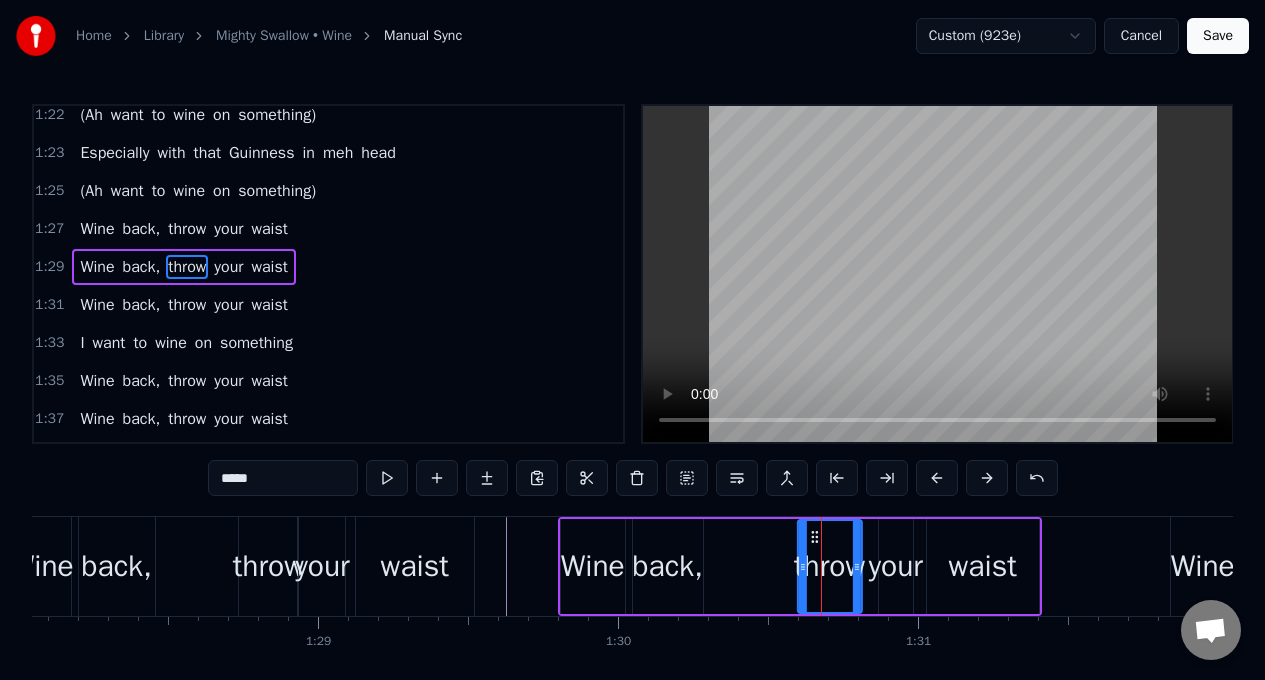 click 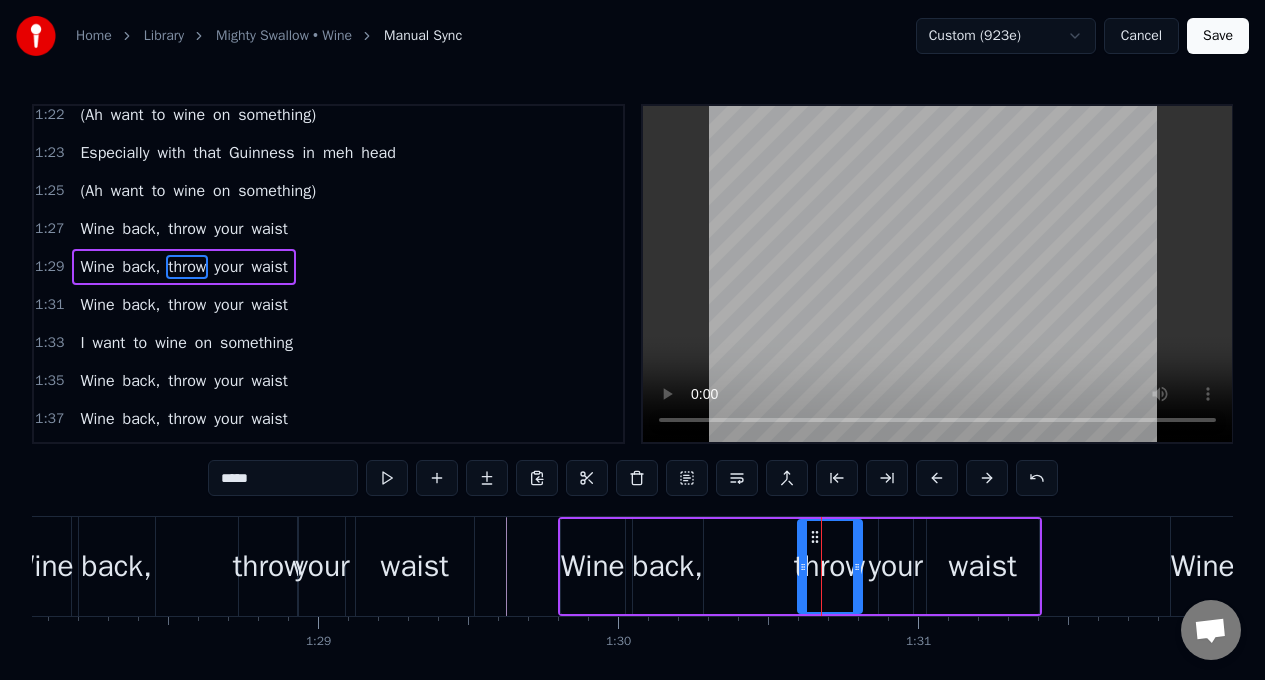 click on "your" at bounding box center (896, 566) 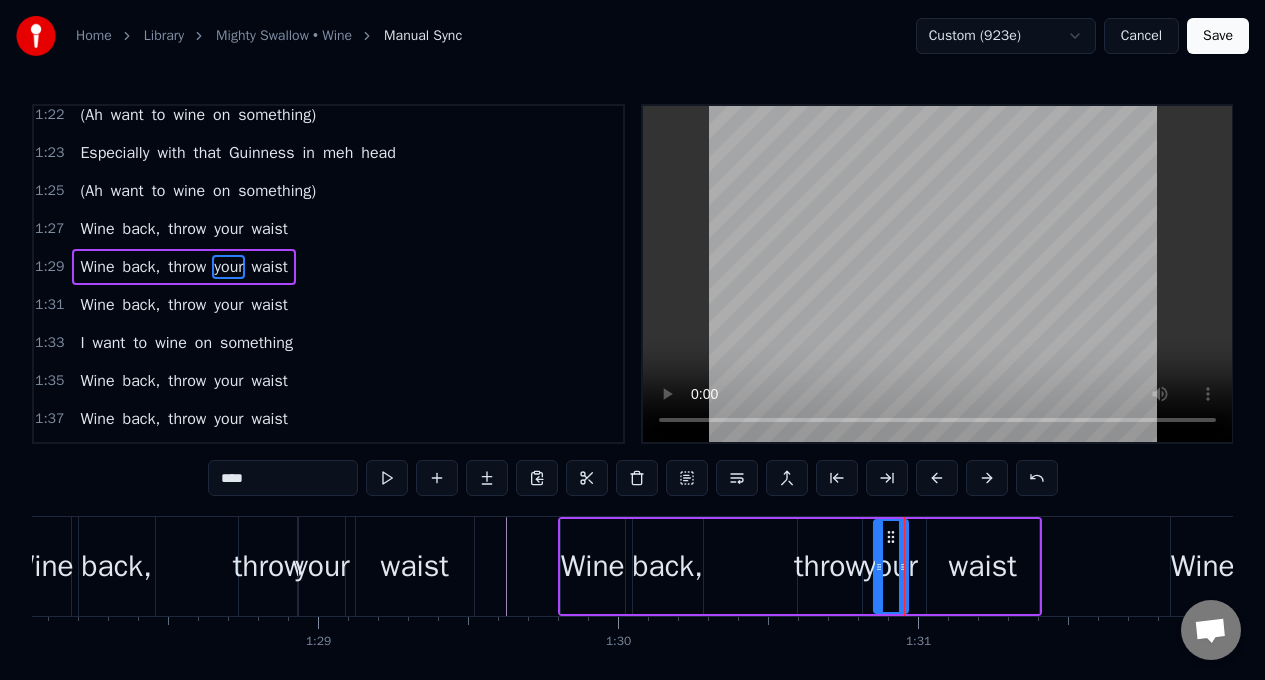 click 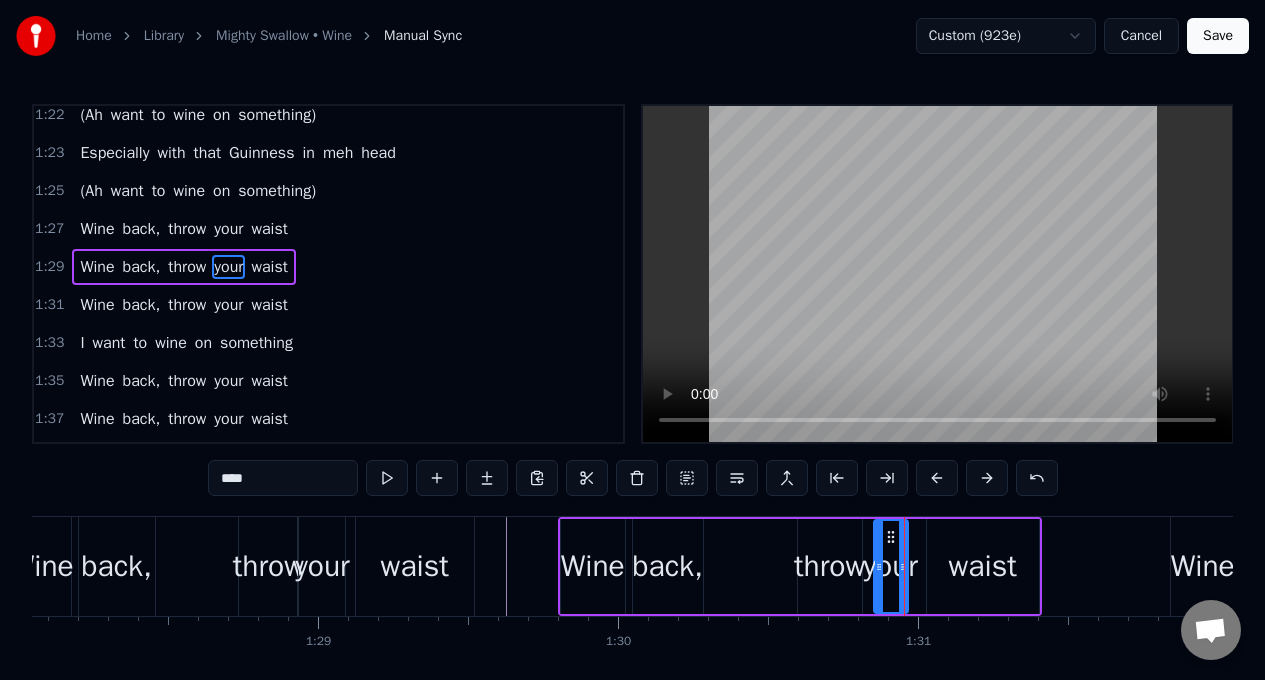 click on "waist" at bounding box center (983, 566) 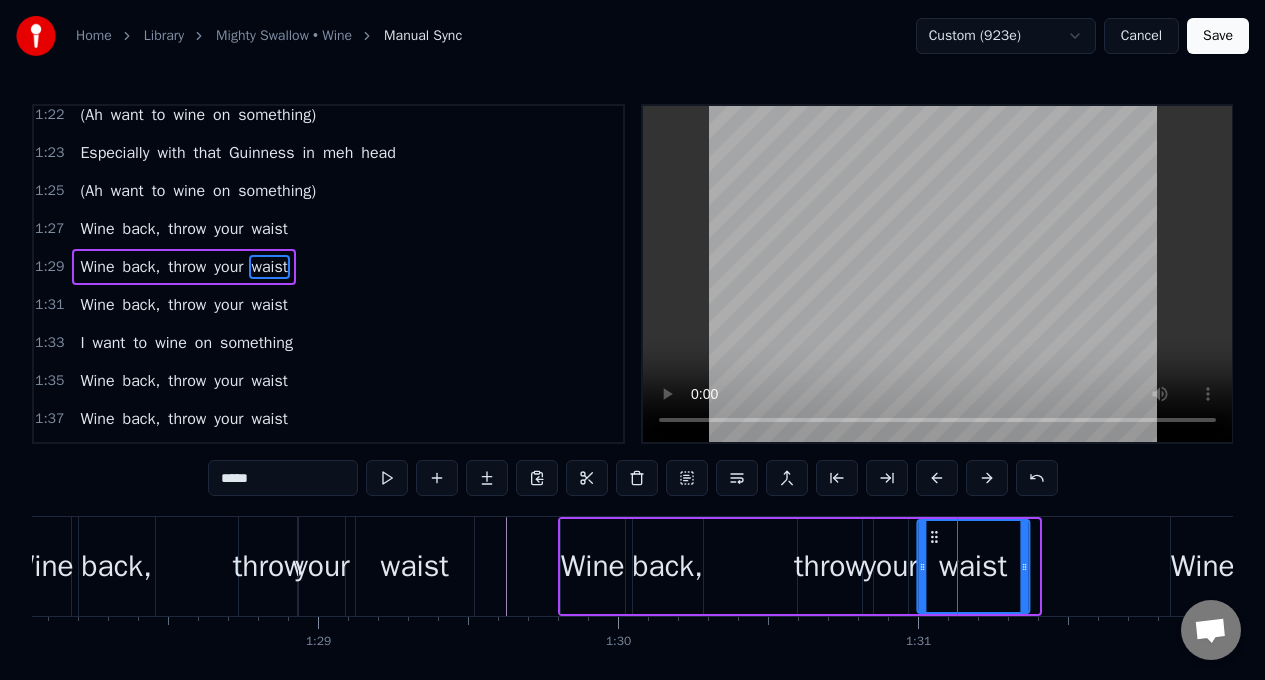 drag, startPoint x: 949, startPoint y: 539, endPoint x: 969, endPoint y: 600, distance: 64.195015 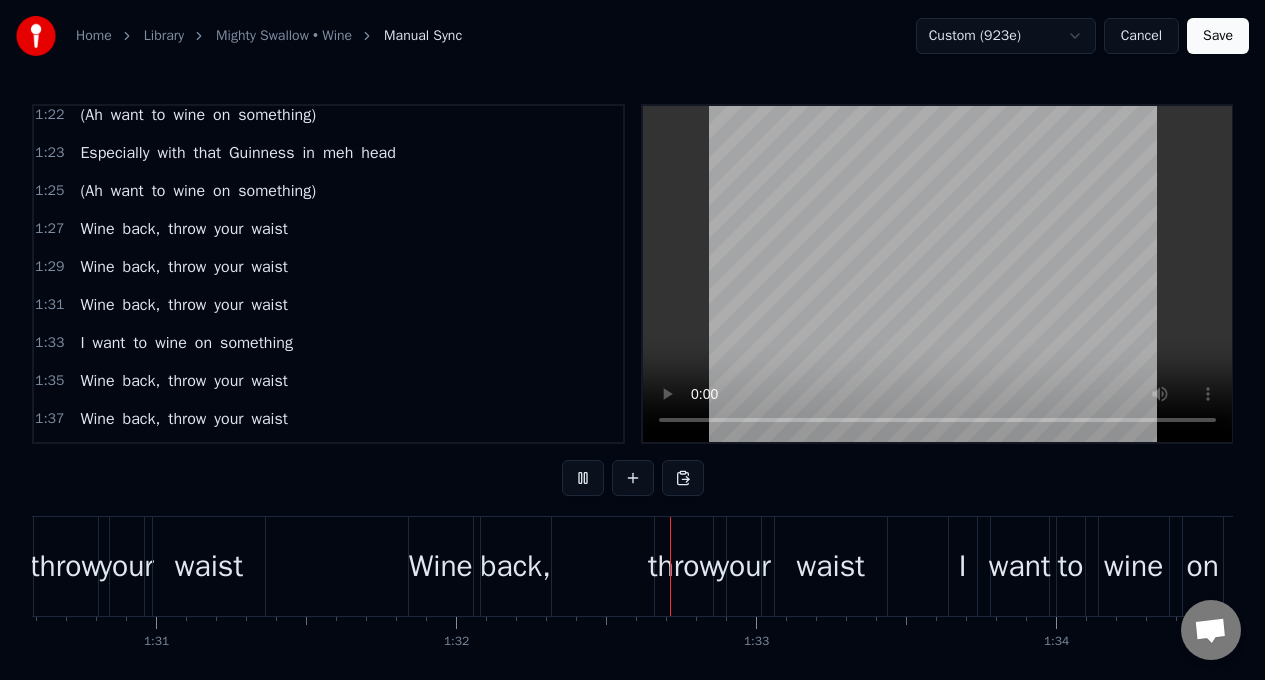 scroll, scrollTop: 0, scrollLeft: 27451, axis: horizontal 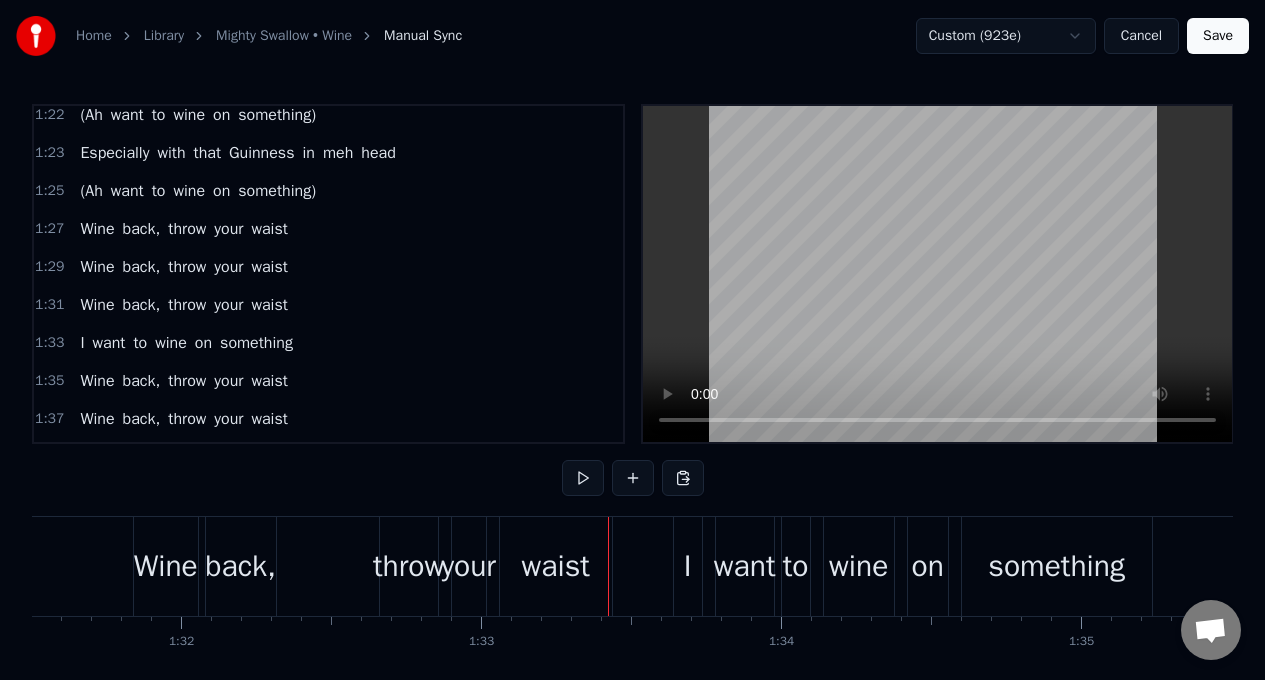 drag, startPoint x: 407, startPoint y: 563, endPoint x: 395, endPoint y: 564, distance: 12.0415945 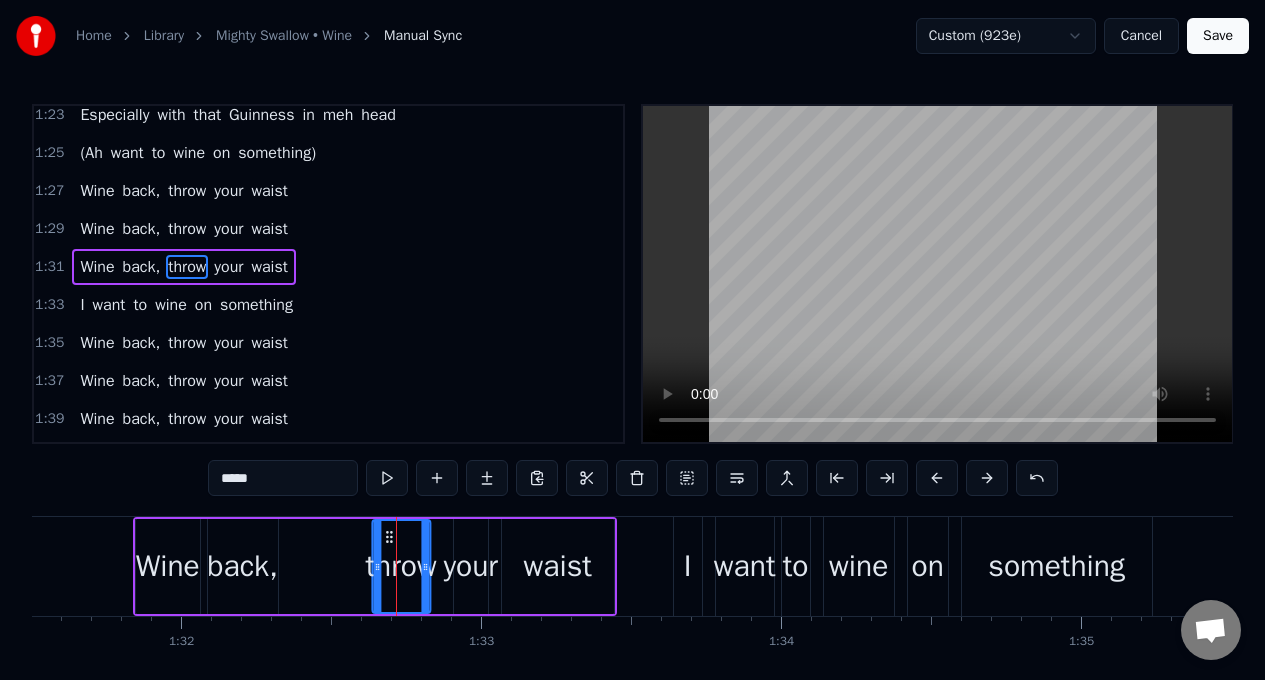 drag, startPoint x: 397, startPoint y: 535, endPoint x: 427, endPoint y: 545, distance: 31.622776 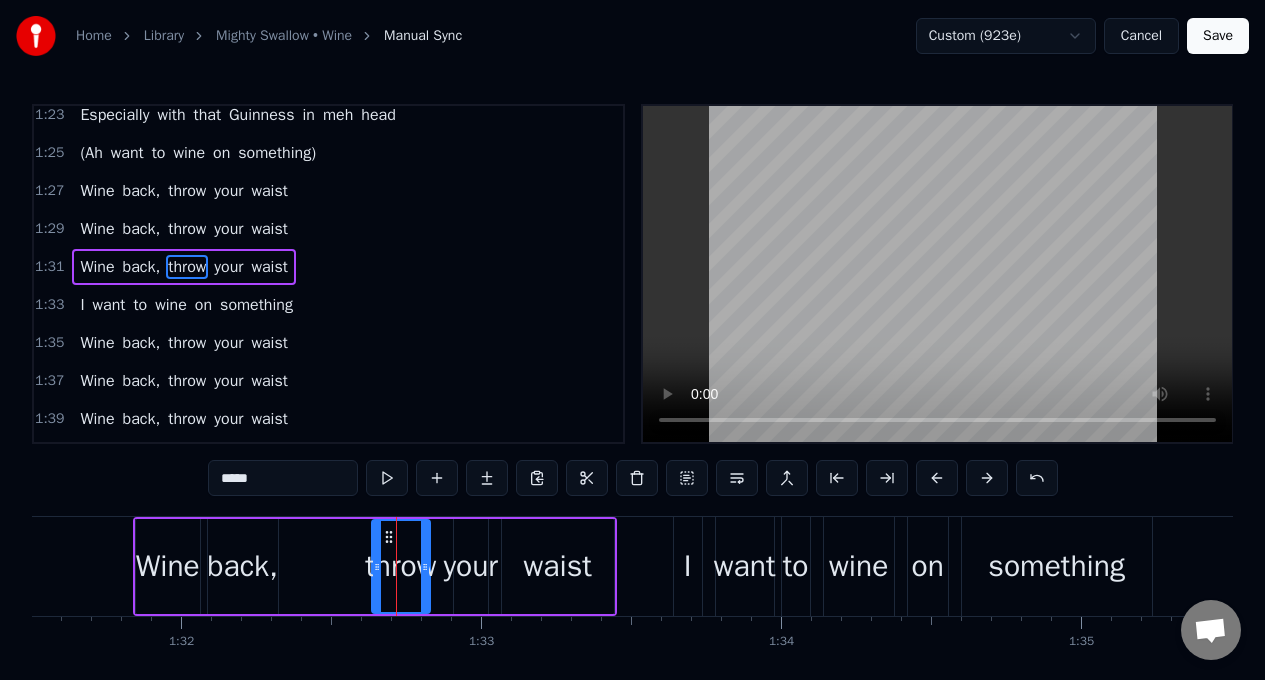 click on "your" at bounding box center [471, 566] 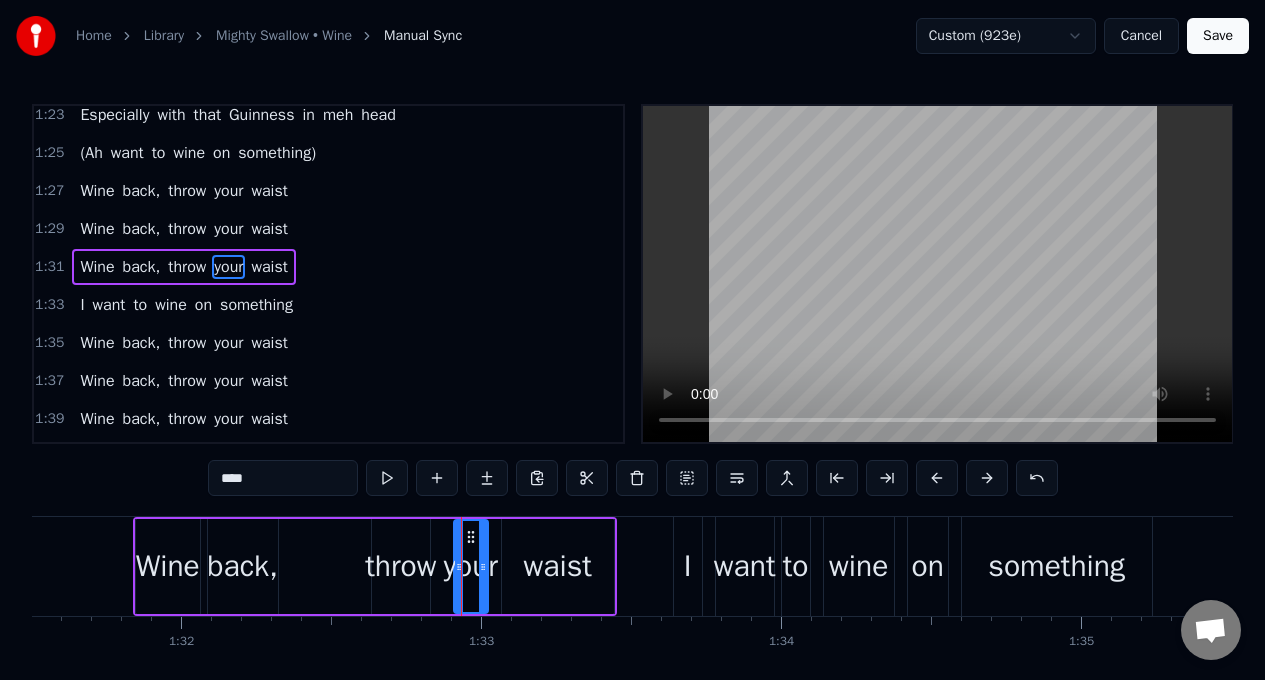 click at bounding box center (459, 566) 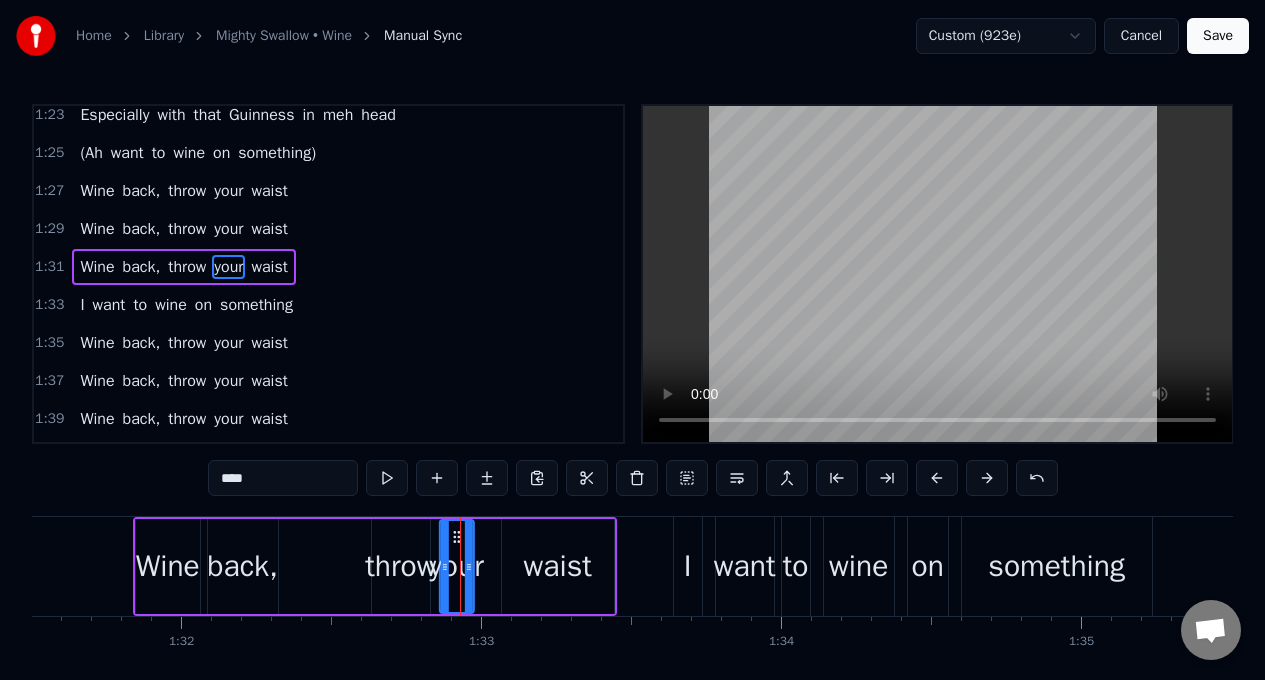 drag, startPoint x: 465, startPoint y: 538, endPoint x: 536, endPoint y: 530, distance: 71.44928 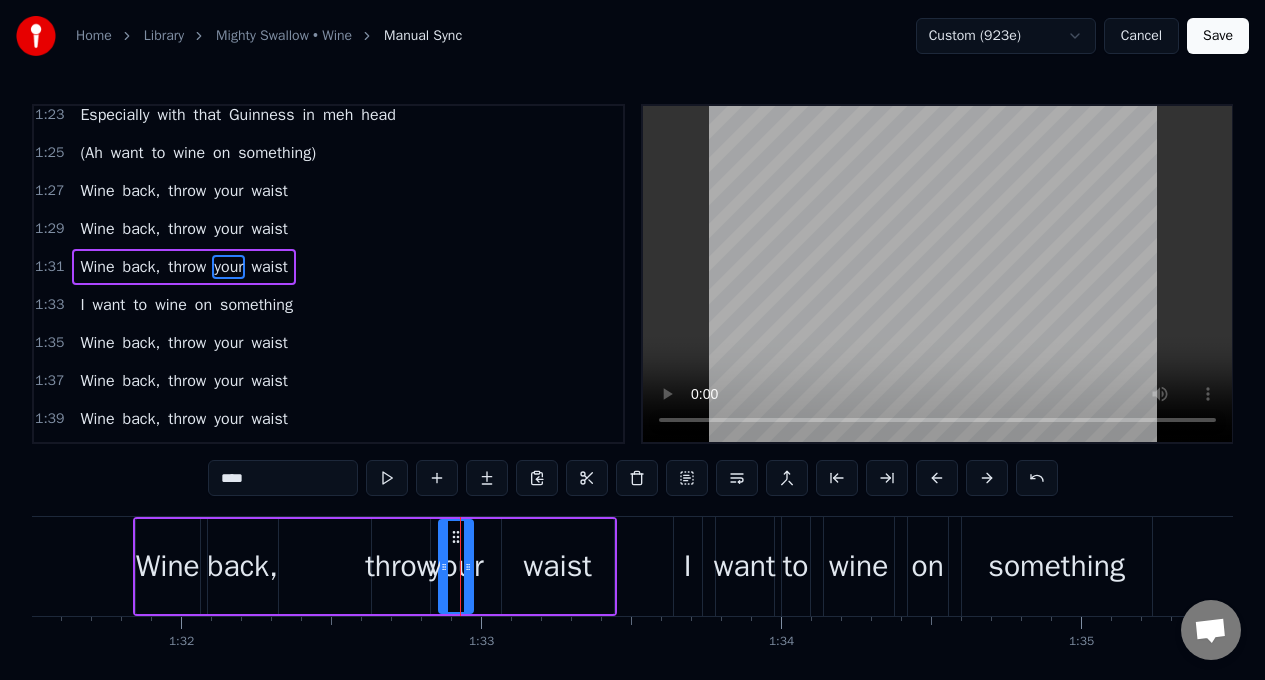click on "waist" at bounding box center (558, 566) 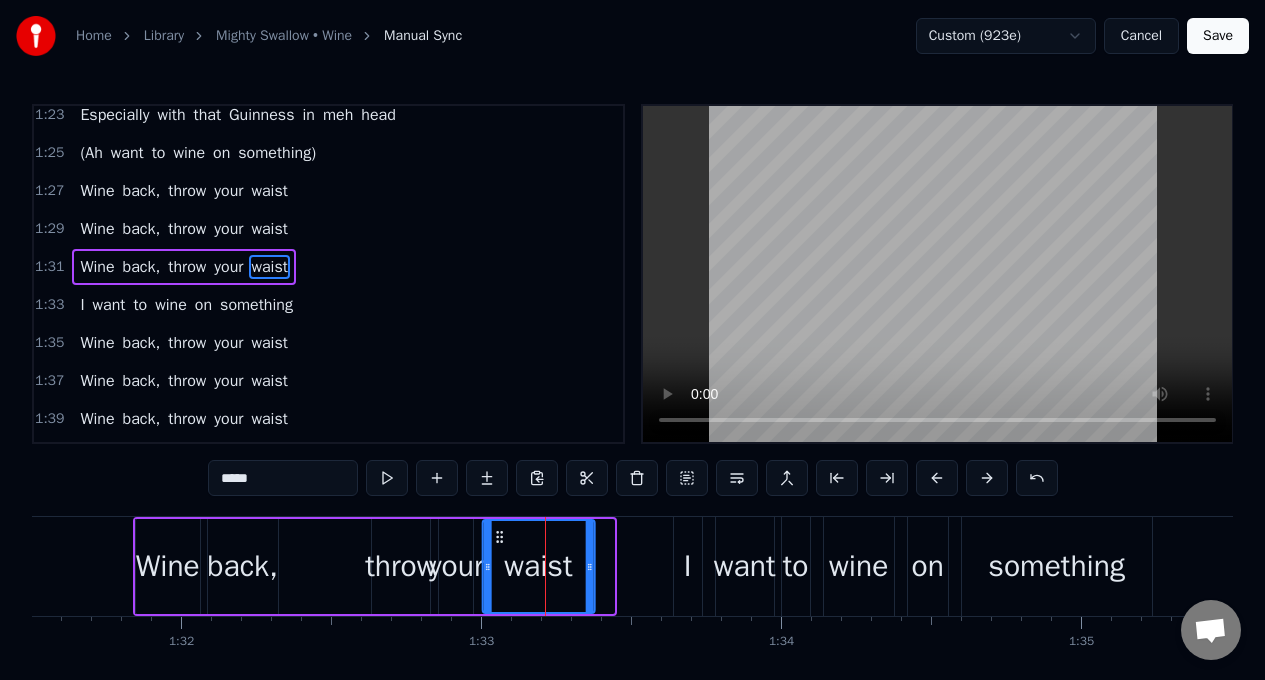 drag, startPoint x: 522, startPoint y: 535, endPoint x: 508, endPoint y: 531, distance: 14.56022 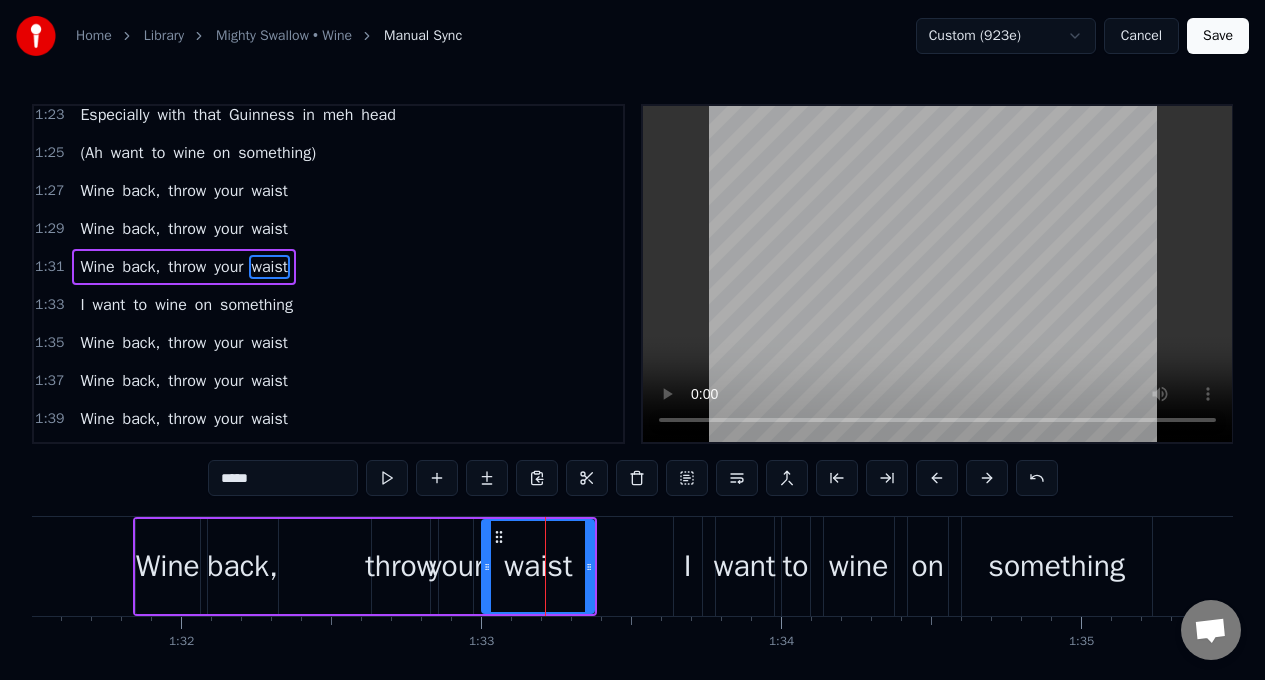 click on "Home Library Mighty Swallow • Wine Manual Sync Custom (923e) Cancel Save 0:08 Ah want to, Ah want to, Ah want to 0:14 Ah want to wine on something 0:16 Wine back, throw your waist (Yeah, boy) 0:18 Wine back, throw your waist 0:20 Wine back, throw your waist (Well, who's your boss? You could write) 0:22 (Ah want to wine on something) 0:23 Wine up, wine up (Oolay papau) 0:25 Wine up, wine up (Oolay papau) 0:27 Wine up, wine up (Oolay papau) 0:29 I want to wine on something 0:35 Wine gyal 0:47 She come in di dance and start to tease me 0:50 'Cause she know me blood real near me skin 0:54 Me eyes rolling up and down she body 0:58 What ah see have me vibratin' 1:01 Hear the cry, long, long time ah waiting to let up and to do me thing 1:06 Getting on like if she mad with she hand in the air 1:09 Hearing mad as she shouting 1:12 I ain't leaving here 'til broad daylight 1:14 (Ah want to wine on something) 1:16 Trouble for de man ah catch here tonight 1:18 (Ah want to wine on something) 1:19 The first man ah catch I" at bounding box center [632, 359] 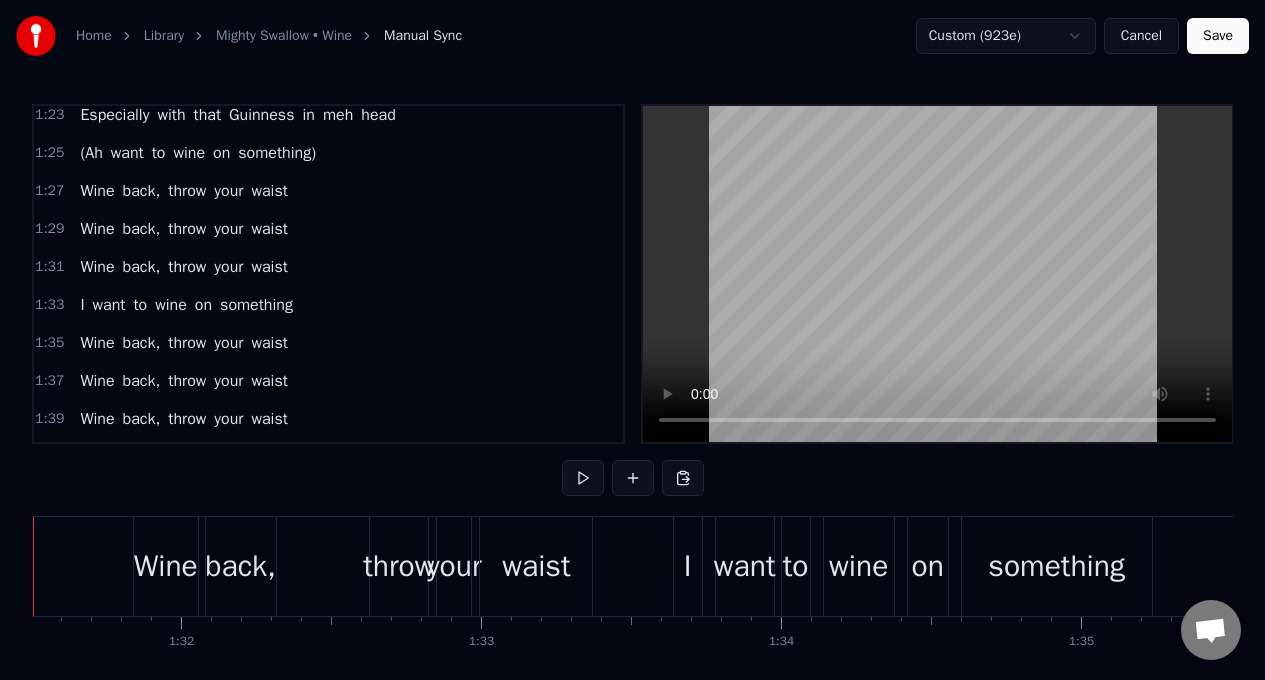 scroll, scrollTop: 0, scrollLeft: 27351, axis: horizontal 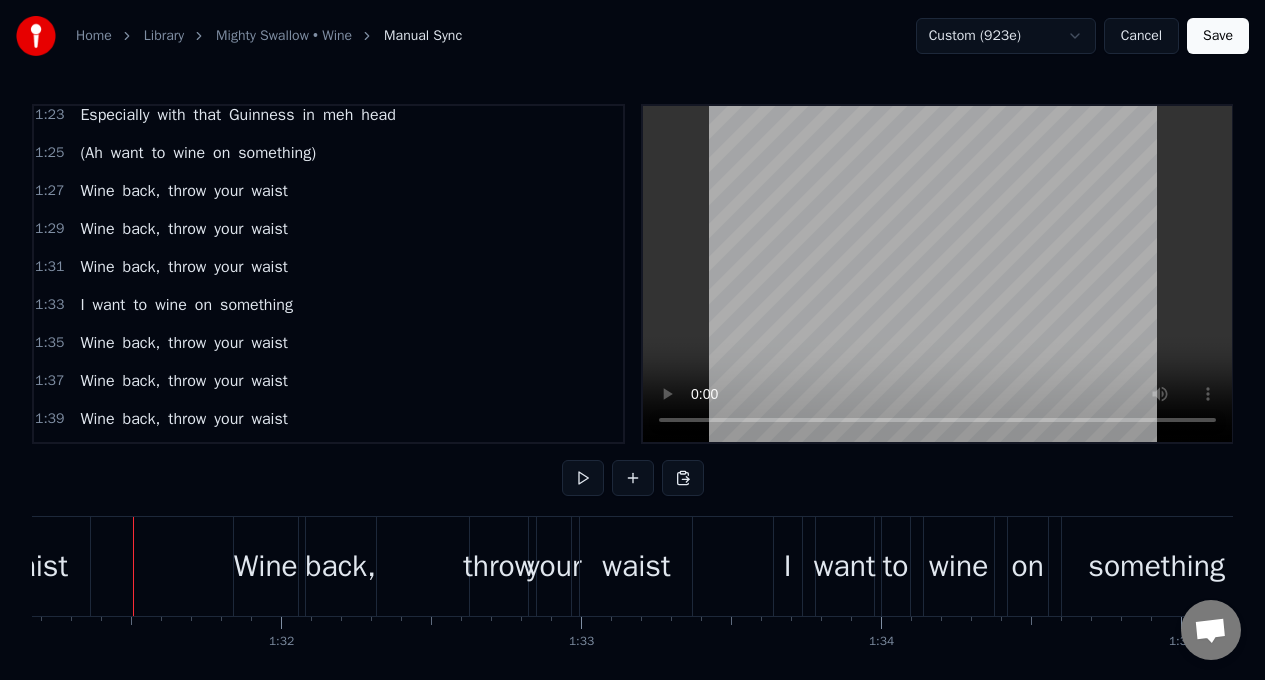 click on "Wine" at bounding box center [266, 566] 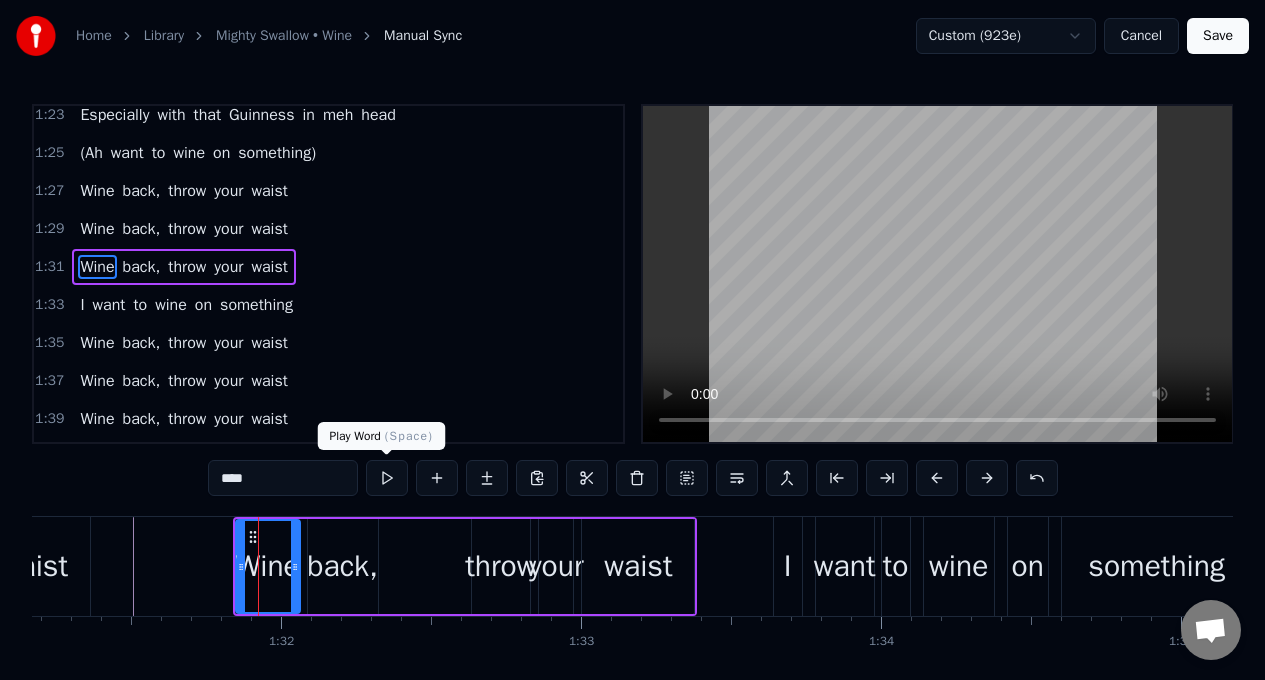 click at bounding box center [387, 478] 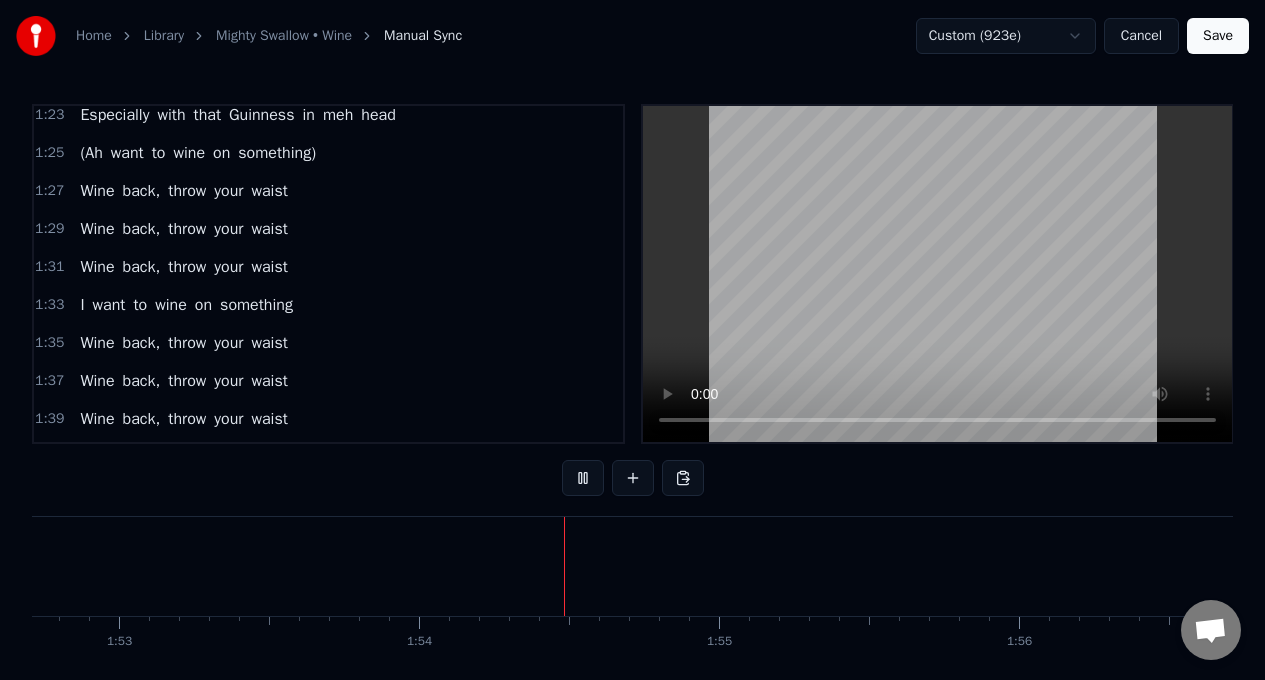 scroll, scrollTop: 0, scrollLeft: 34048, axis: horizontal 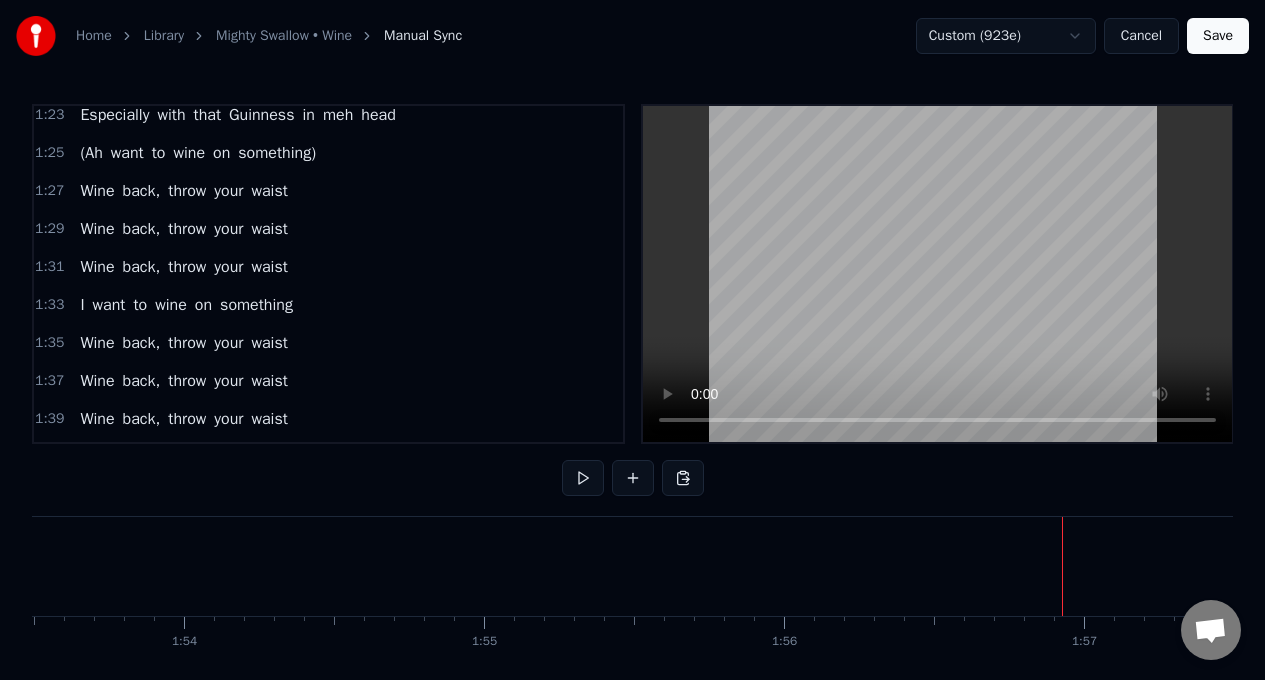 drag, startPoint x: 633, startPoint y: 180, endPoint x: 635, endPoint y: 200, distance: 20.09975 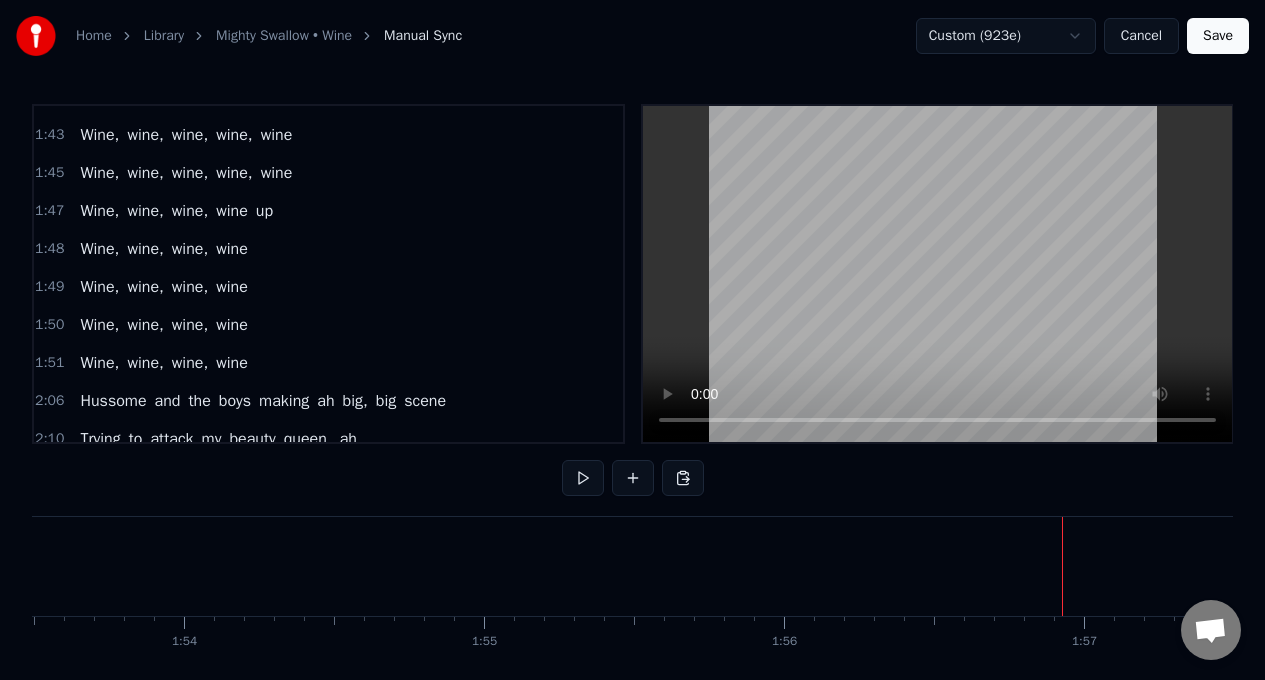 scroll, scrollTop: 1282, scrollLeft: 0, axis: vertical 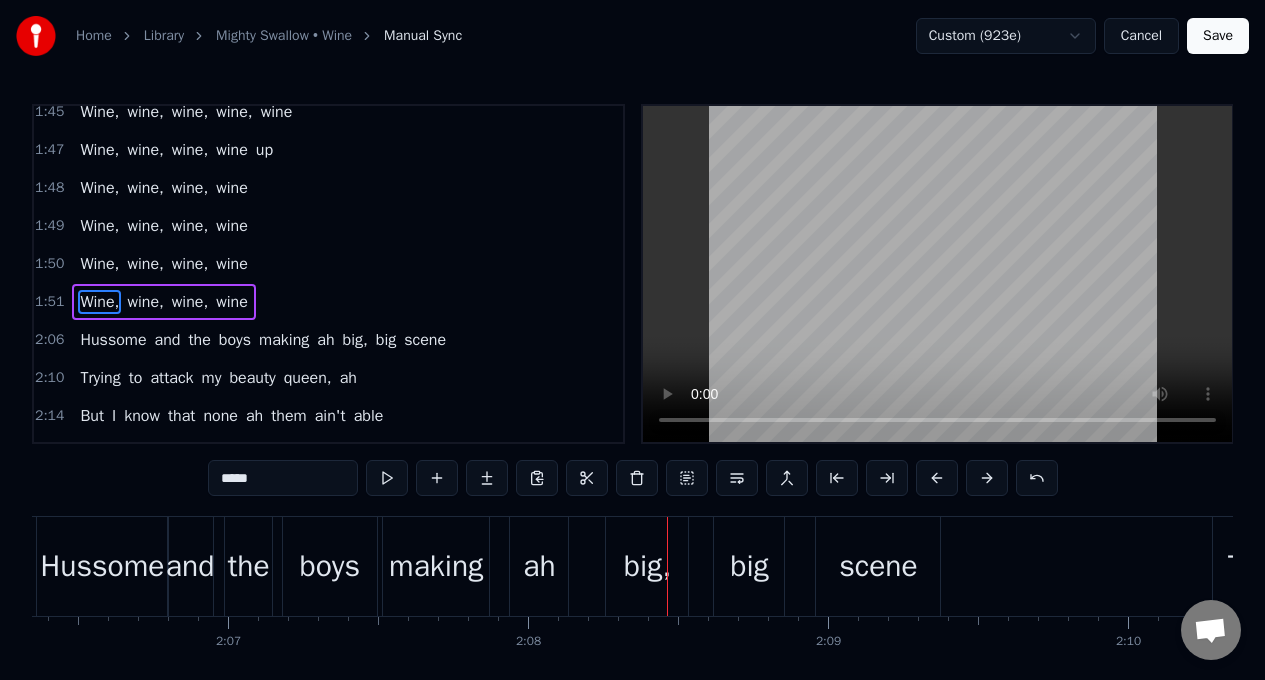 click on "Wine," at bounding box center (99, 302) 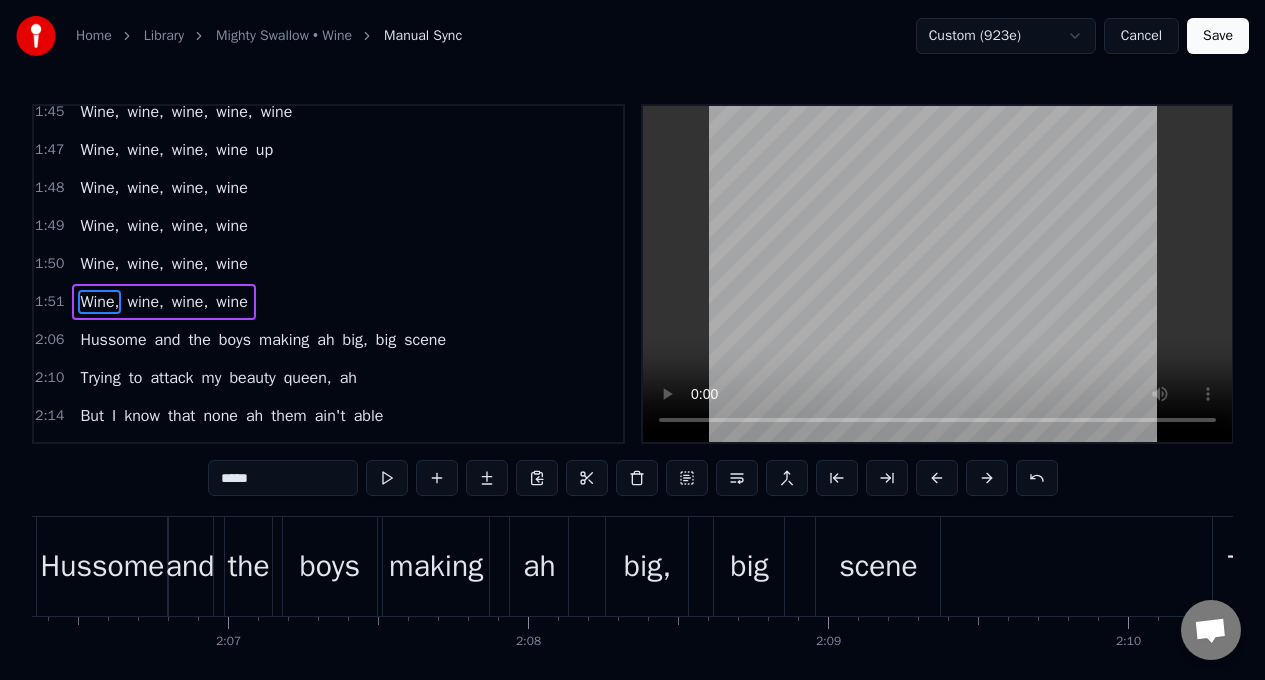 scroll, scrollTop: 1347, scrollLeft: 0, axis: vertical 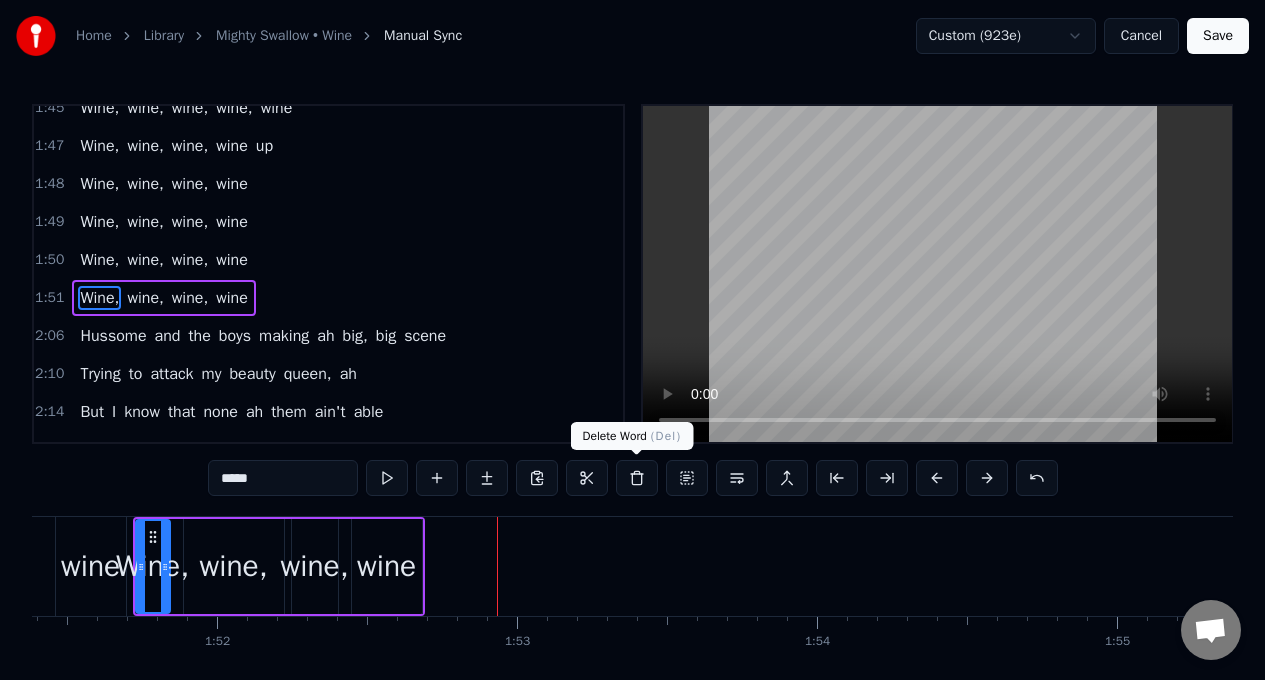 click at bounding box center [637, 478] 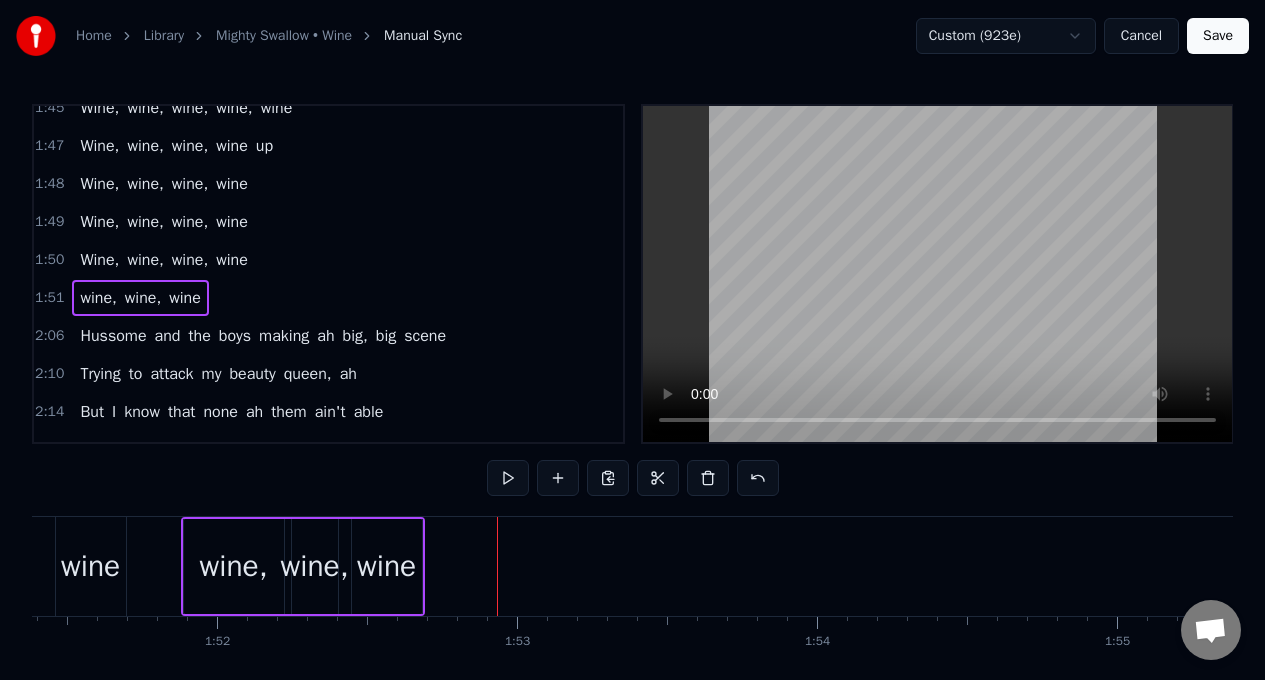 click on "wine," at bounding box center [314, 566] 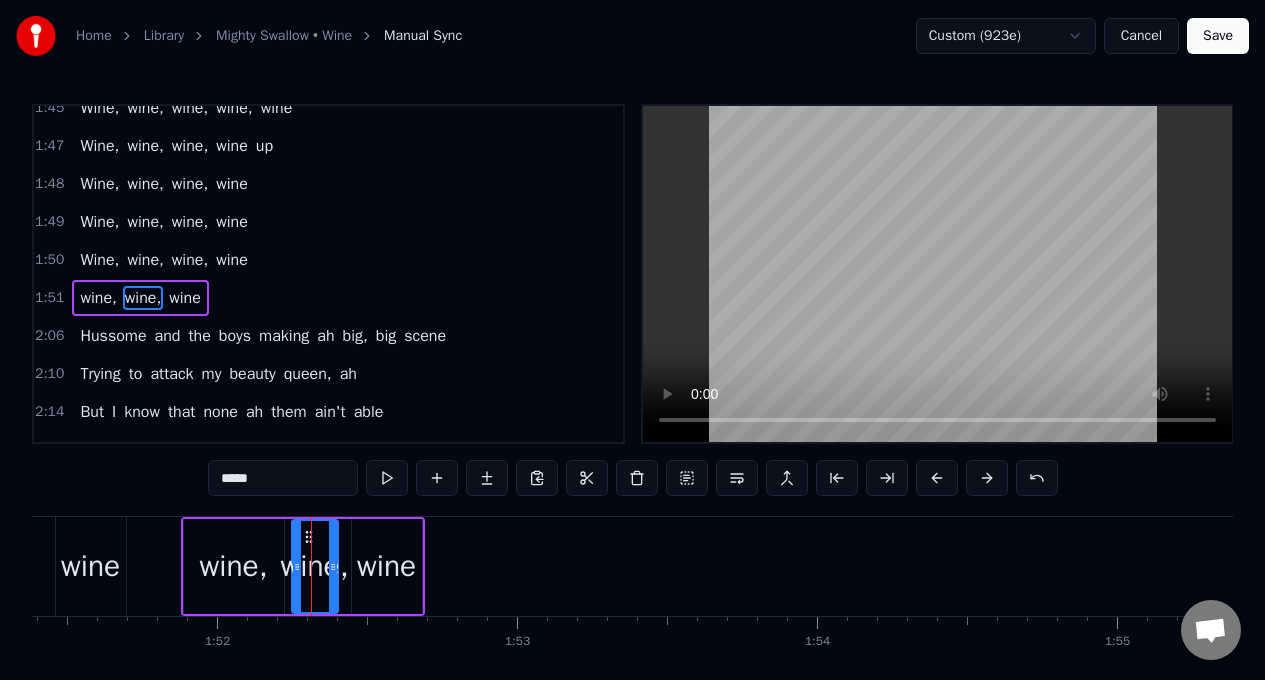 scroll, scrollTop: 1378, scrollLeft: 0, axis: vertical 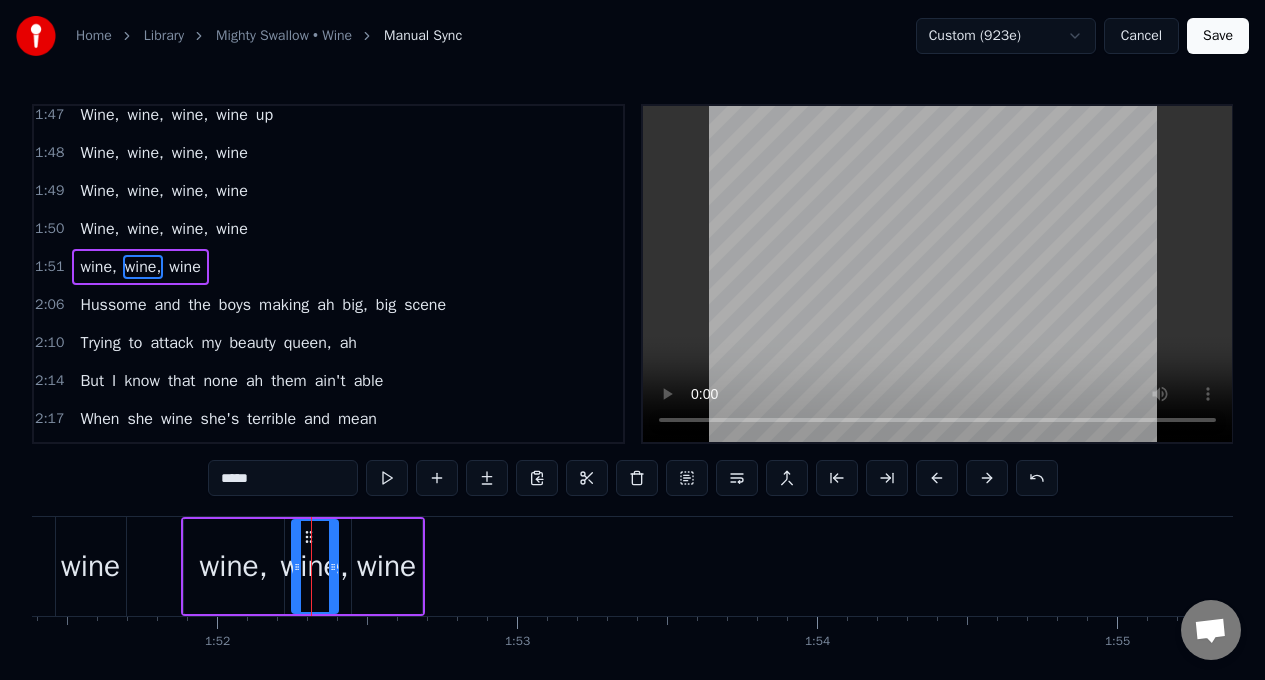 click at bounding box center (637, 478) 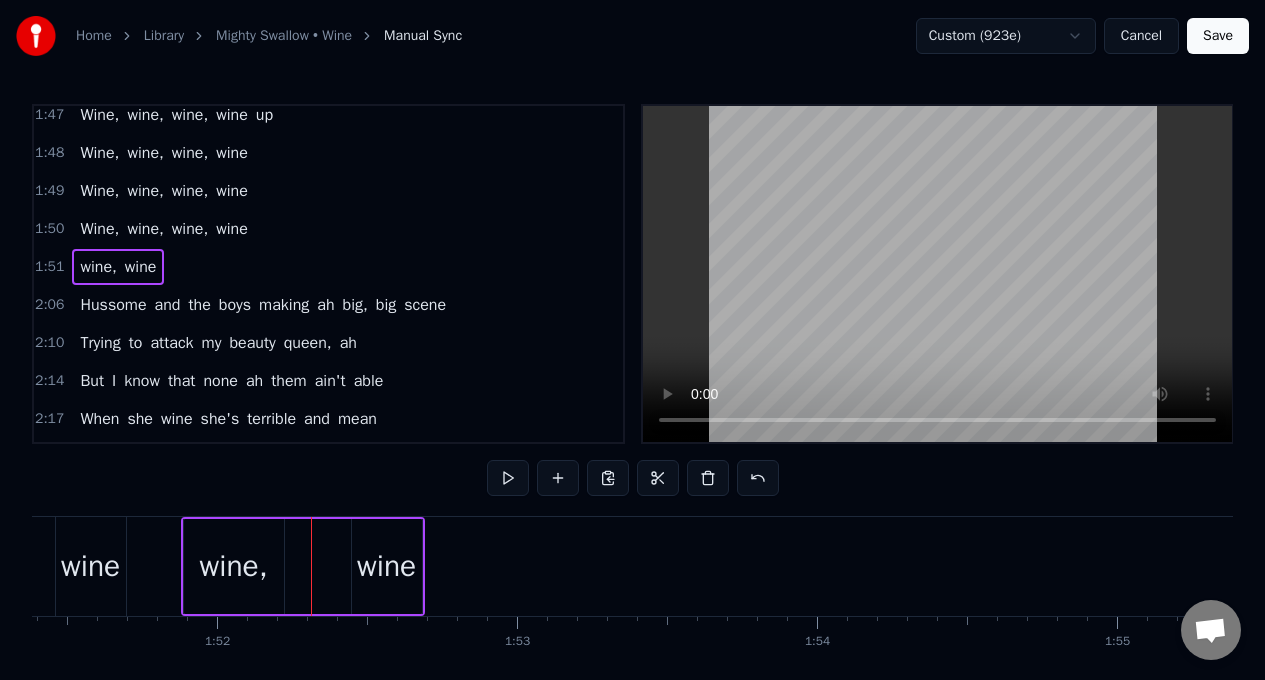 click on "wine" at bounding box center (386, 566) 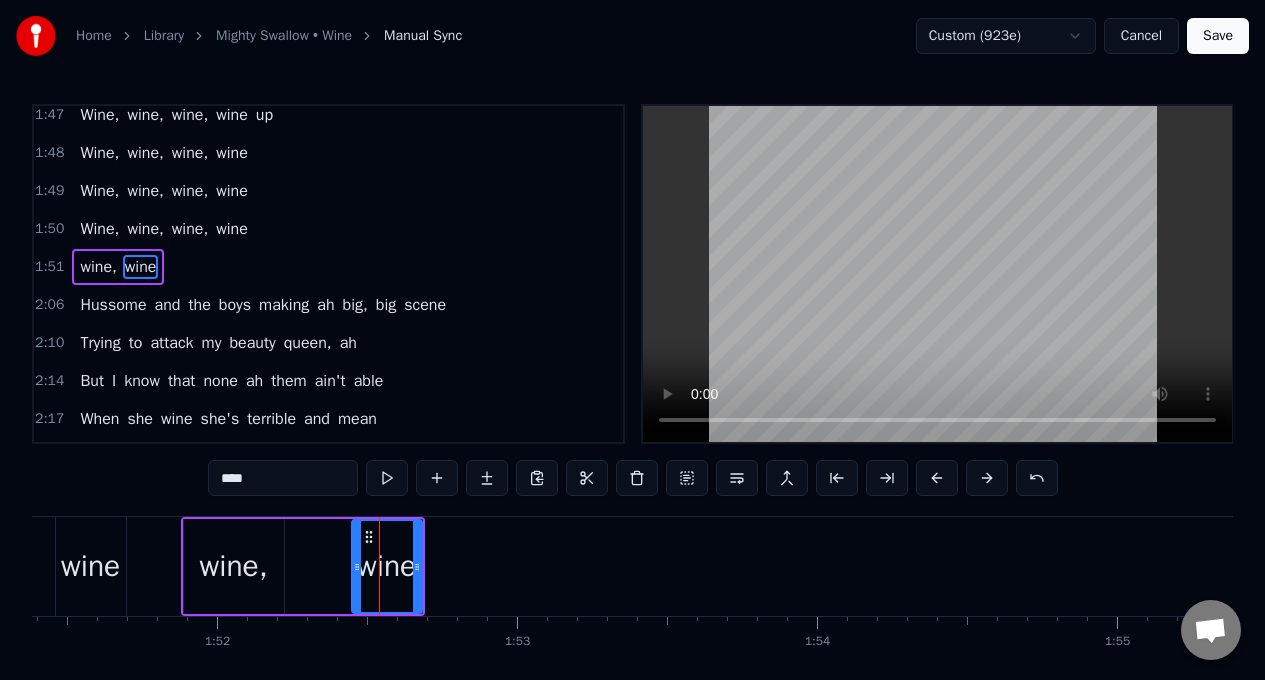 click on "****" at bounding box center (283, 478) 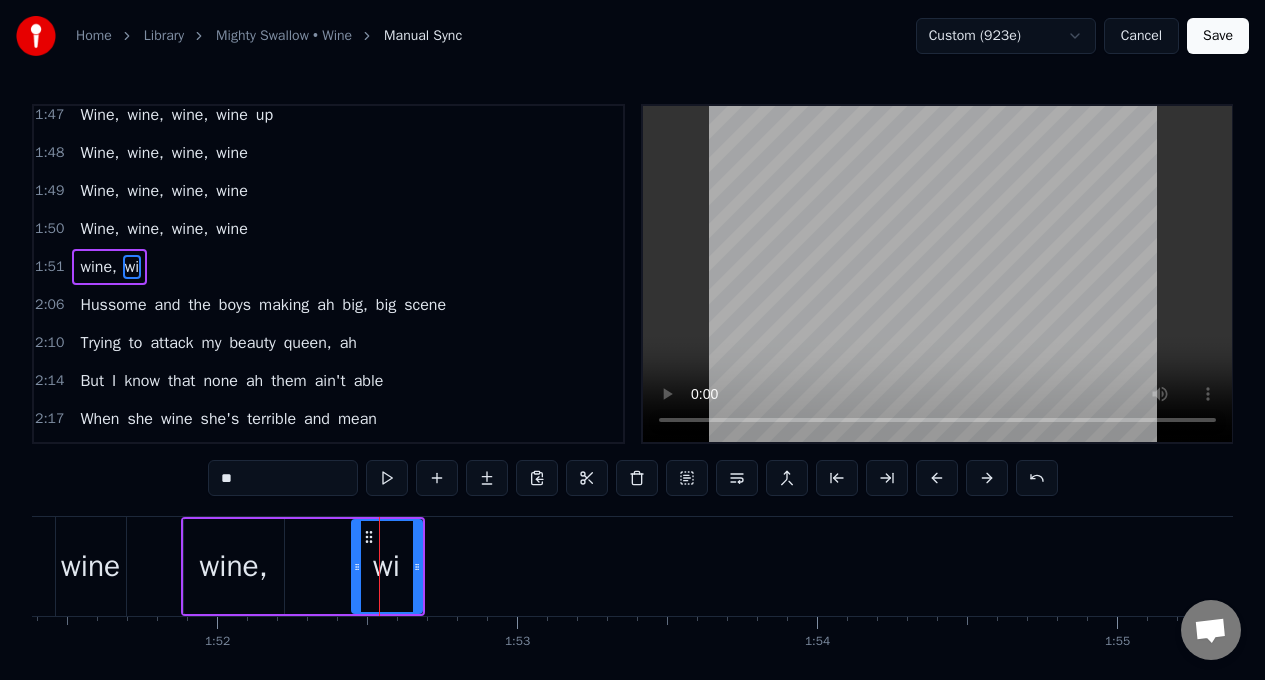 type on "*" 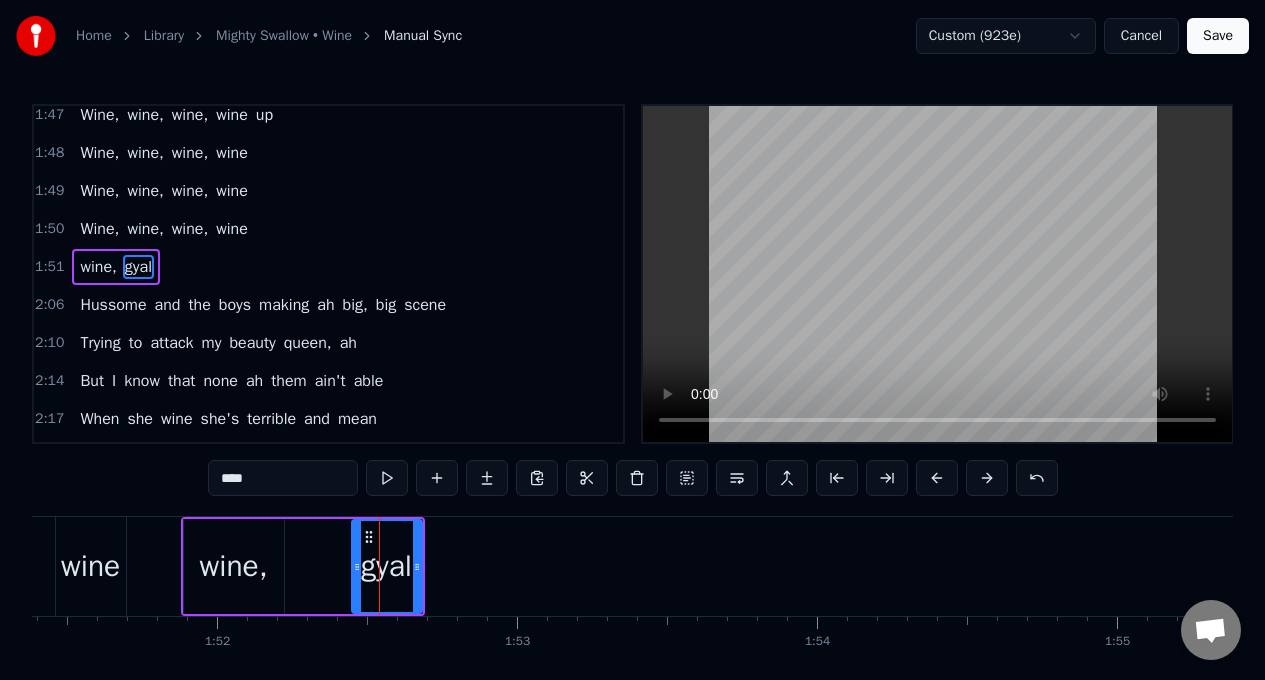 type on "****" 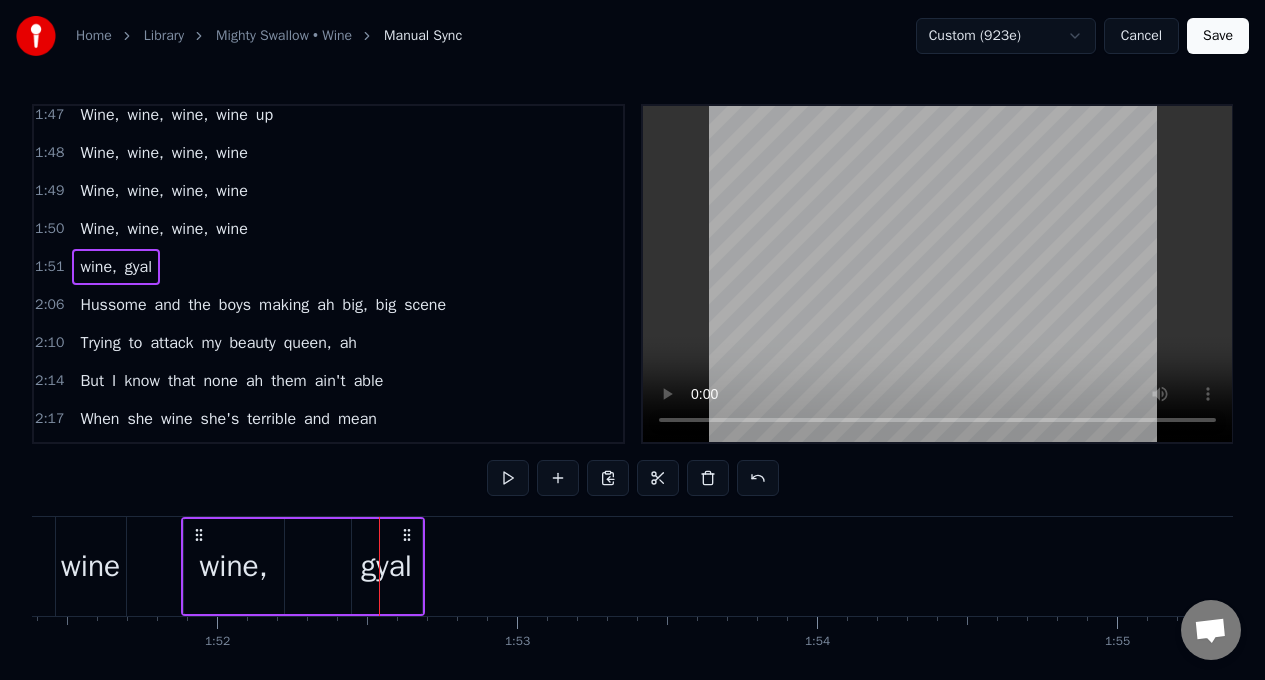 click on "wine," at bounding box center (233, 566) 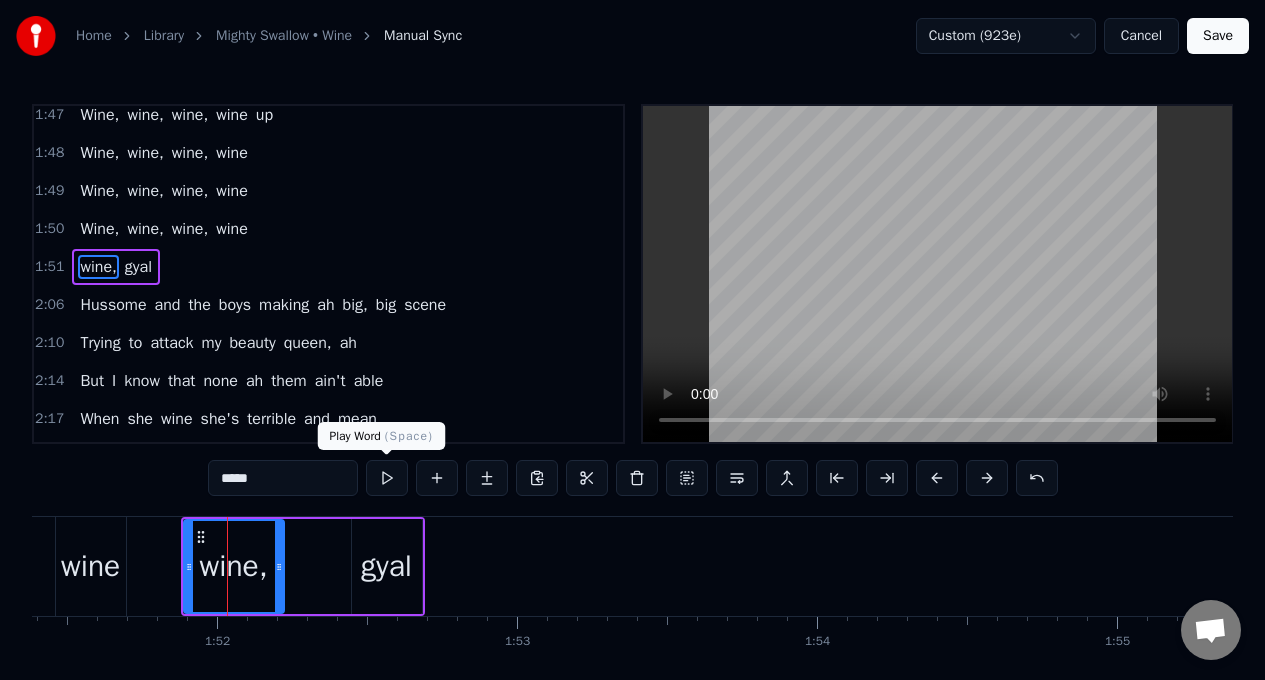 click at bounding box center [387, 478] 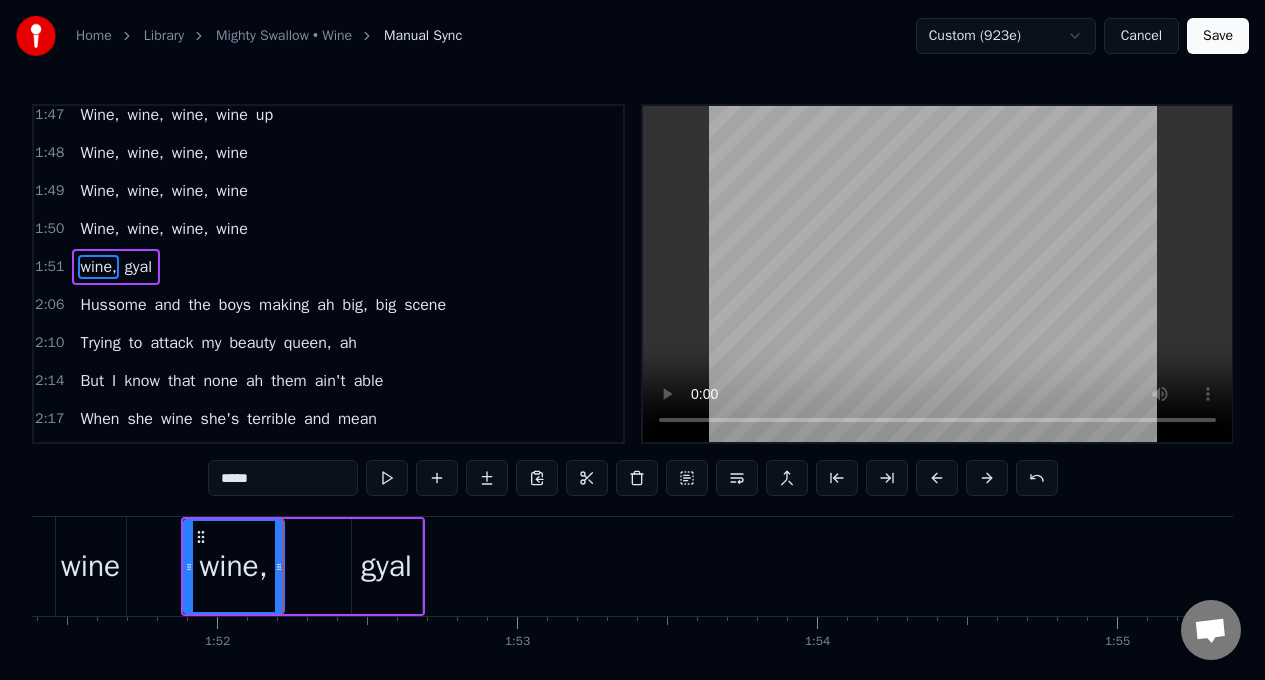 click at bounding box center [387, 478] 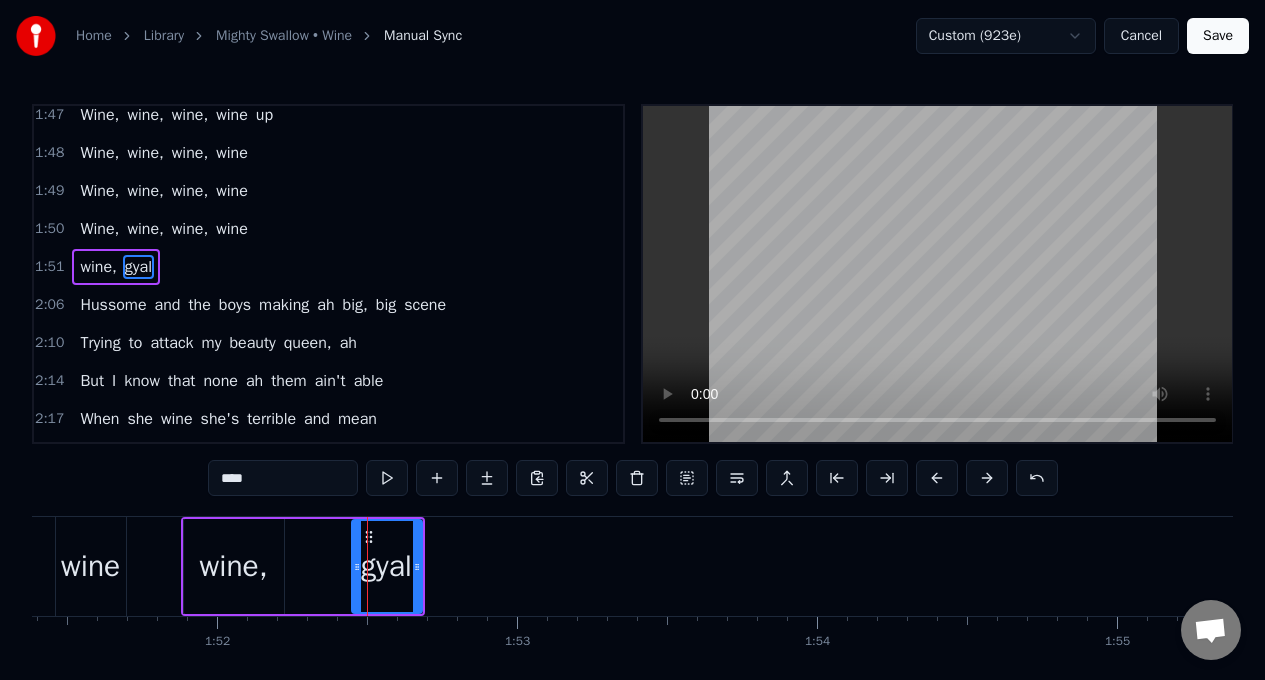 drag, startPoint x: 366, startPoint y: 540, endPoint x: 356, endPoint y: 545, distance: 11.18034 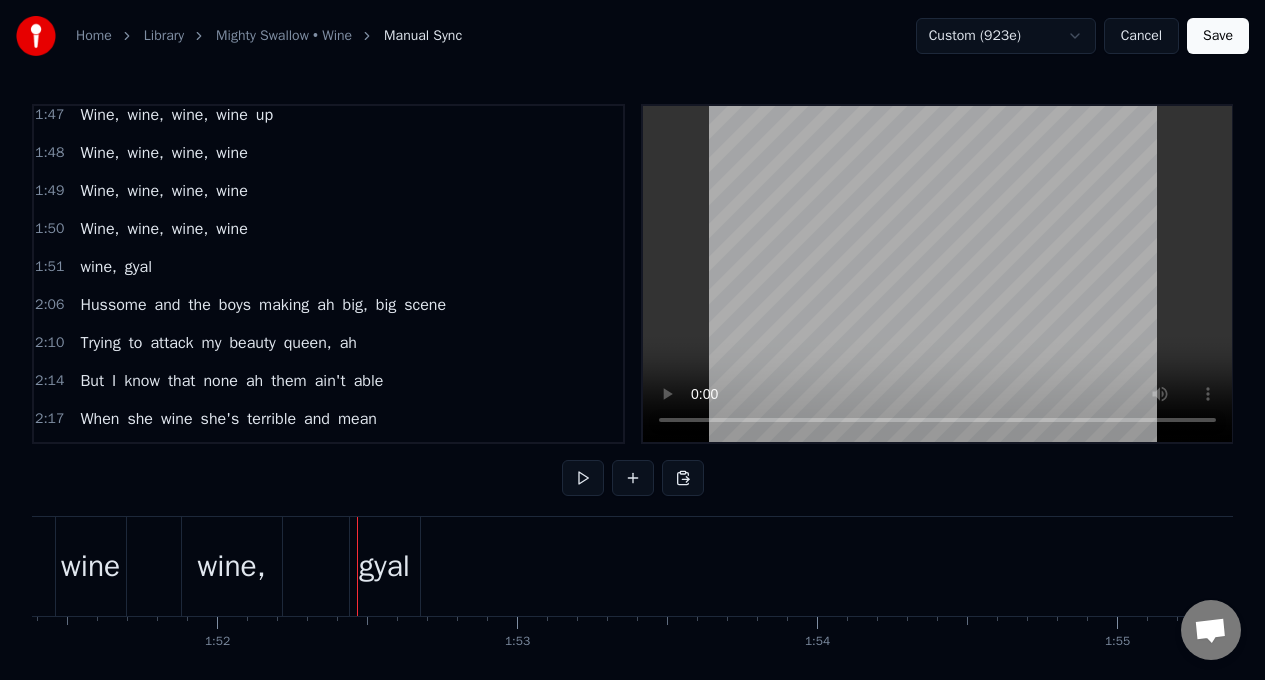 click on "gyal" at bounding box center (384, 566) 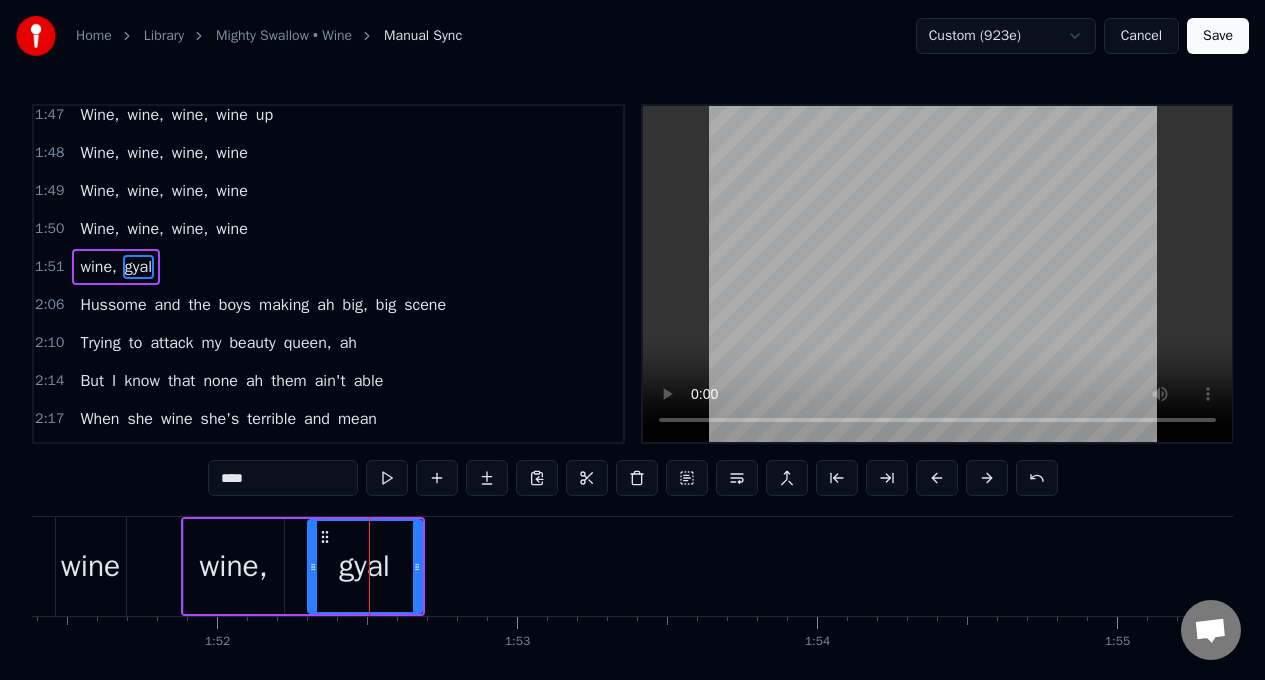 drag, startPoint x: 357, startPoint y: 549, endPoint x: 313, endPoint y: 551, distance: 44.04543 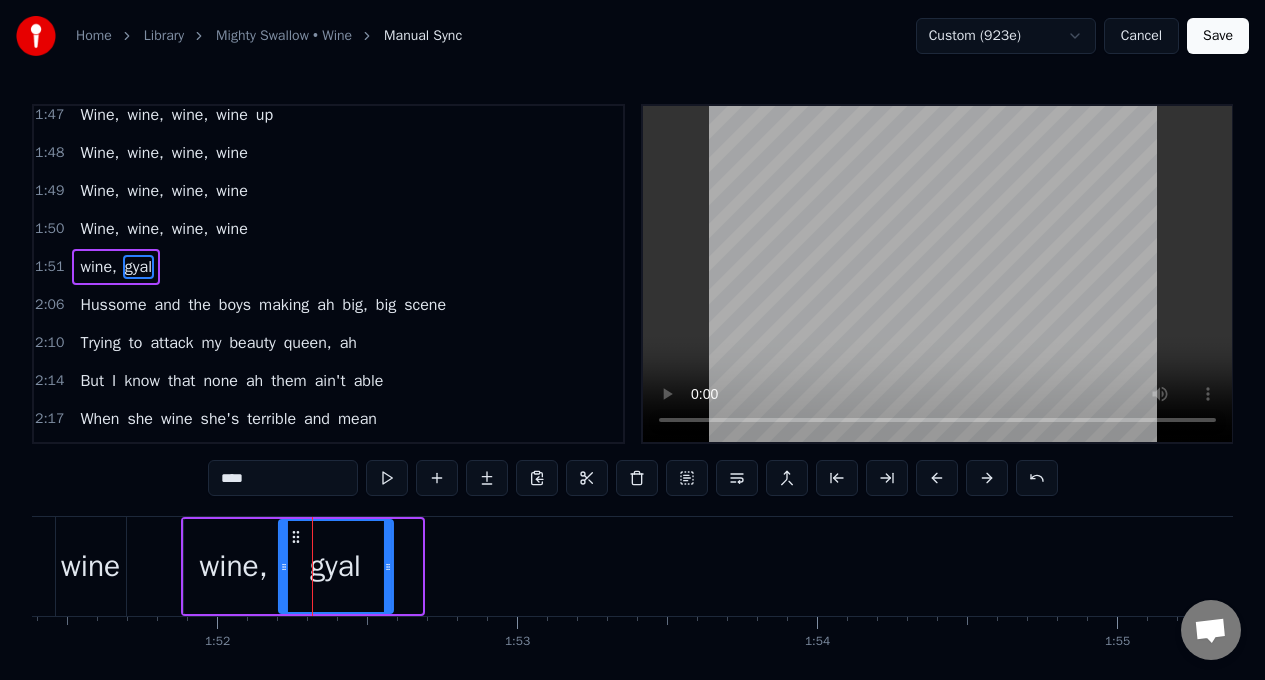 drag, startPoint x: 324, startPoint y: 542, endPoint x: 294, endPoint y: 538, distance: 30.265491 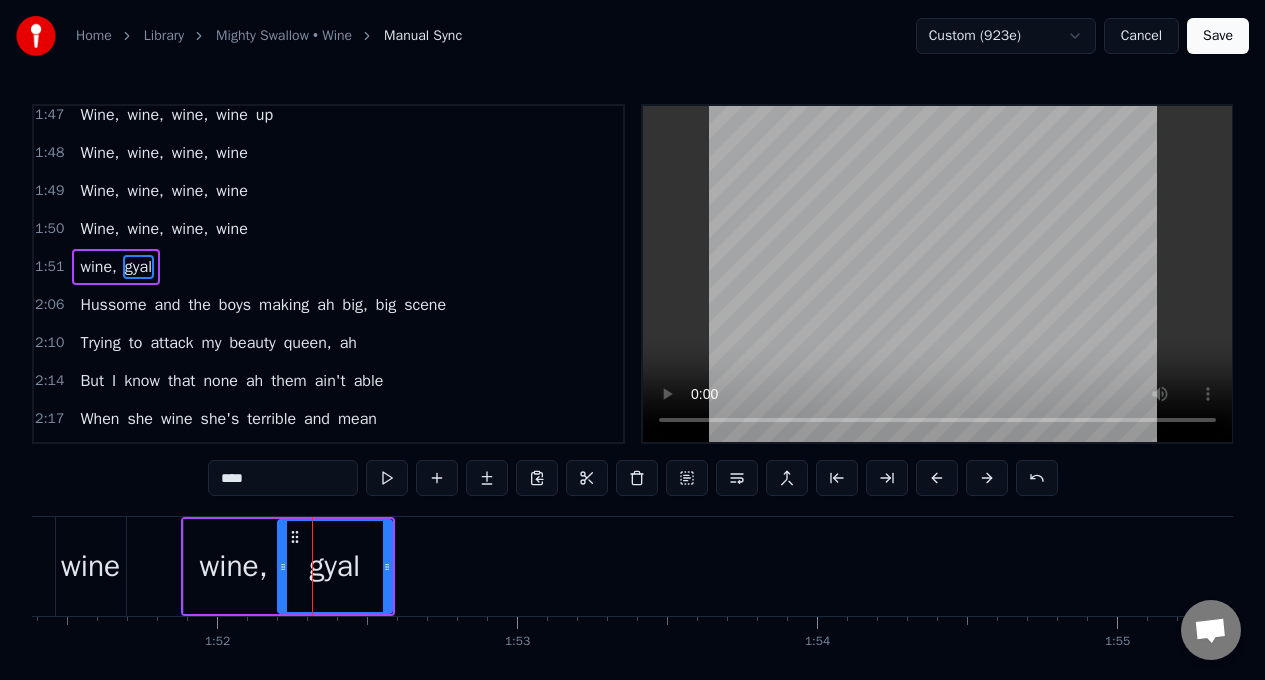 click on "wine," at bounding box center (233, 566) 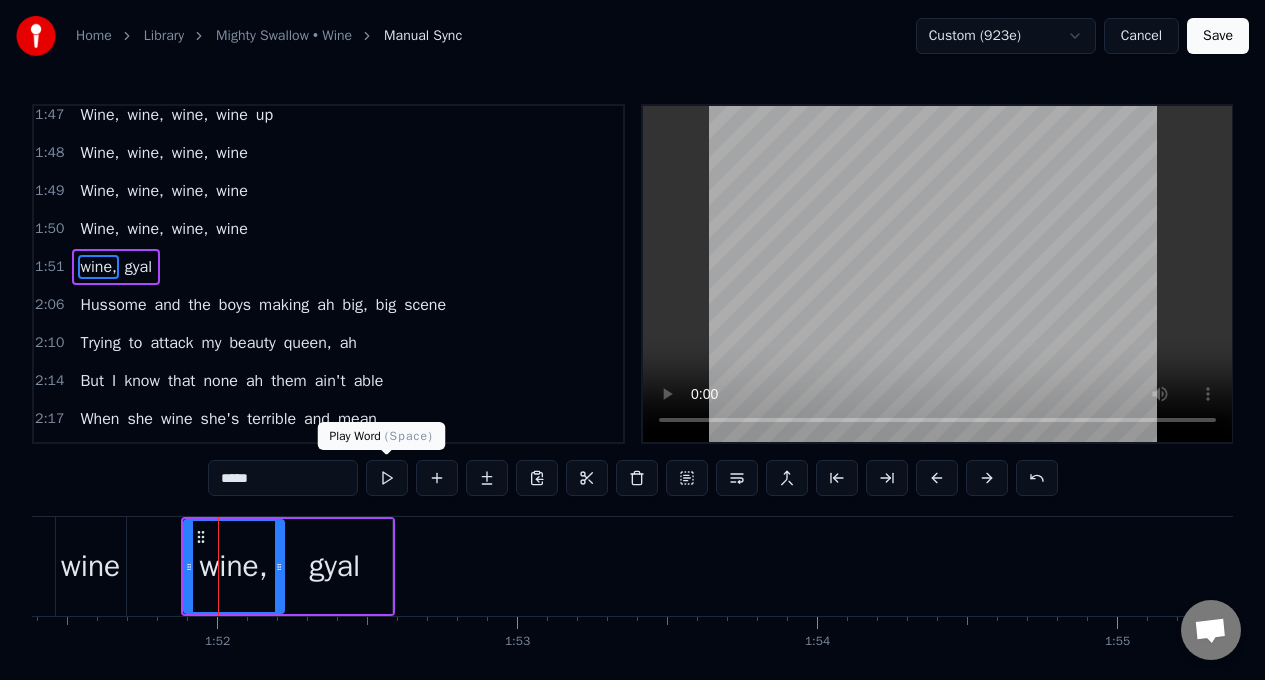 click at bounding box center (387, 478) 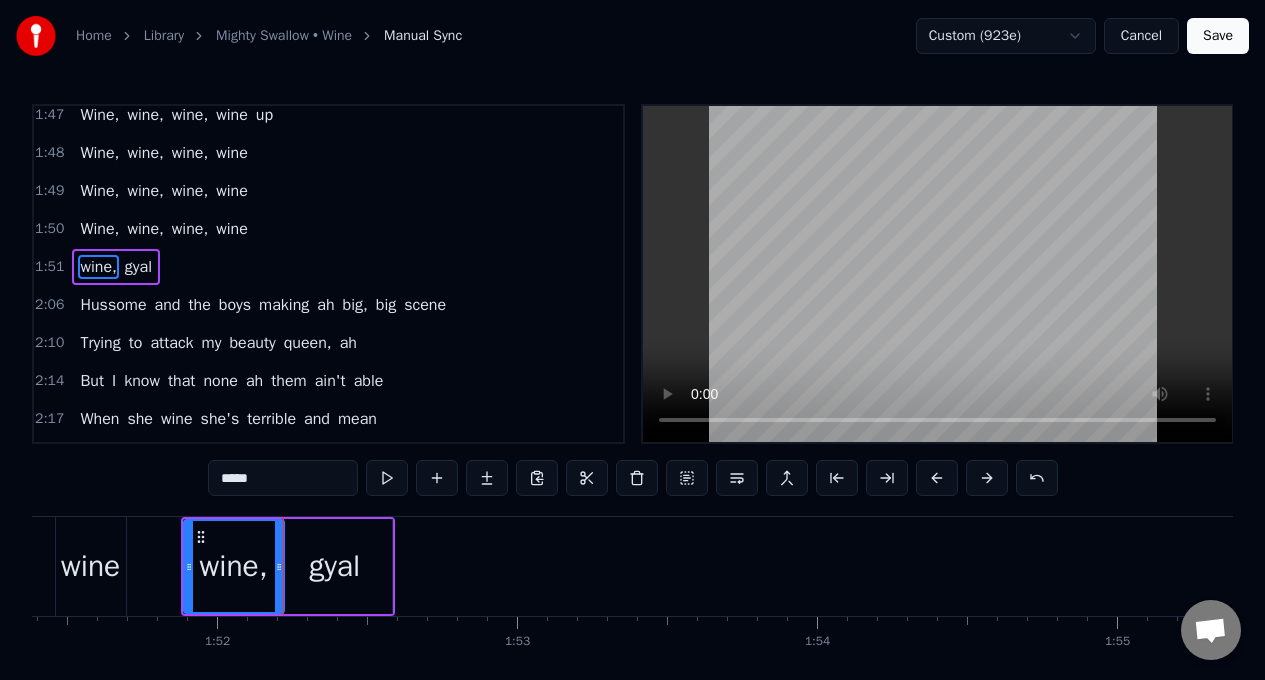 click on "gyal" at bounding box center [334, 566] 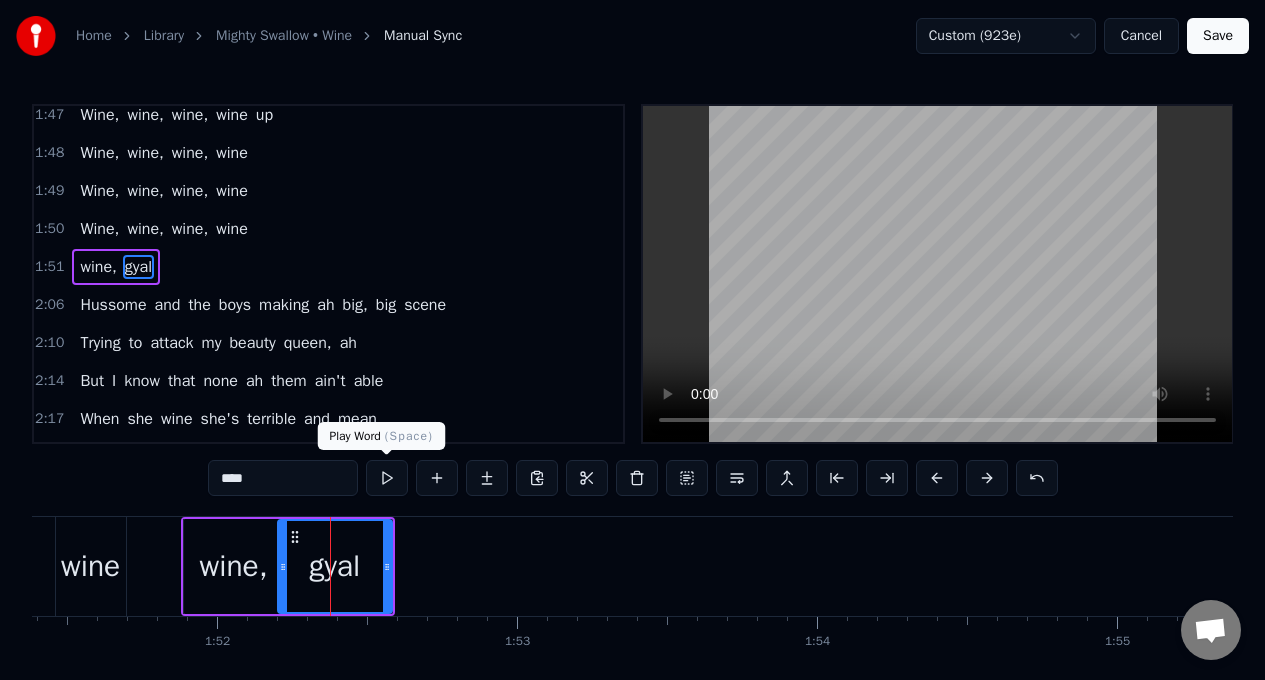 click at bounding box center [387, 478] 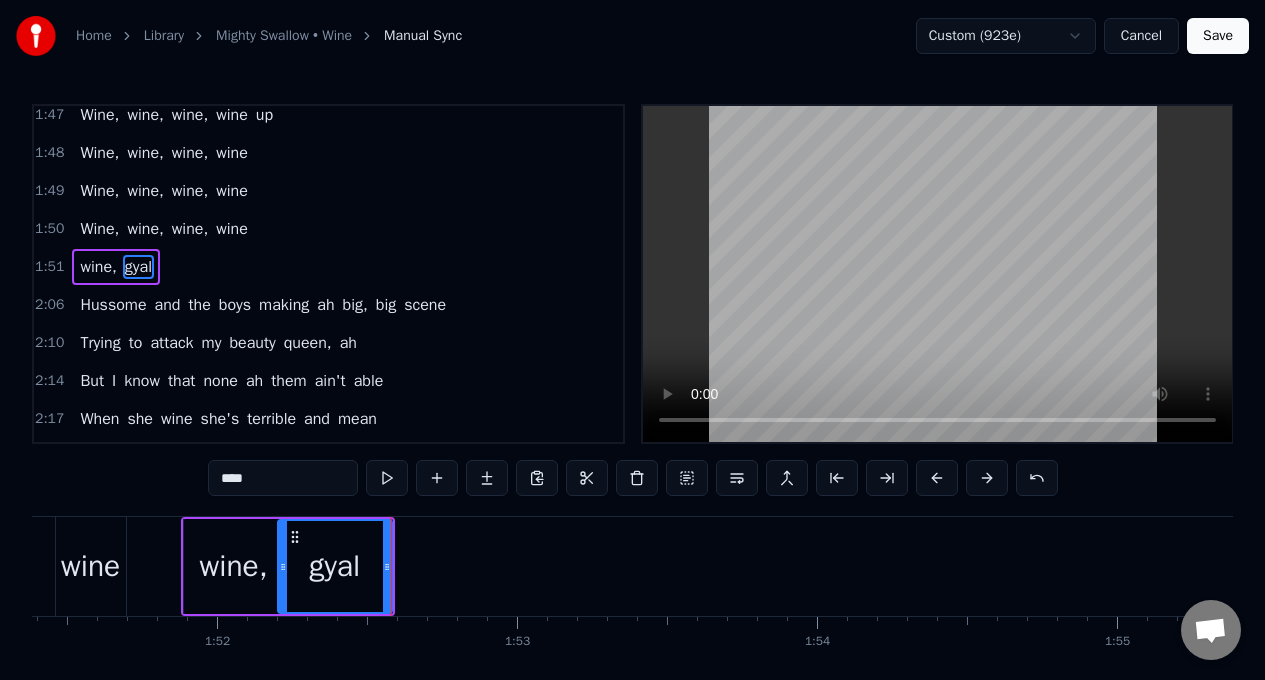 click at bounding box center (387, 478) 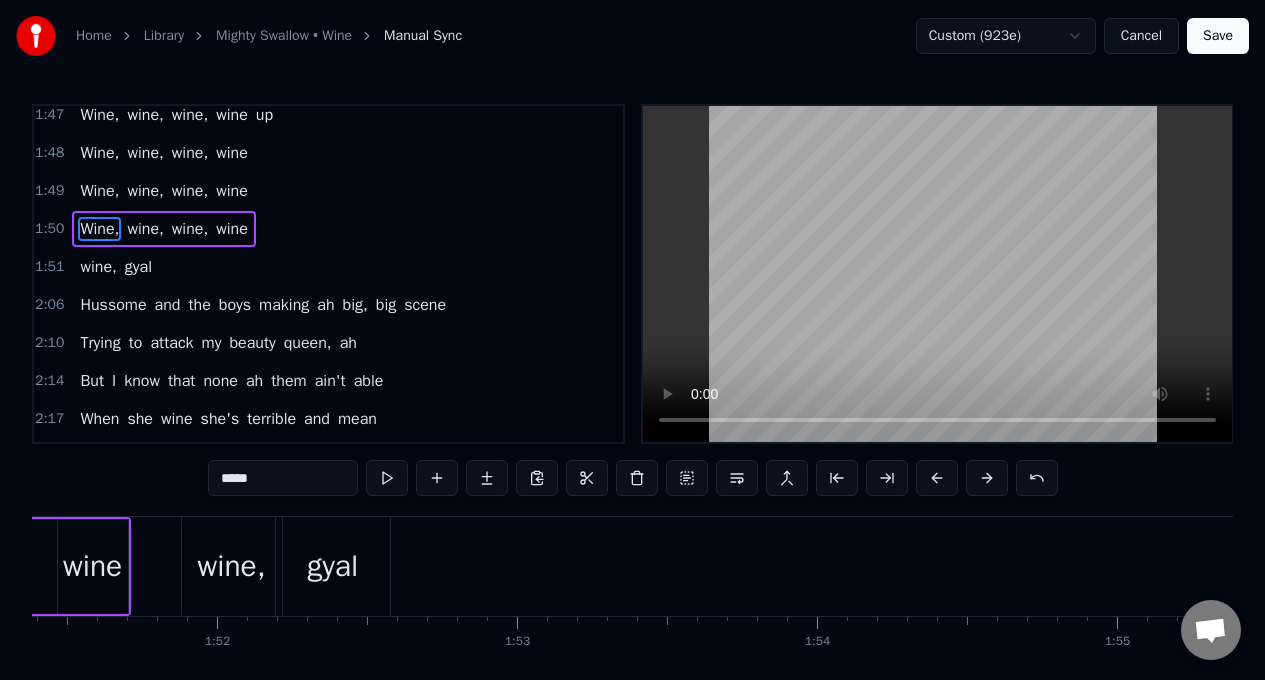 scroll, scrollTop: 1374, scrollLeft: 0, axis: vertical 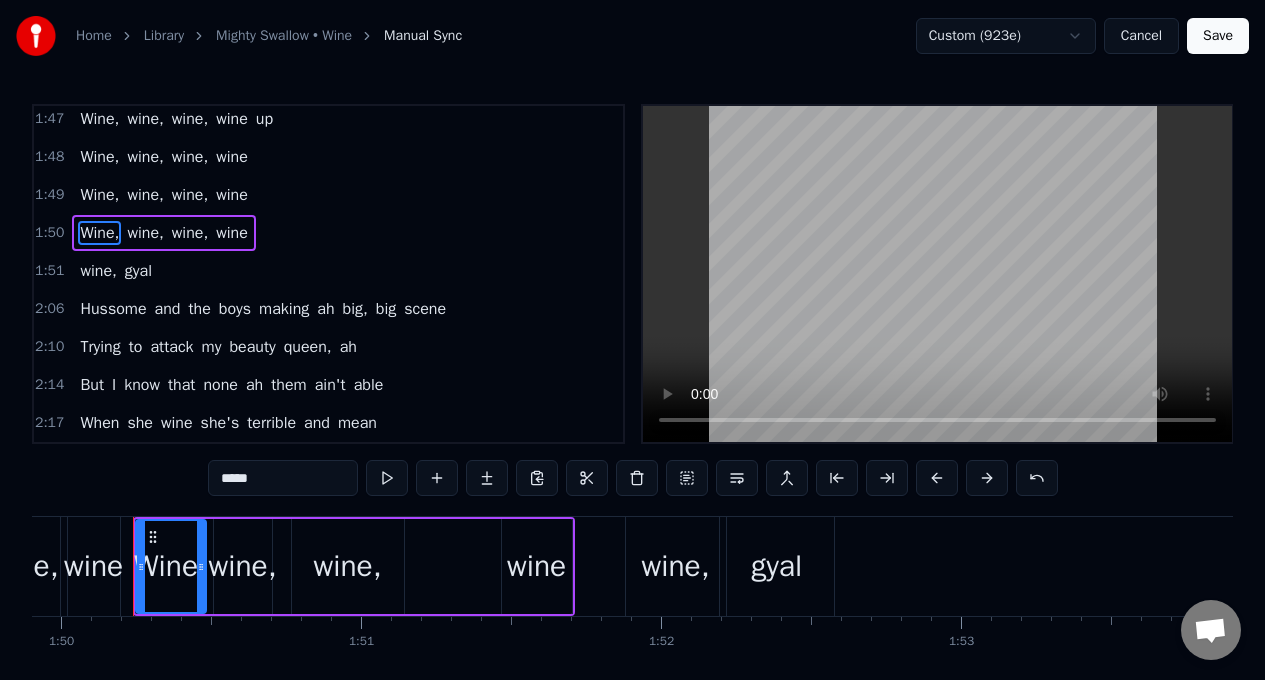 click on "Wine, wine, wine, wine" at bounding box center (-12, 566) 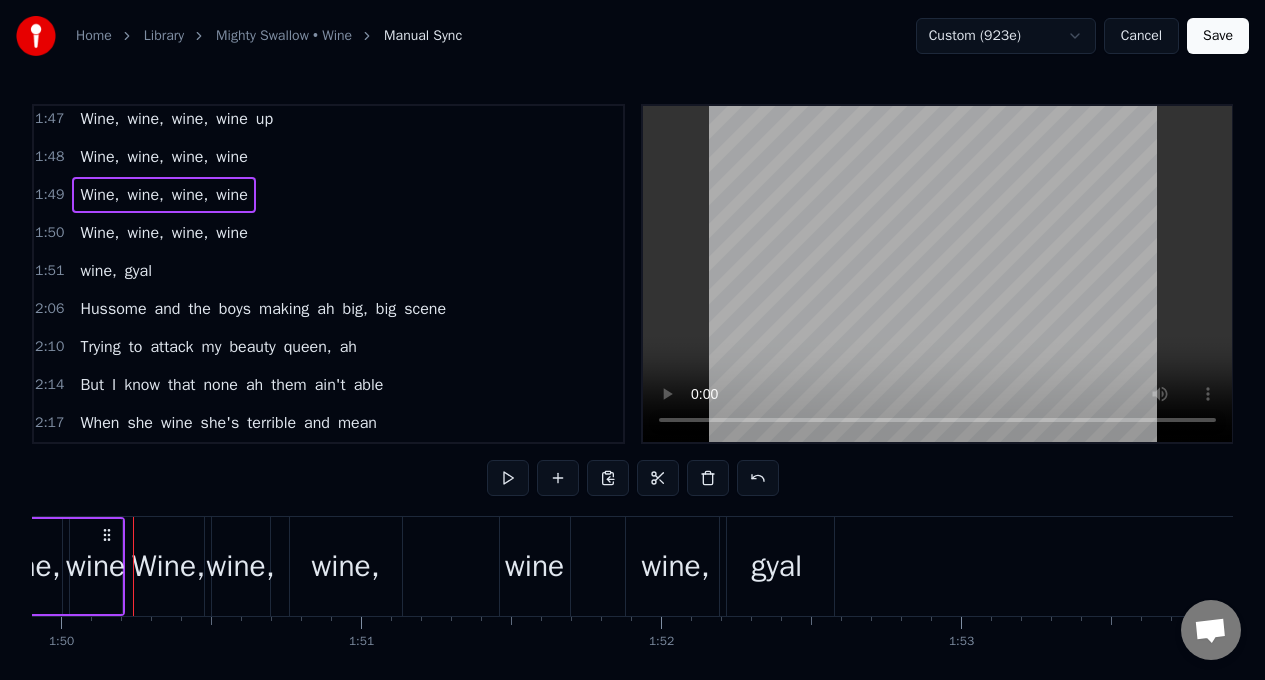 scroll, scrollTop: 0, scrollLeft: 32959, axis: horizontal 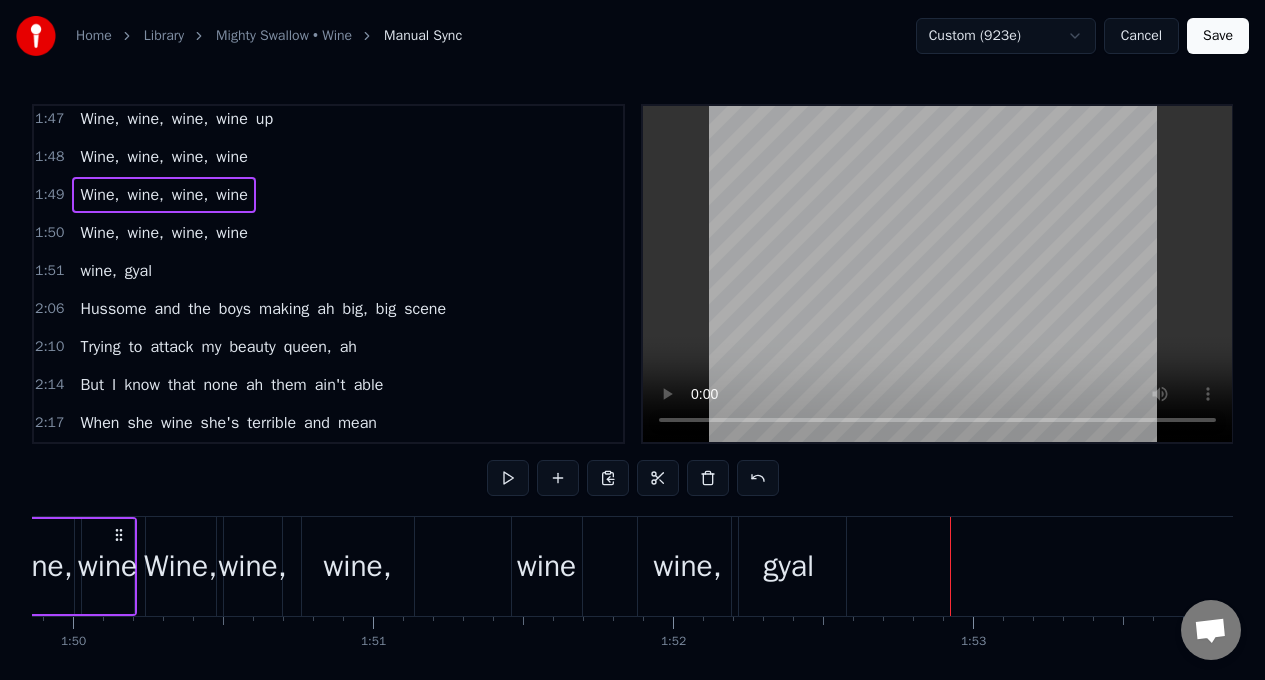 click on "wine" at bounding box center [108, 566] 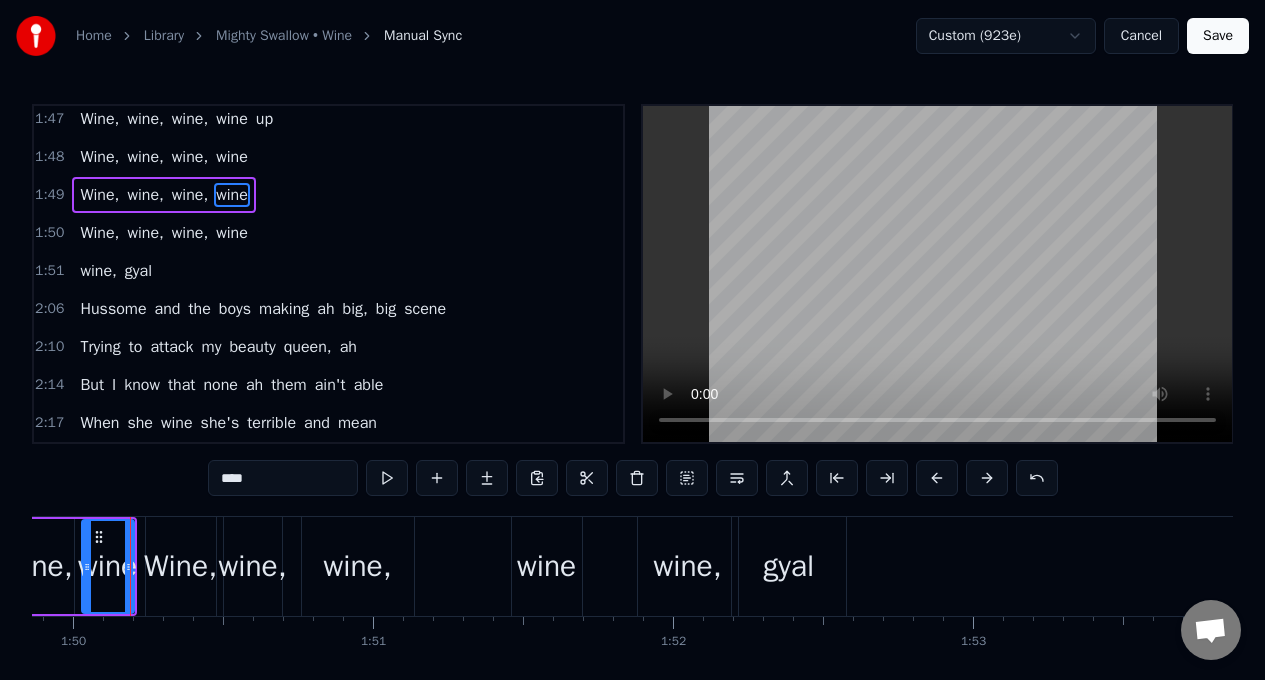 scroll, scrollTop: 1348, scrollLeft: 0, axis: vertical 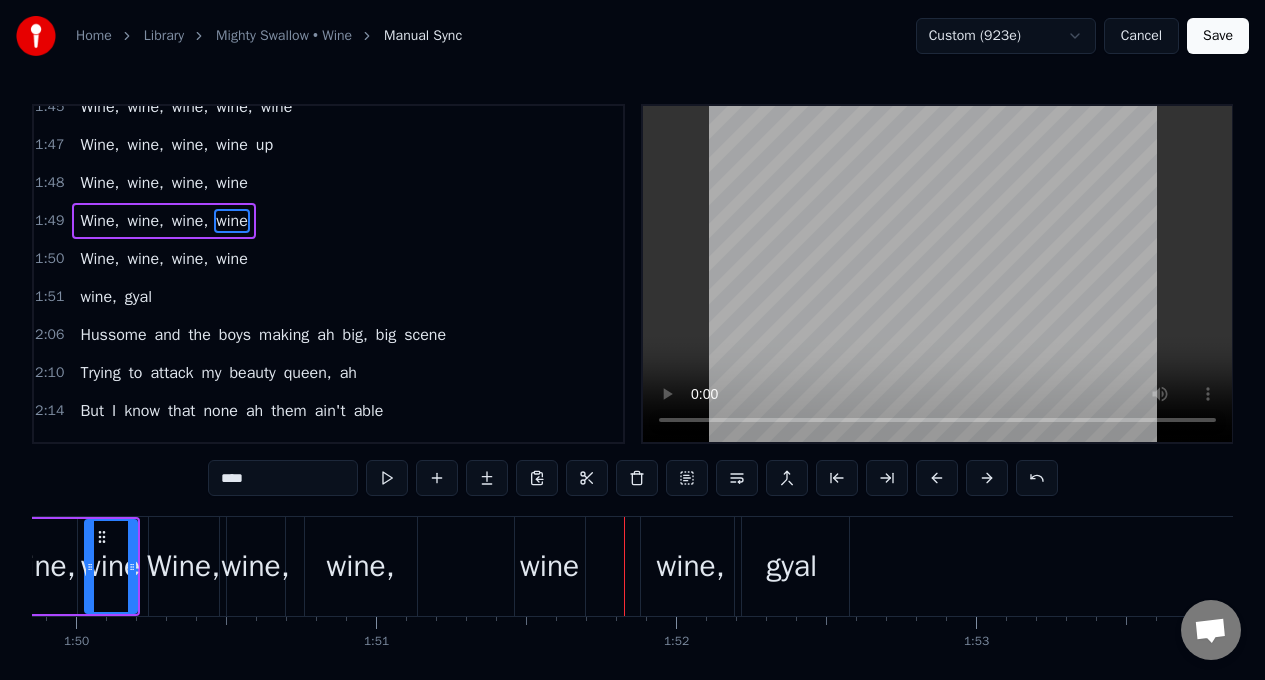 click on "wine" at bounding box center (549, 566) 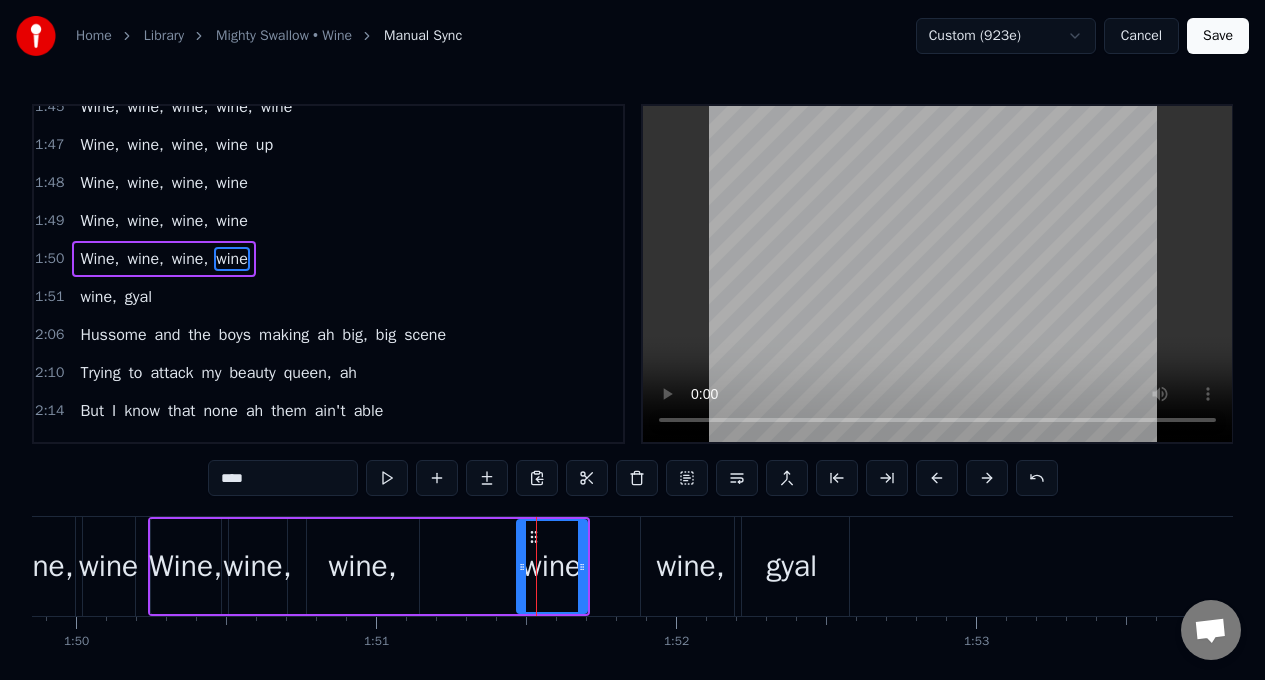 scroll, scrollTop: 1340, scrollLeft: 0, axis: vertical 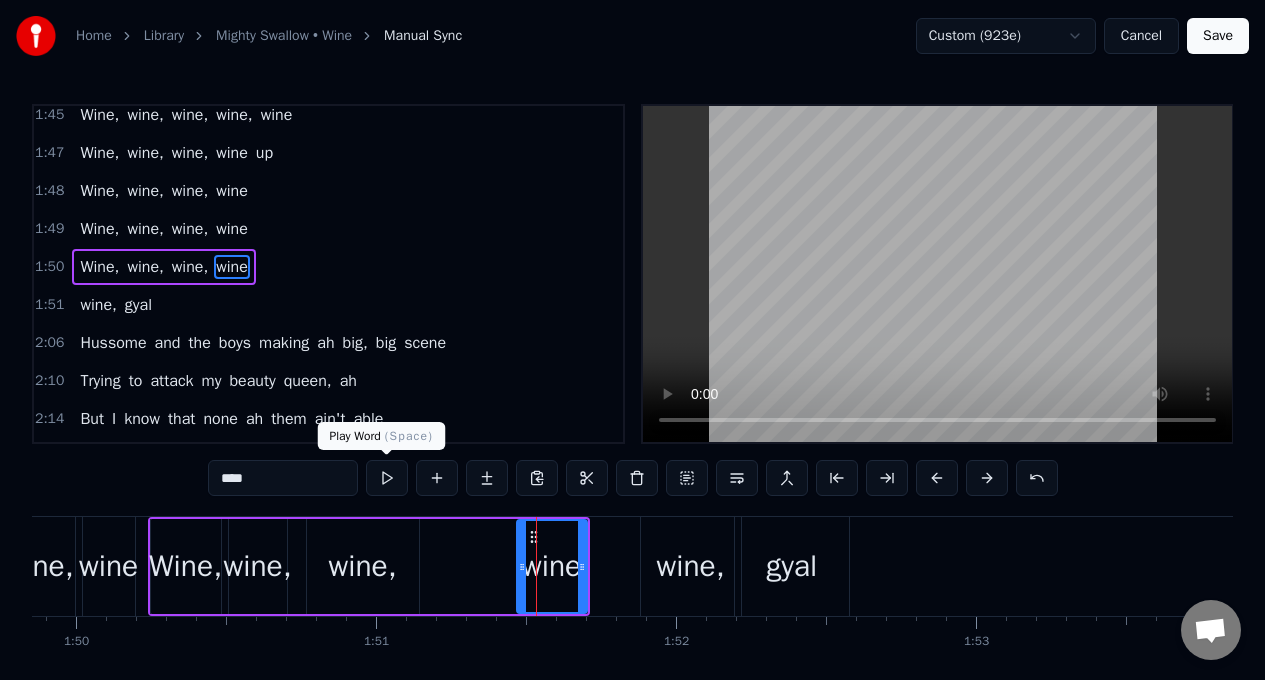 click at bounding box center (387, 478) 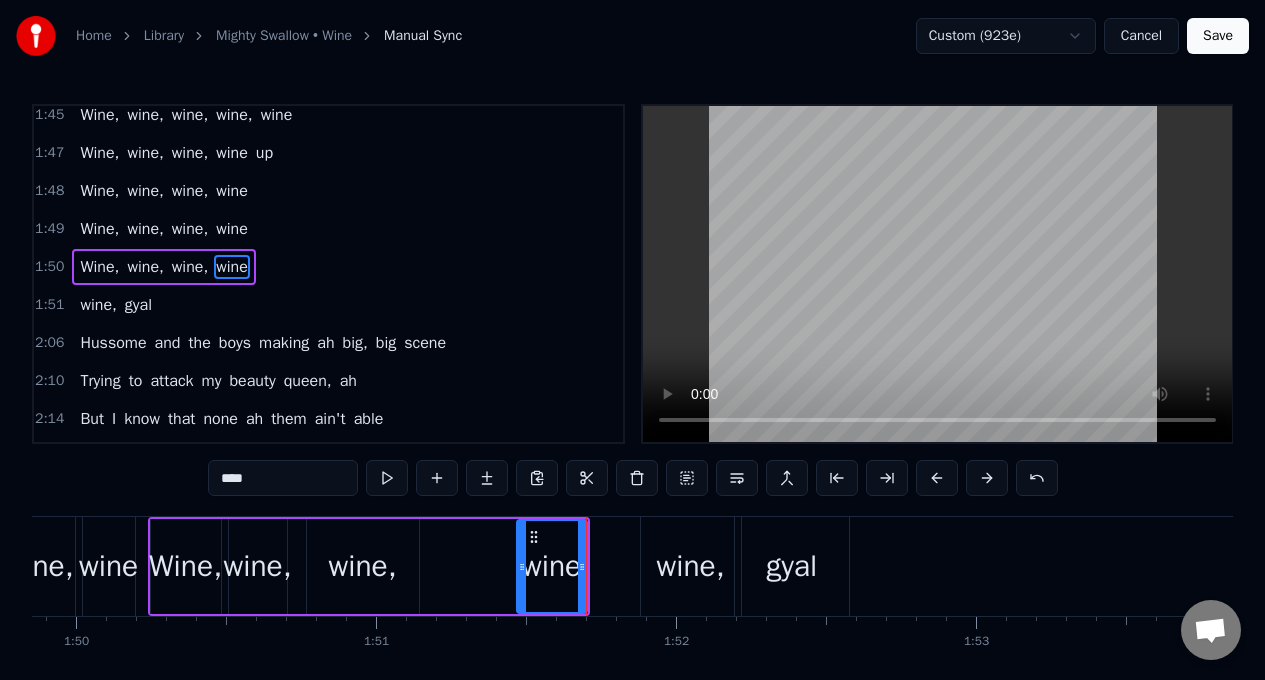 click at bounding box center [387, 478] 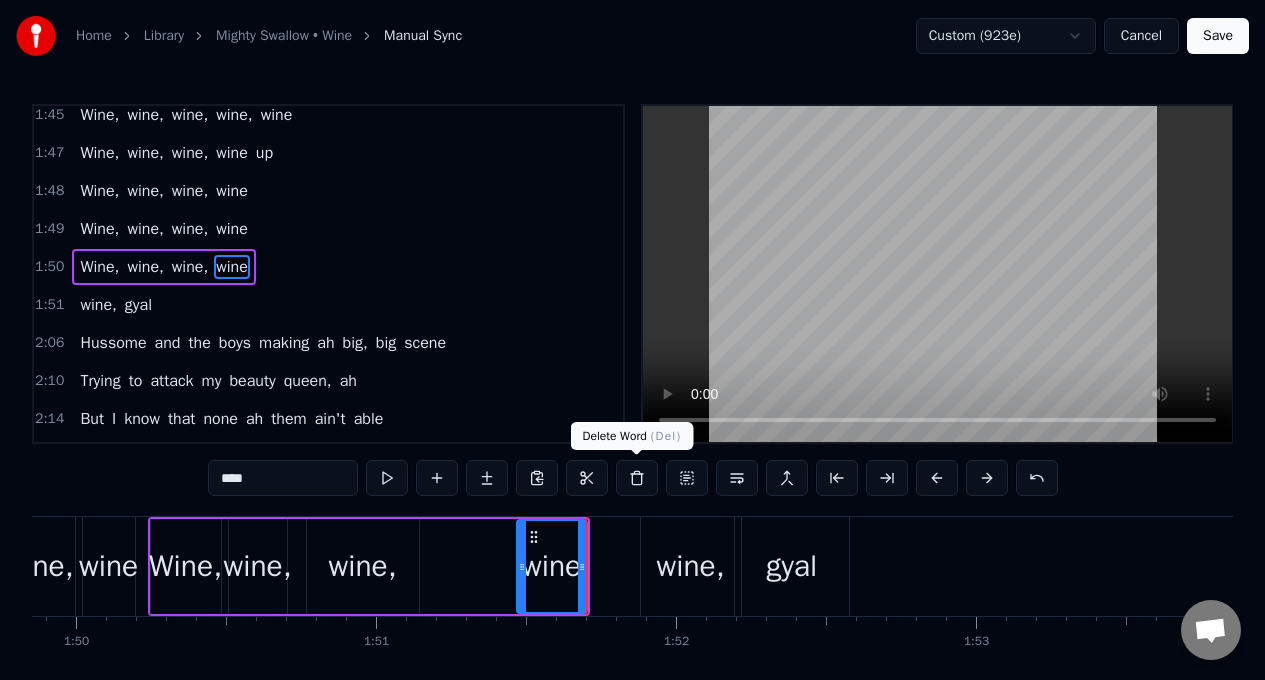 click at bounding box center (637, 478) 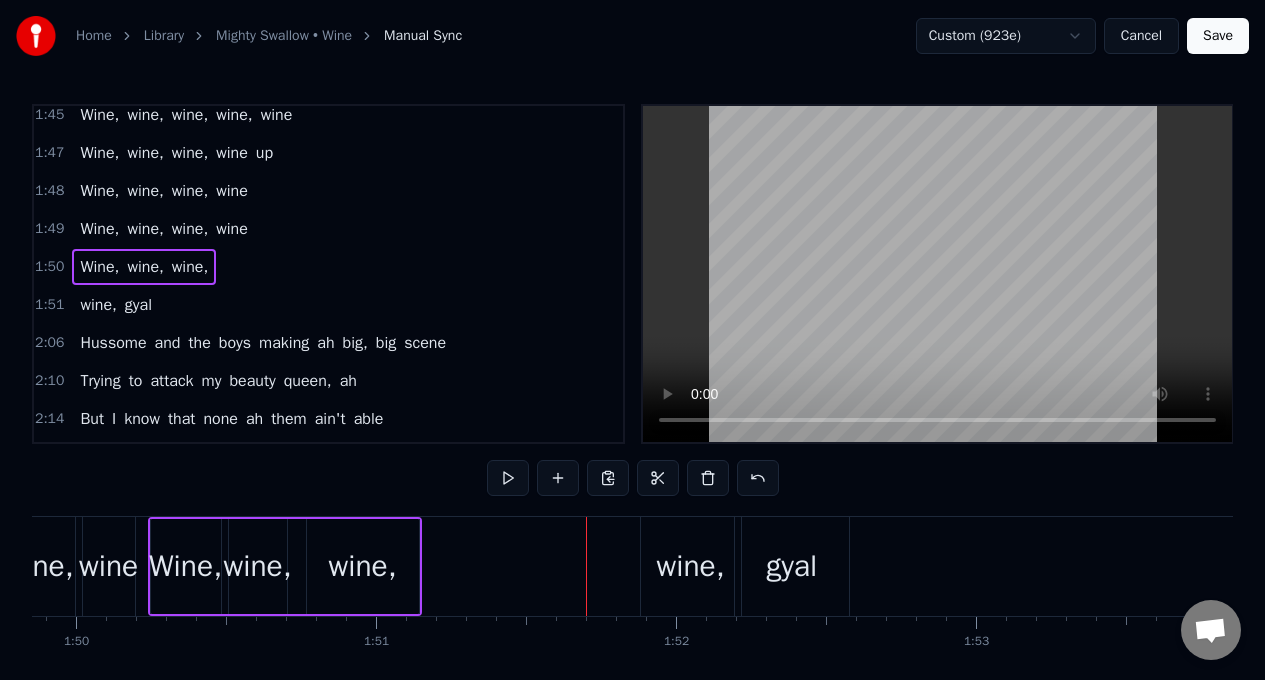 click on "wine," at bounding box center (362, 566) 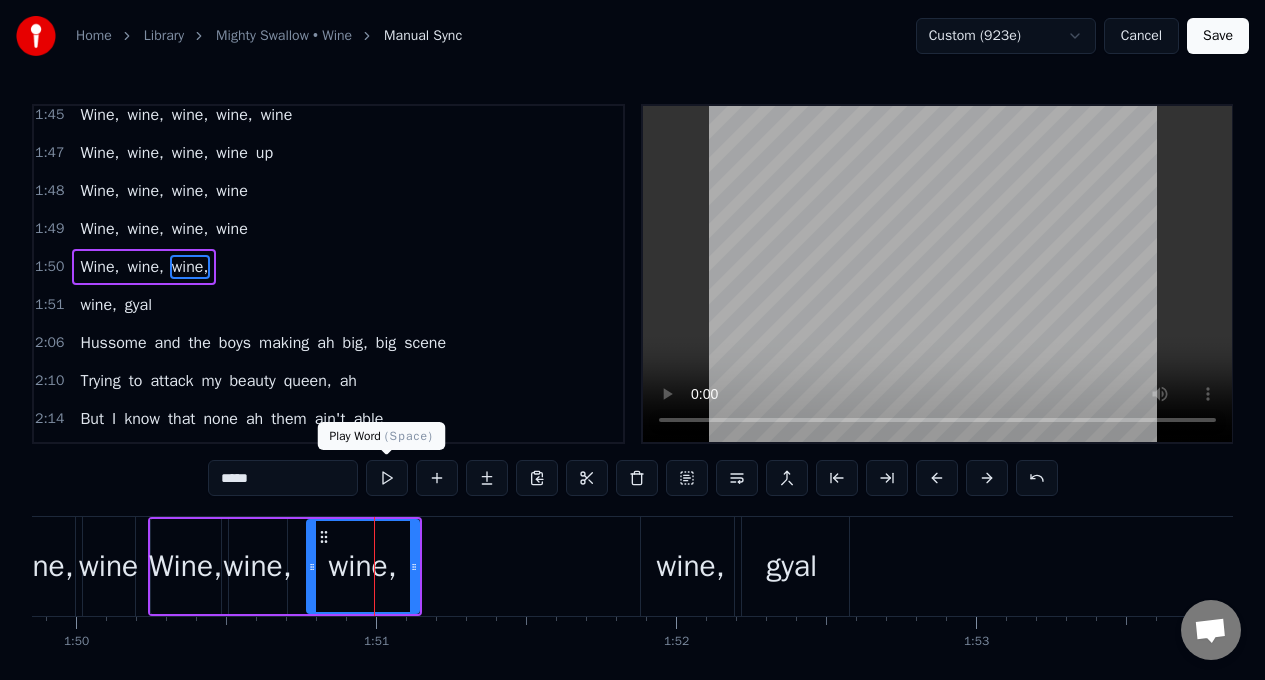 click at bounding box center (387, 478) 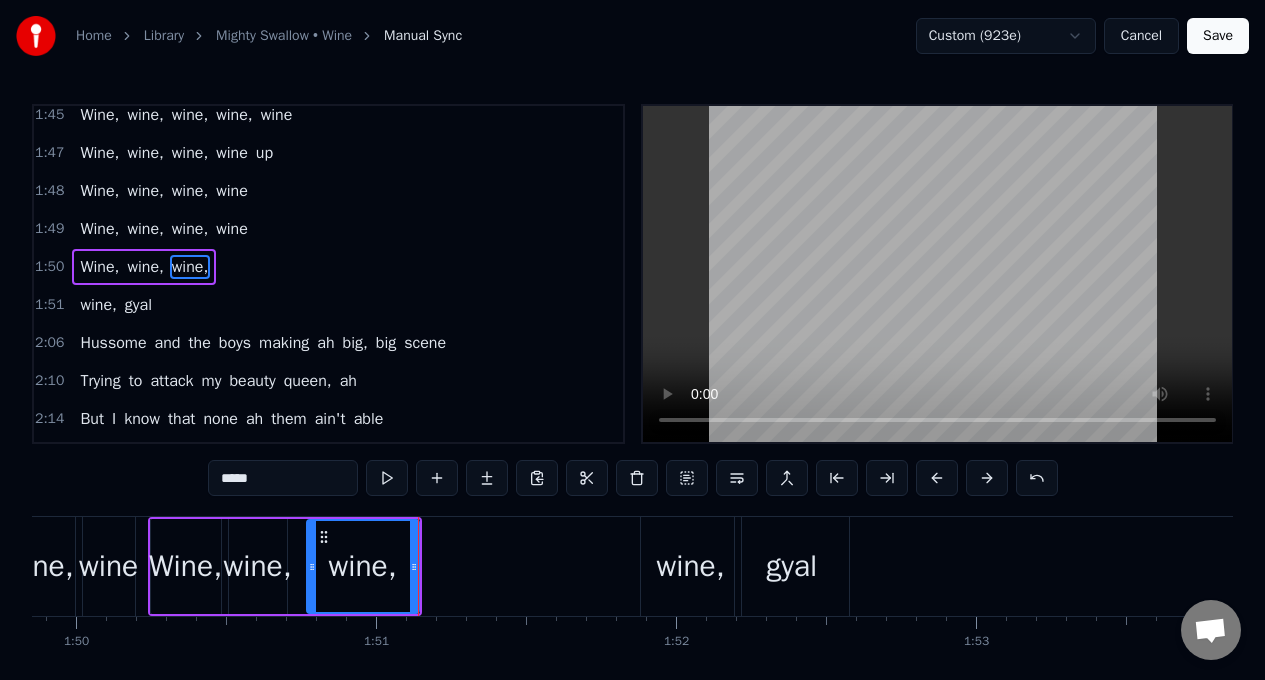 click at bounding box center (387, 478) 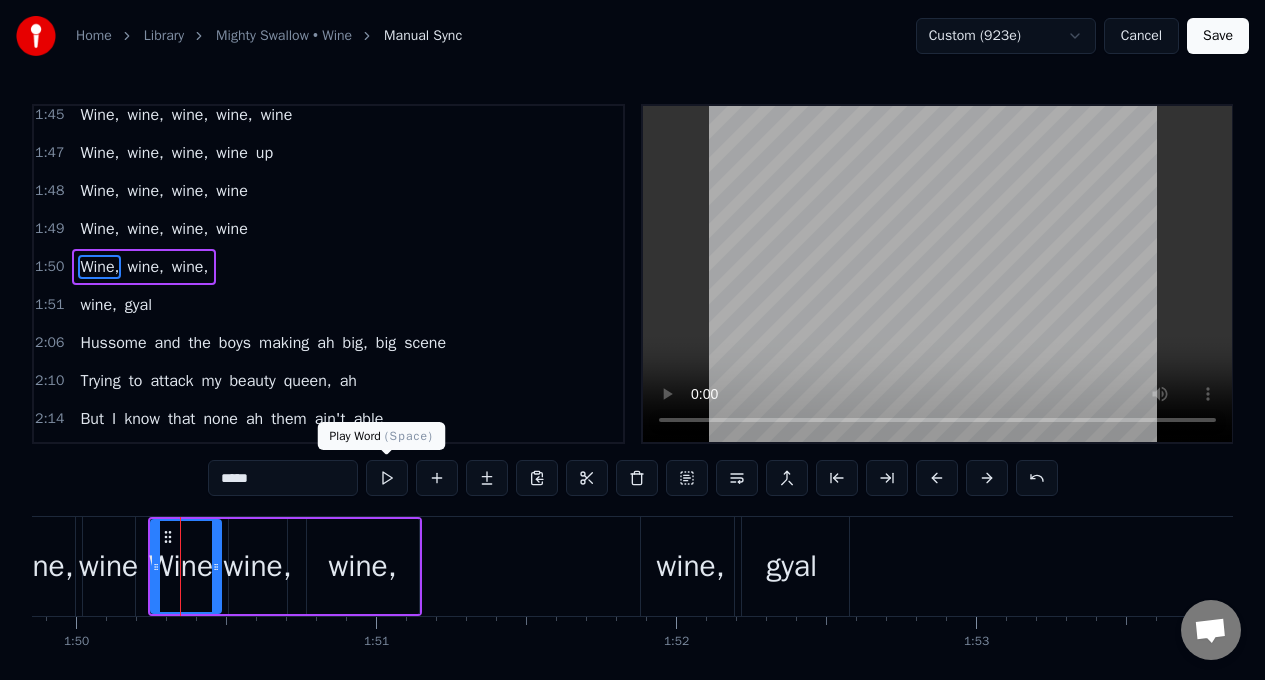 click at bounding box center (387, 478) 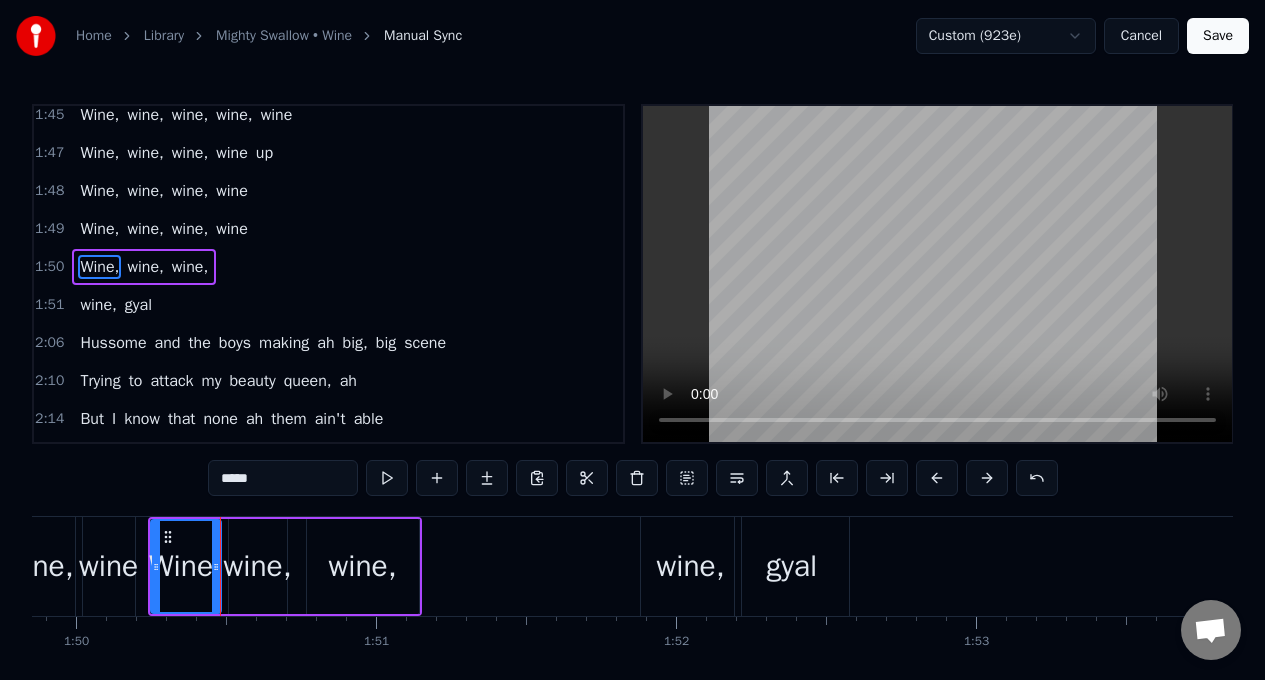 click at bounding box center (387, 478) 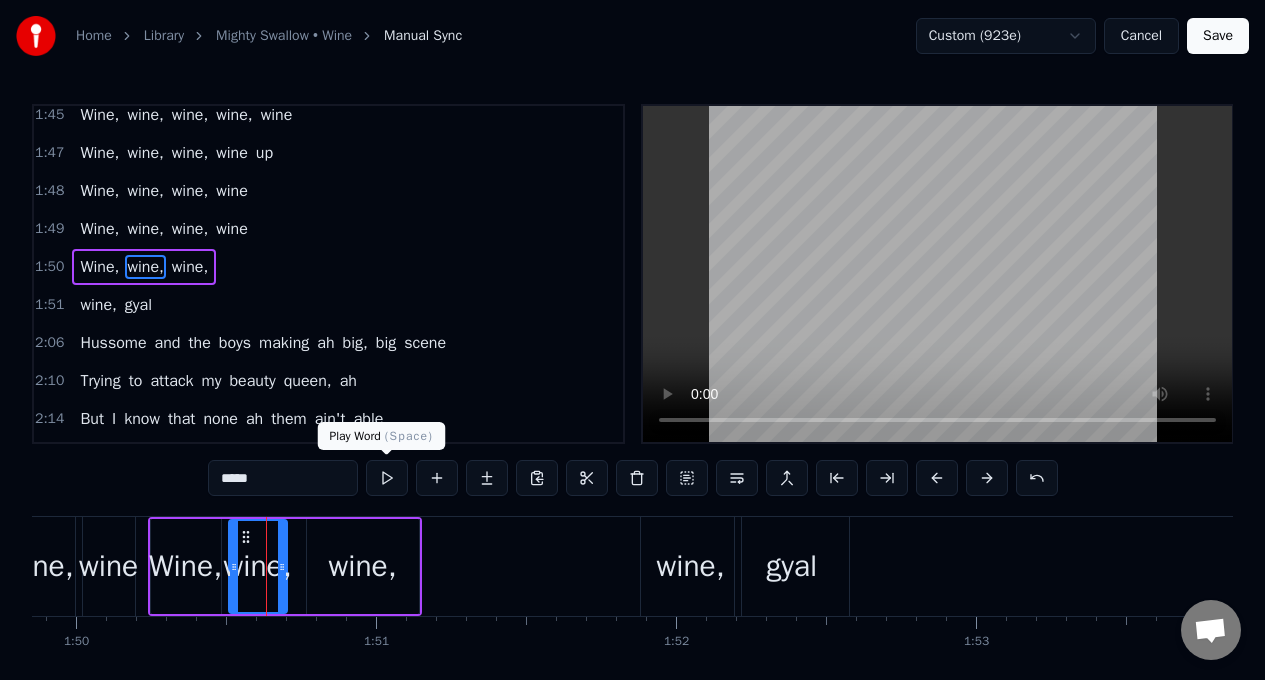 click at bounding box center (387, 478) 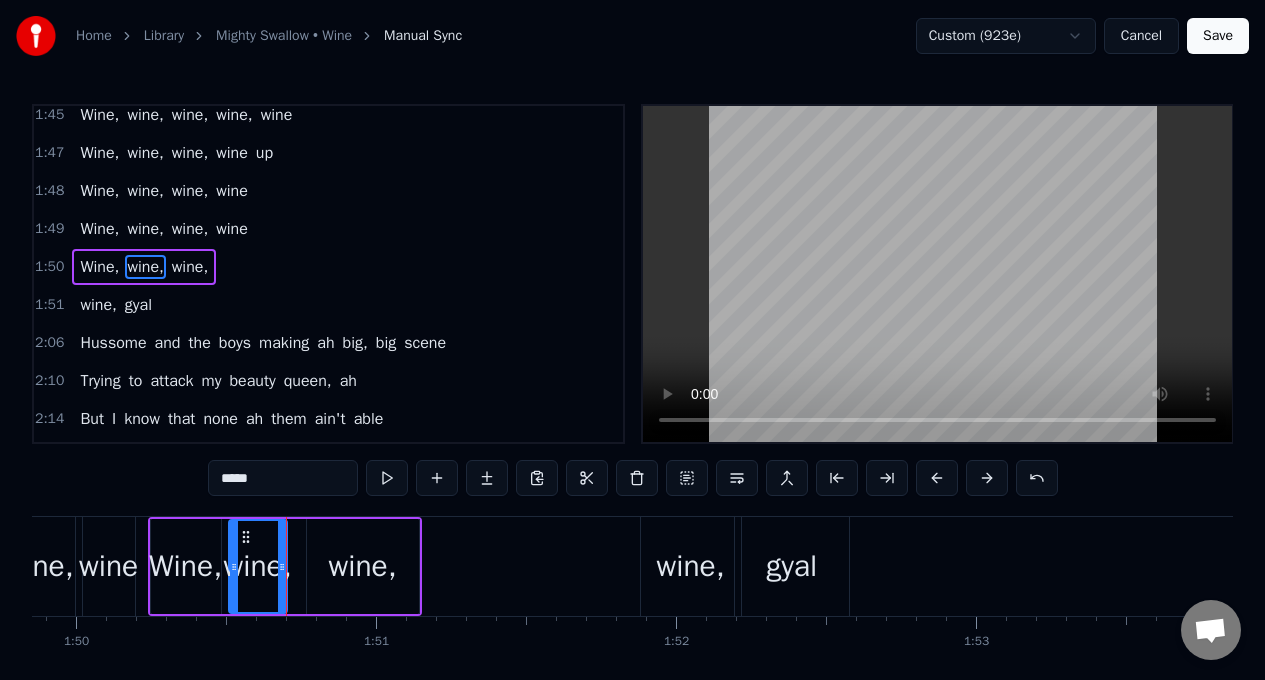 click at bounding box center [387, 478] 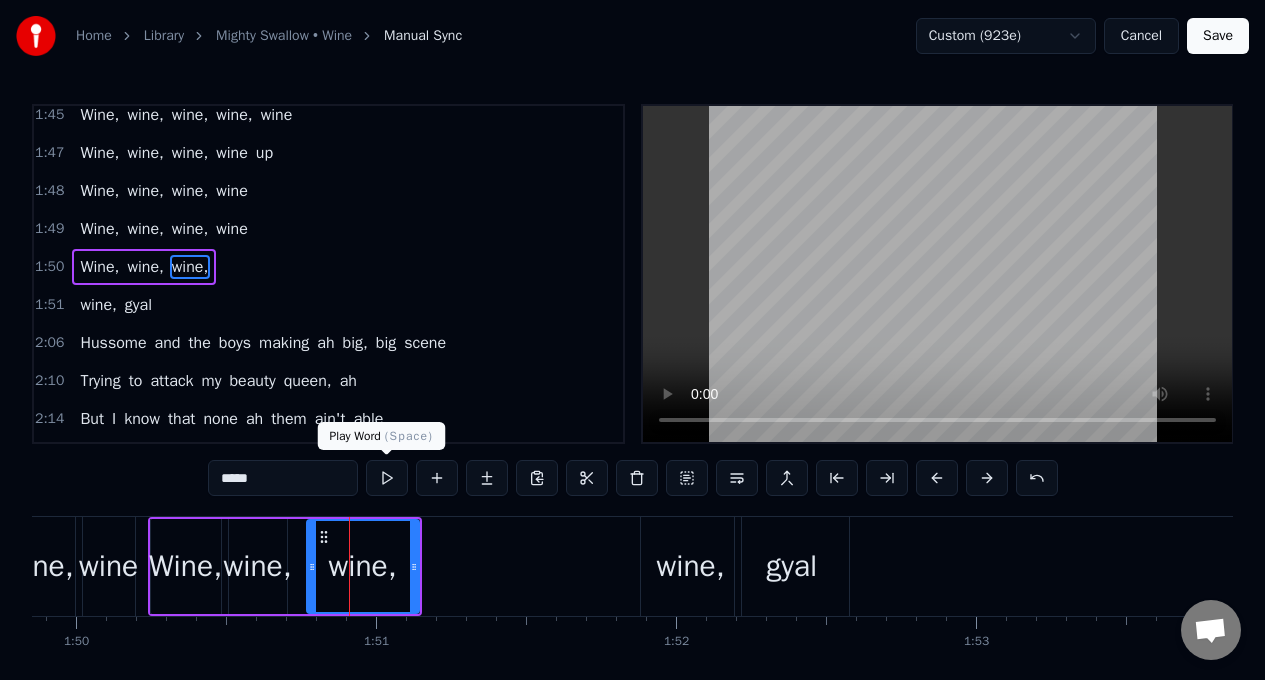 click at bounding box center (387, 478) 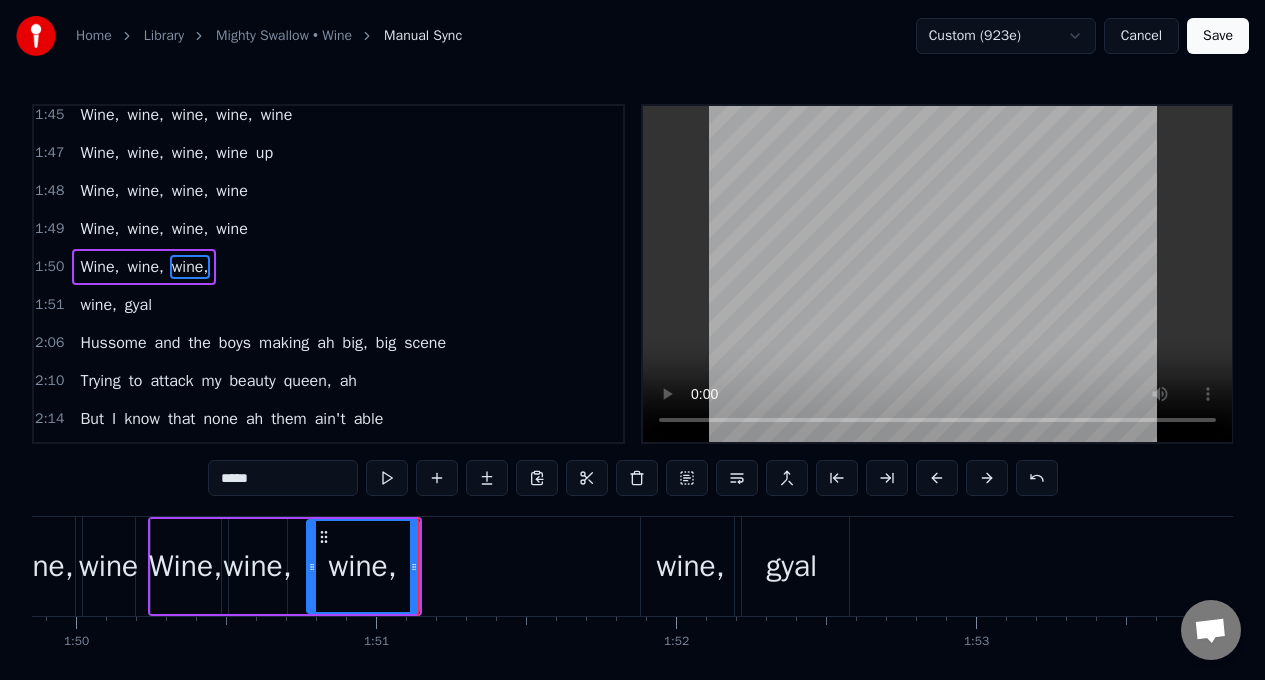 click at bounding box center [387, 478] 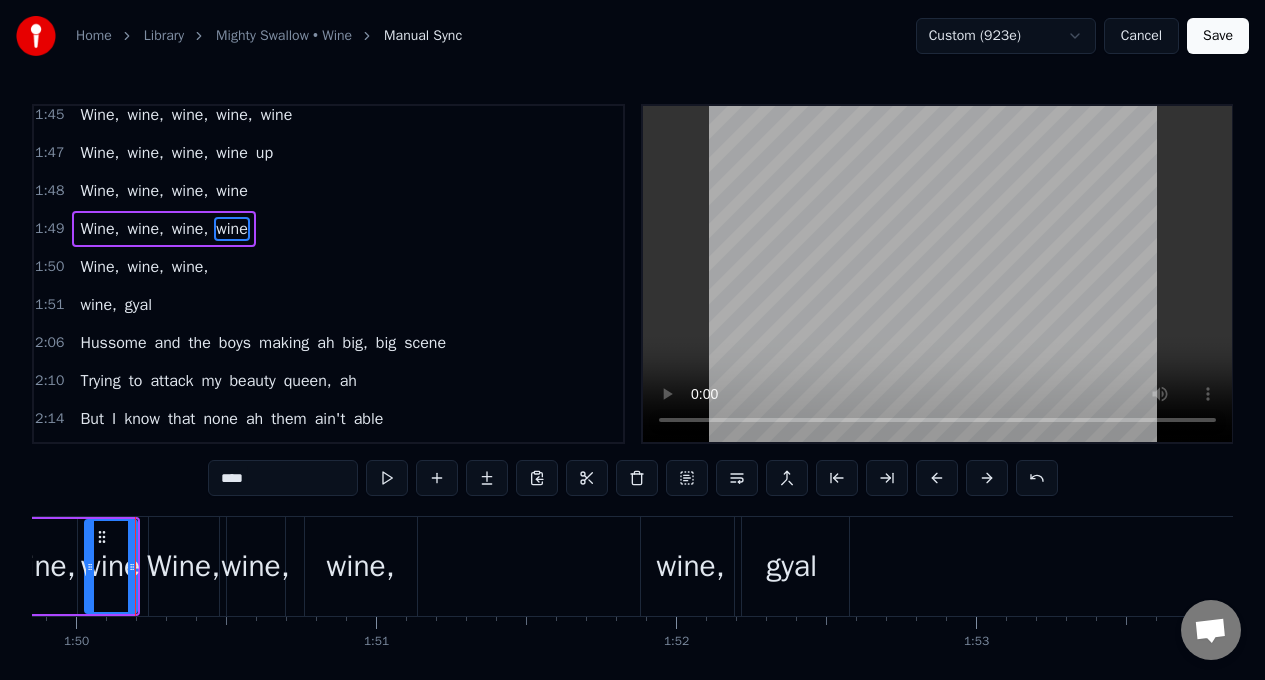 scroll, scrollTop: 1302, scrollLeft: 0, axis: vertical 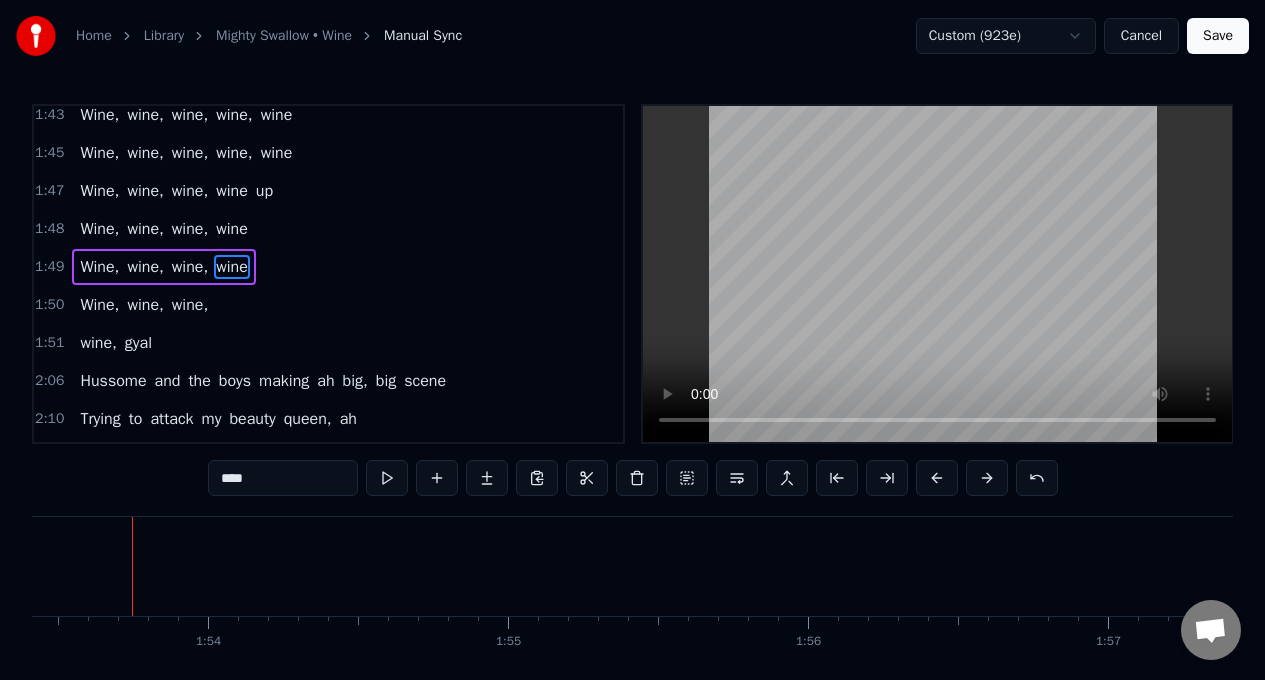 click on "Wine," at bounding box center (99, 305) 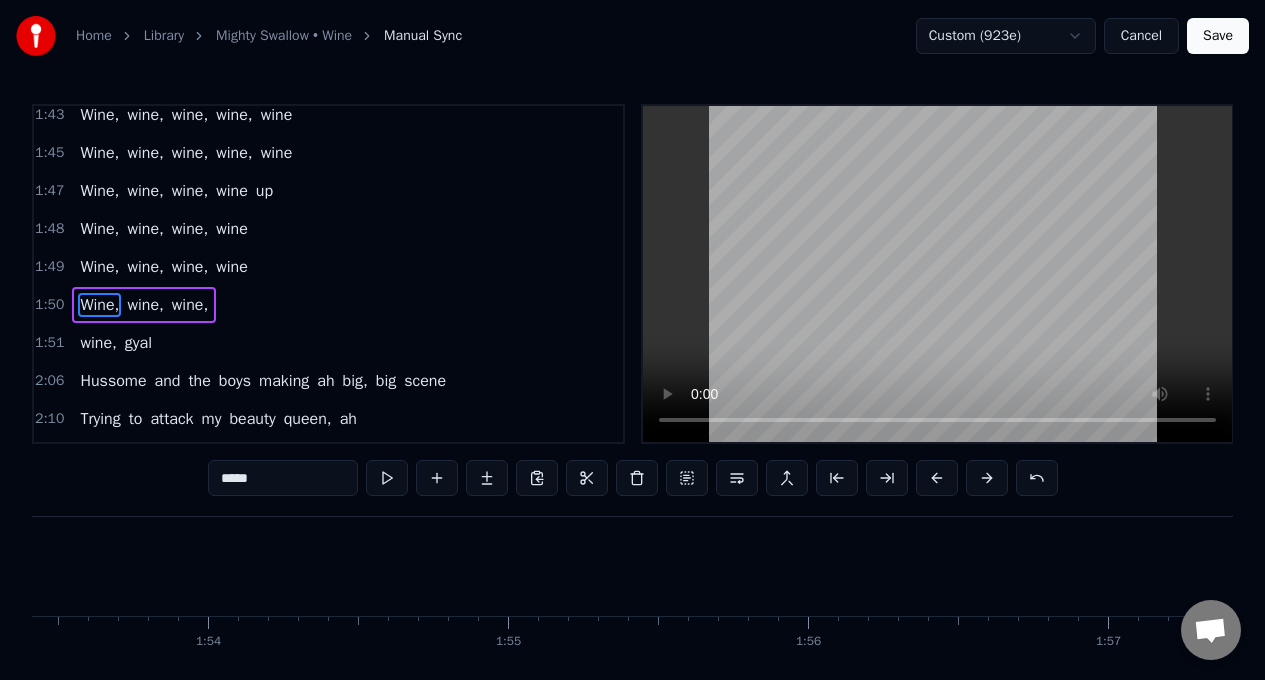 scroll, scrollTop: 1337, scrollLeft: 0, axis: vertical 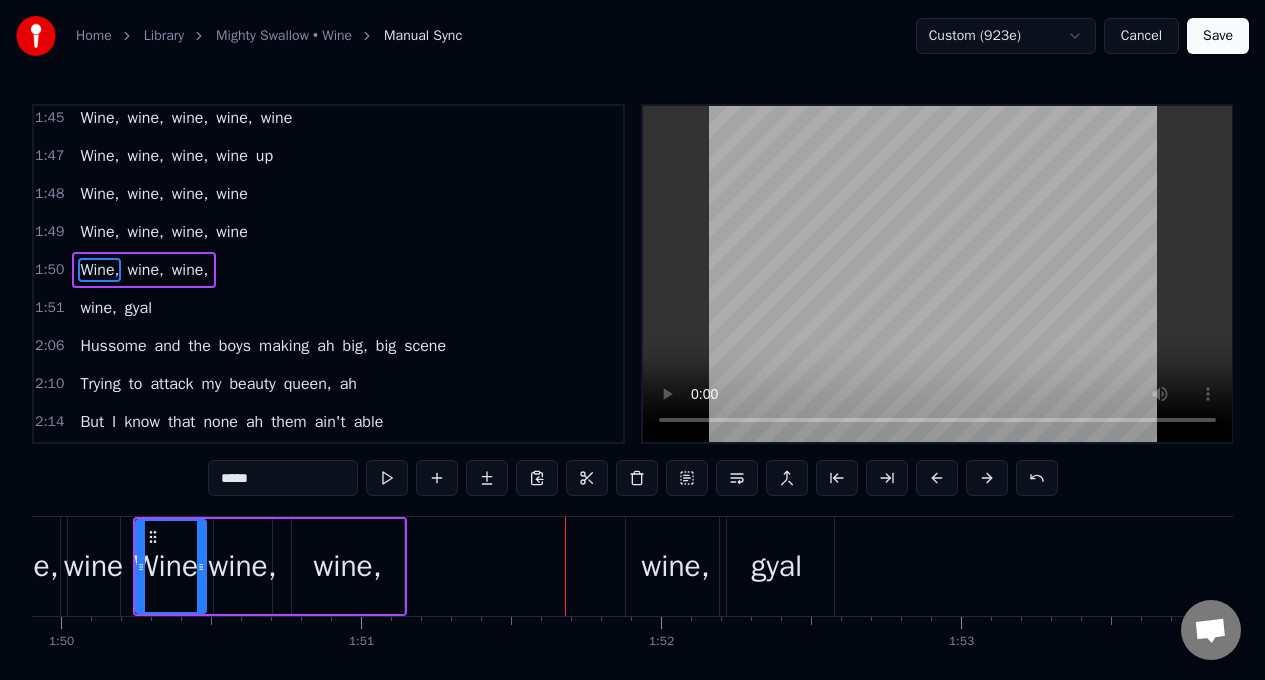 click on "wine," at bounding box center [347, 566] 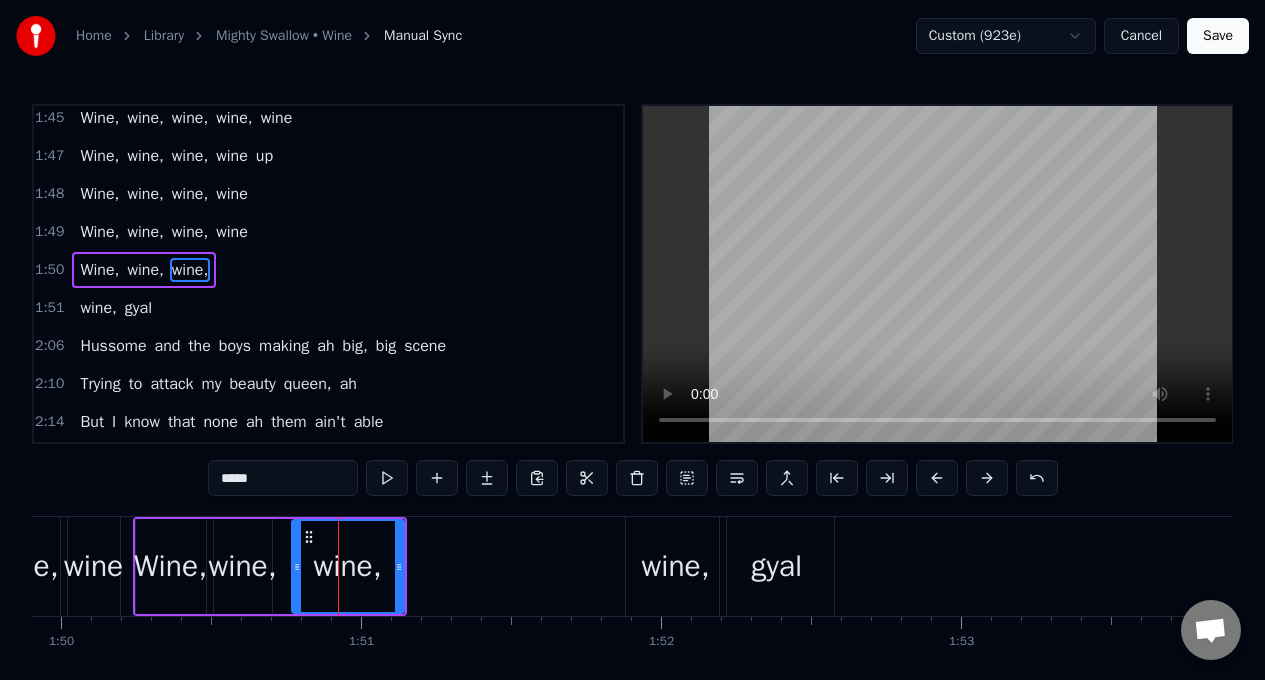 scroll, scrollTop: 1340, scrollLeft: 0, axis: vertical 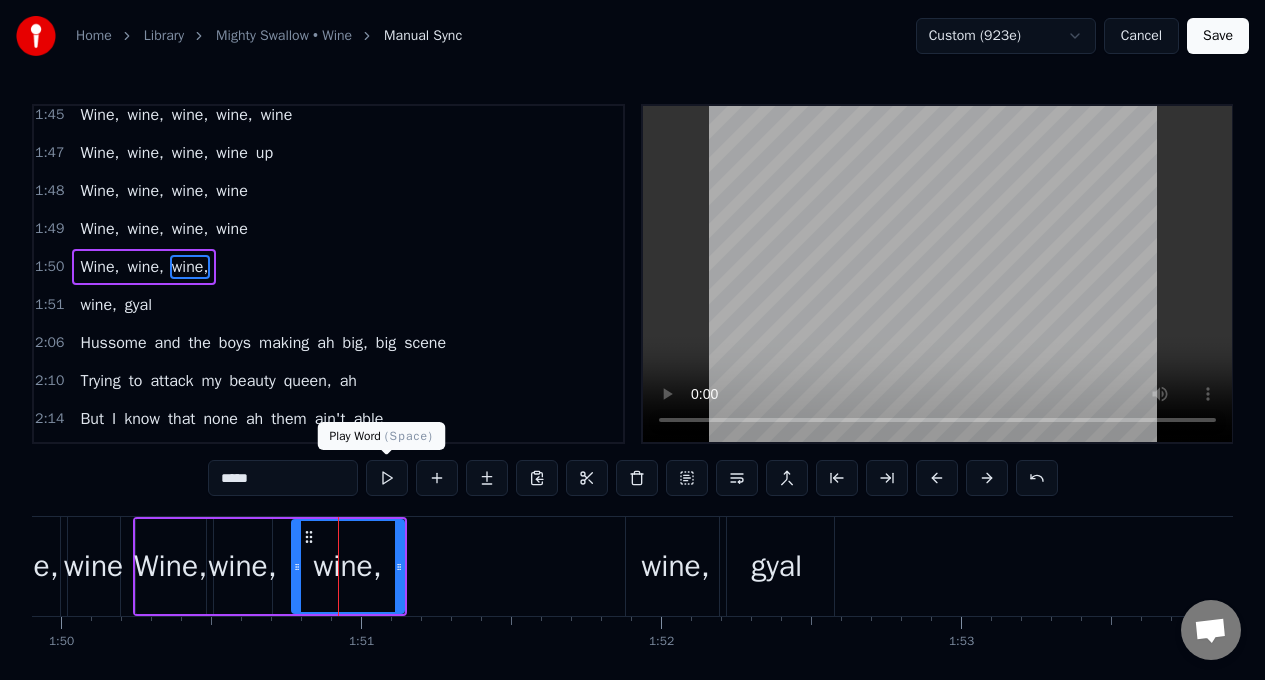 click at bounding box center [387, 478] 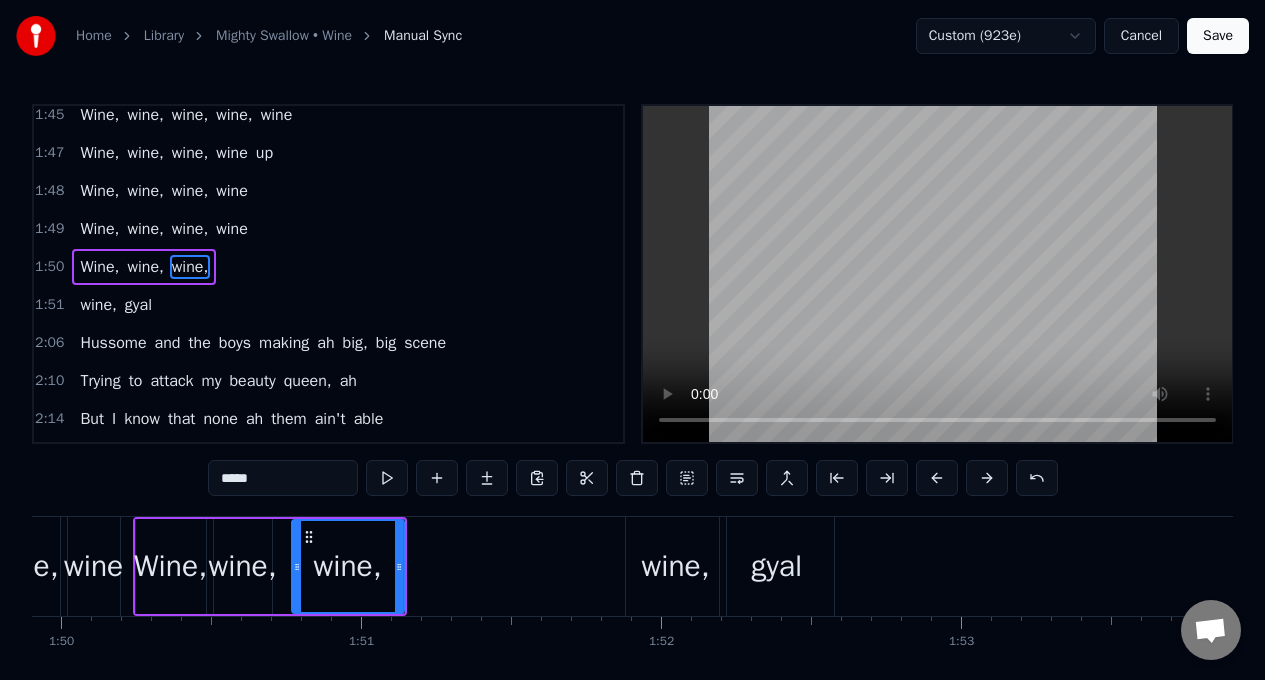 click on "*****" at bounding box center [283, 478] 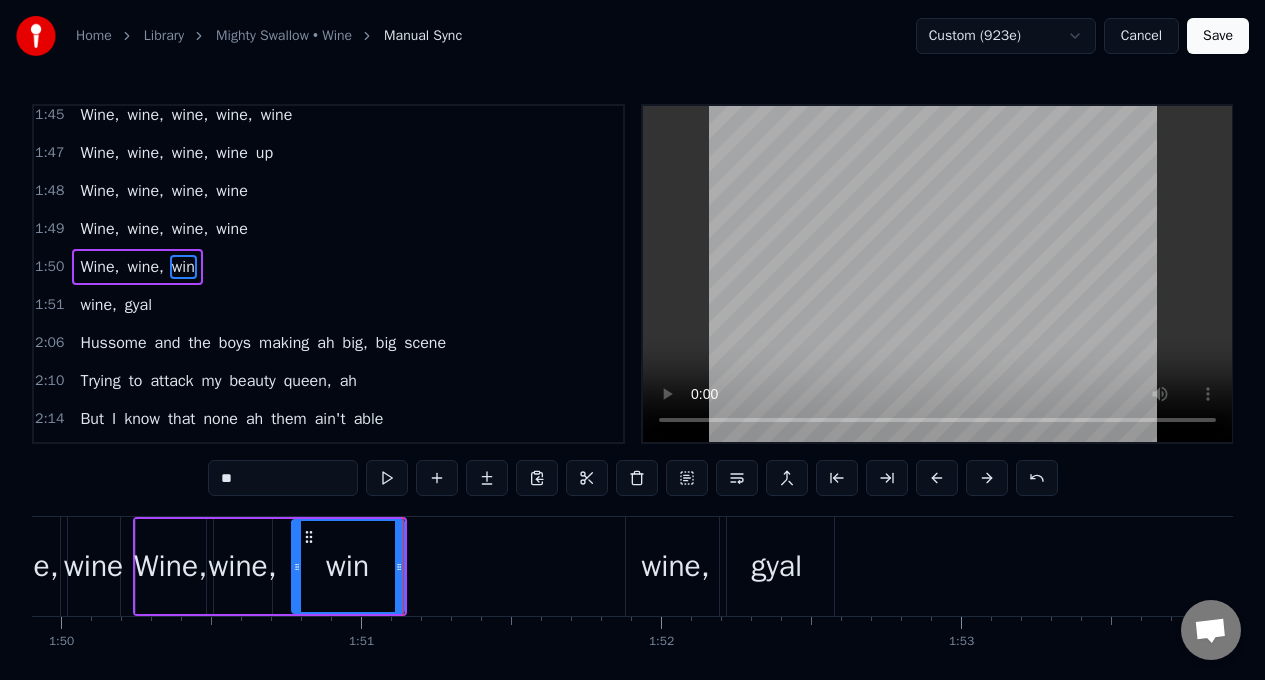 type on "*" 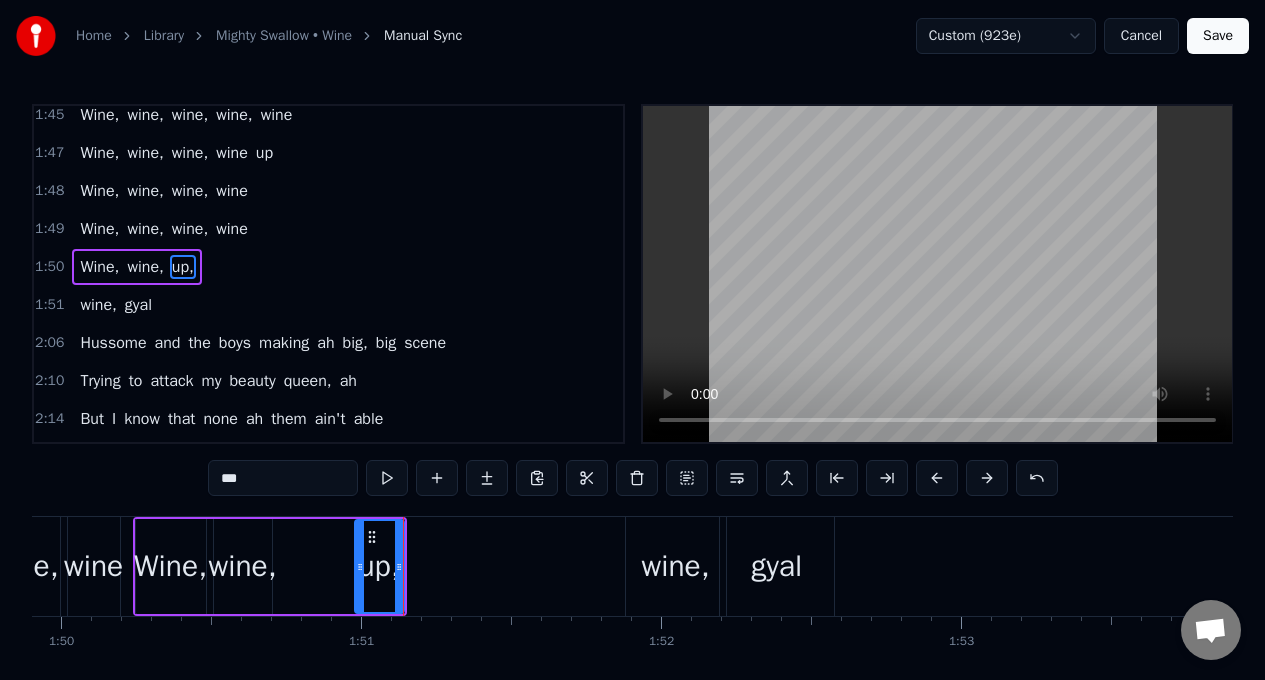 drag, startPoint x: 296, startPoint y: 554, endPoint x: 359, endPoint y: 570, distance: 65 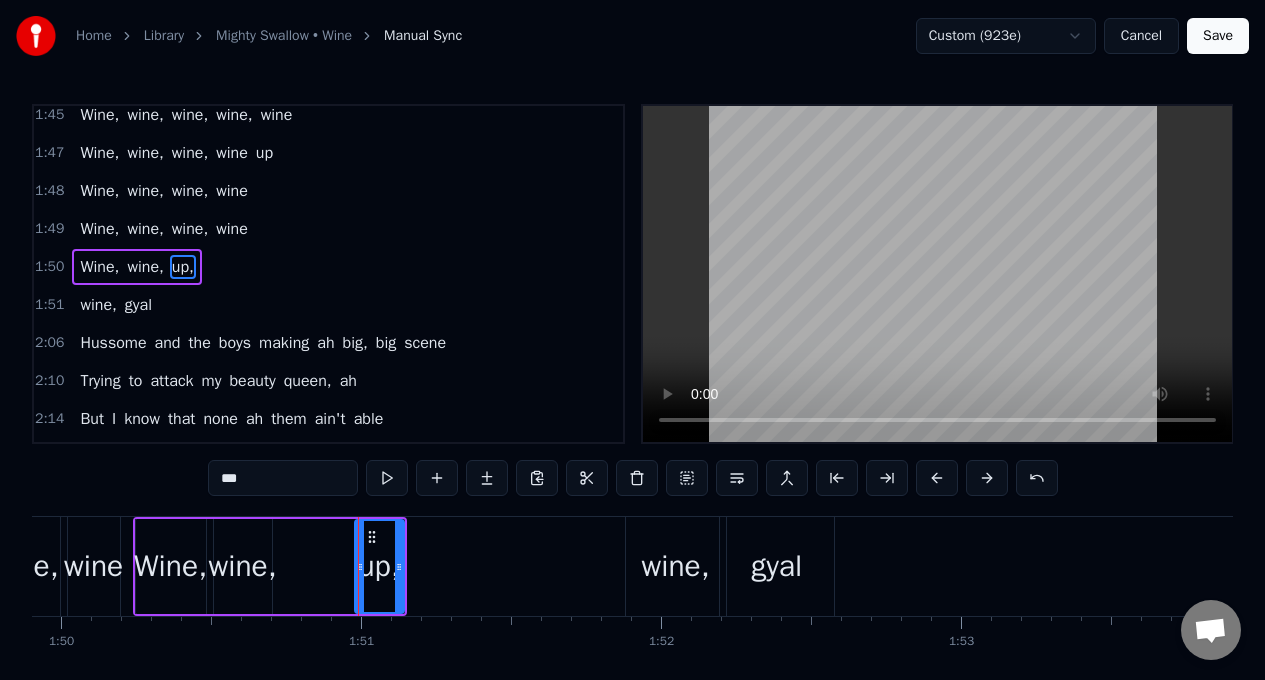 click on "wine," at bounding box center (243, 566) 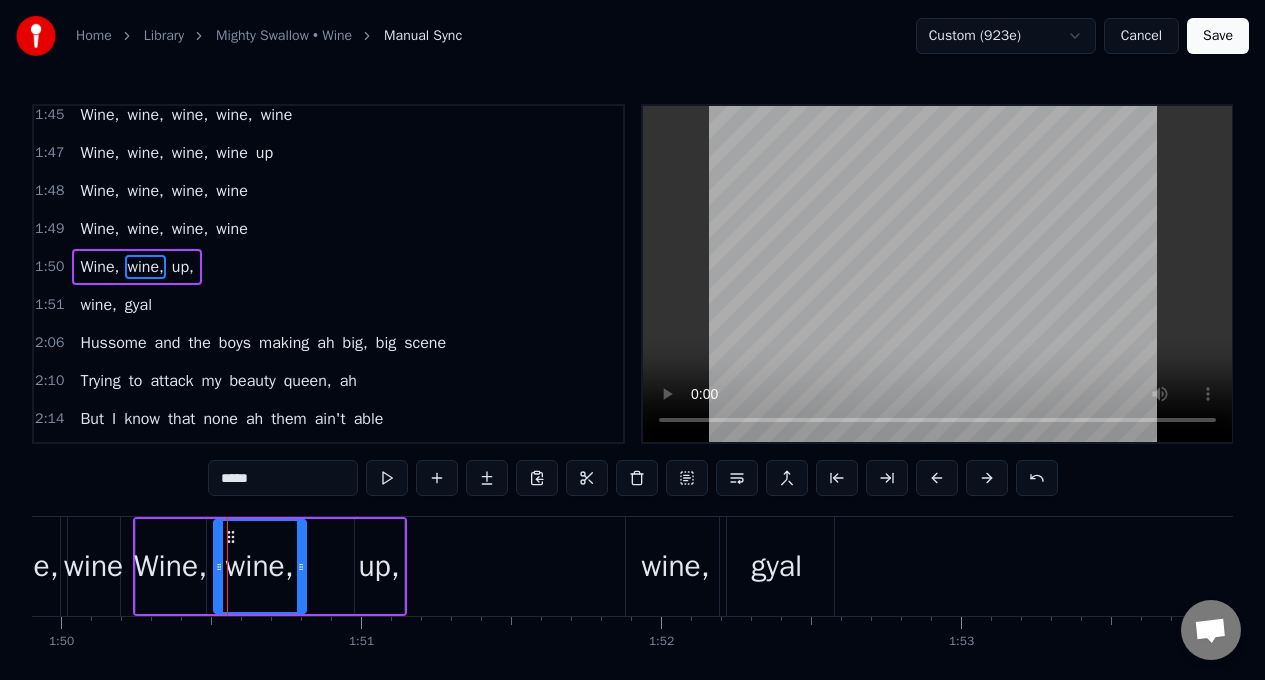 drag, startPoint x: 263, startPoint y: 538, endPoint x: 243, endPoint y: 530, distance: 21.540659 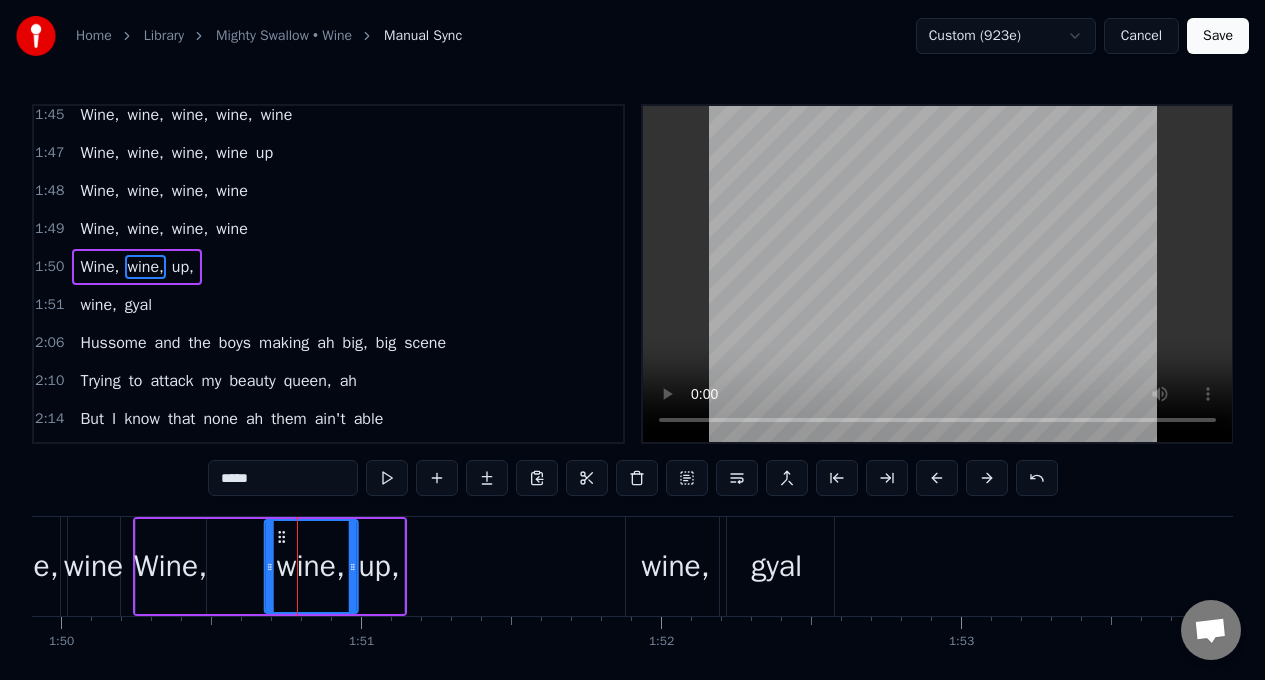drag, startPoint x: 239, startPoint y: 537, endPoint x: 275, endPoint y: 544, distance: 36.67424 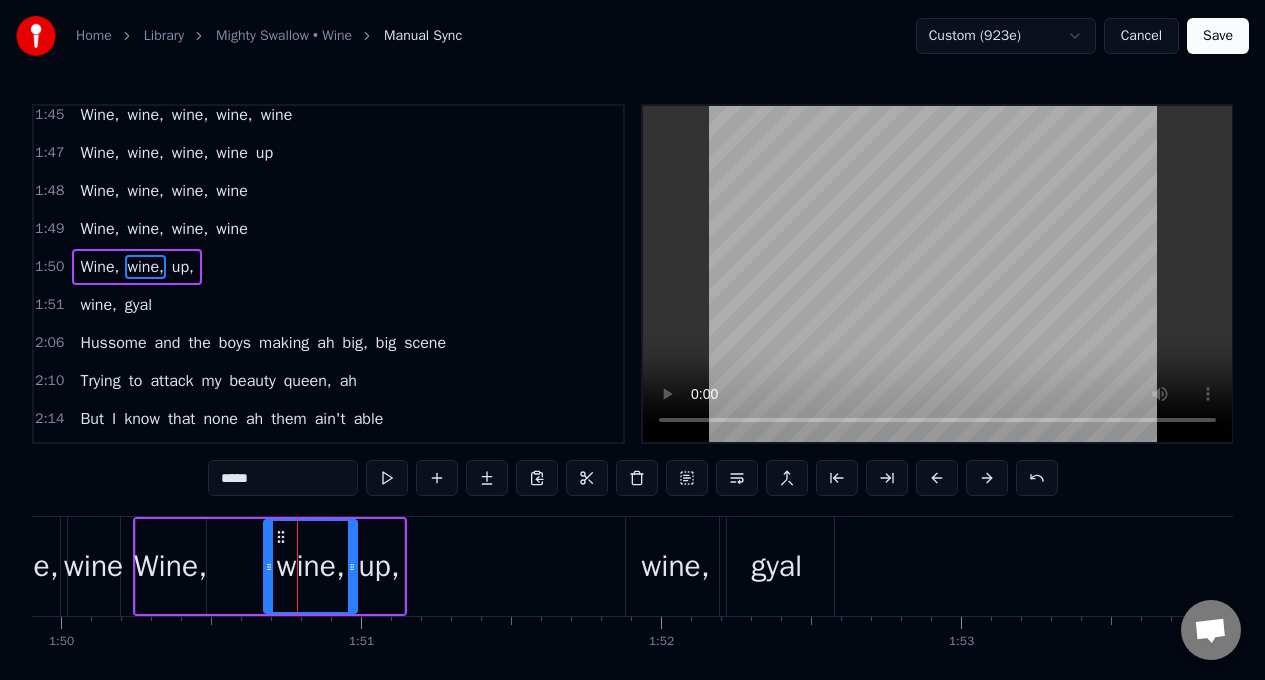 click on "Wine," at bounding box center (170, 566) 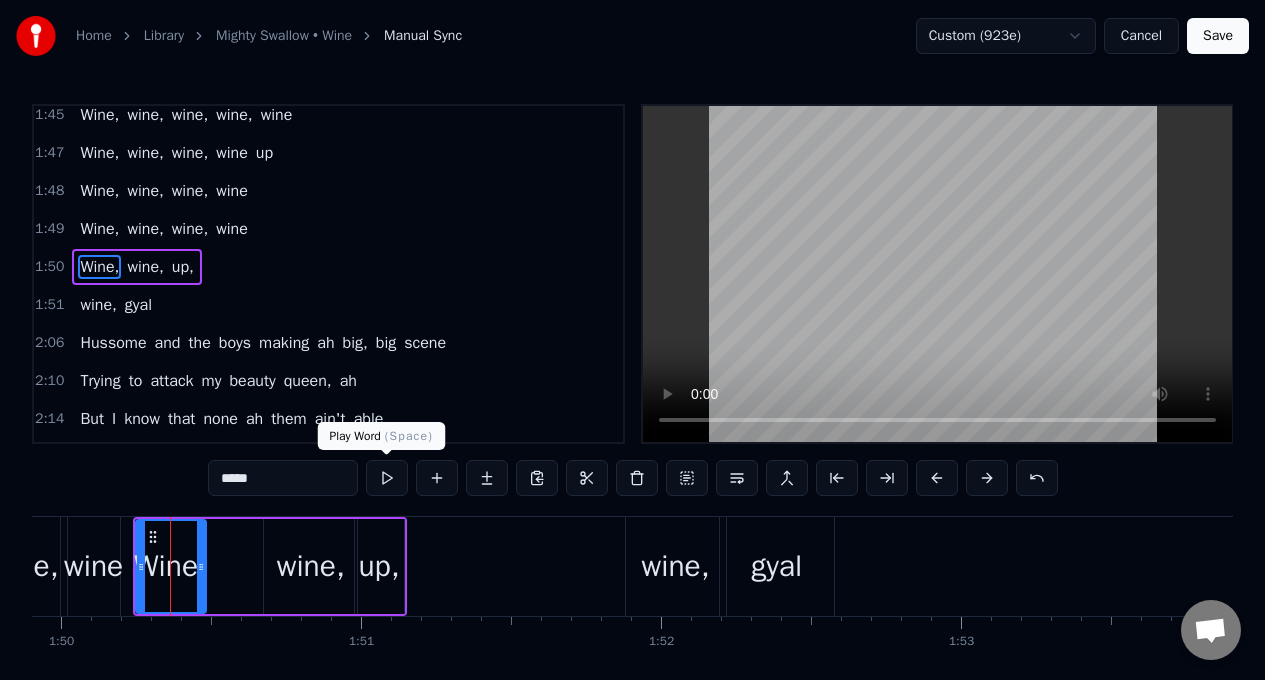 click at bounding box center (387, 478) 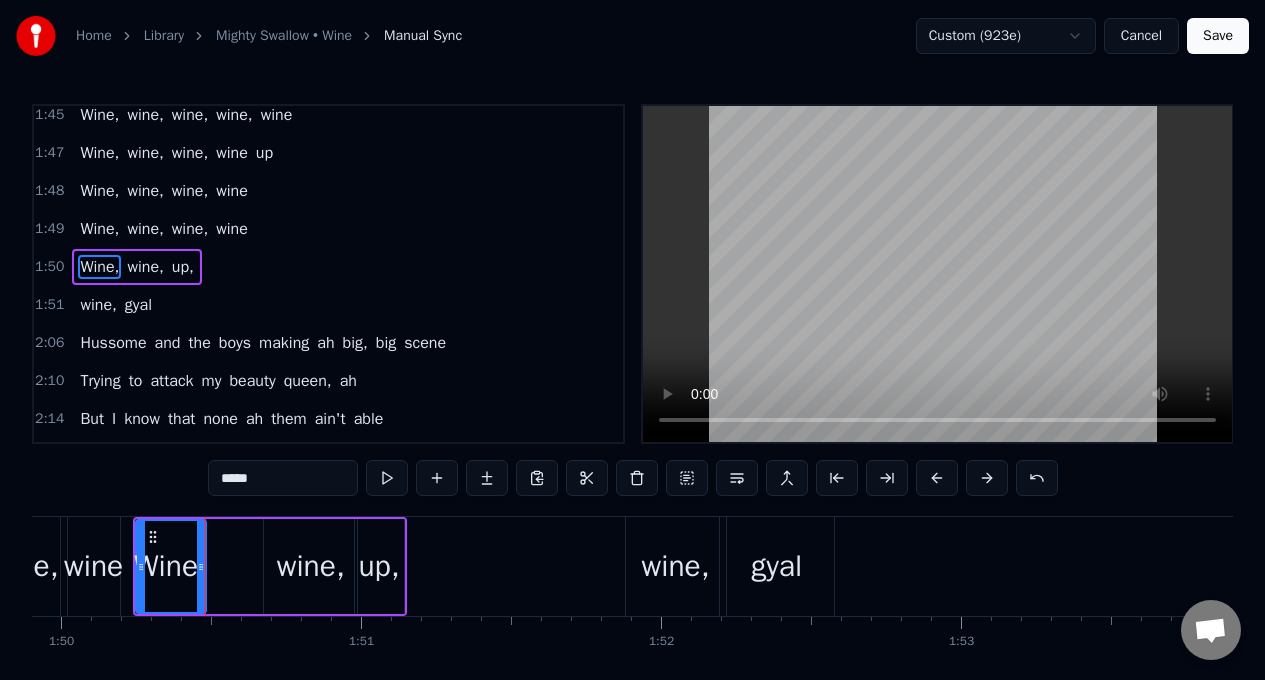 click on "wine," at bounding box center (311, 566) 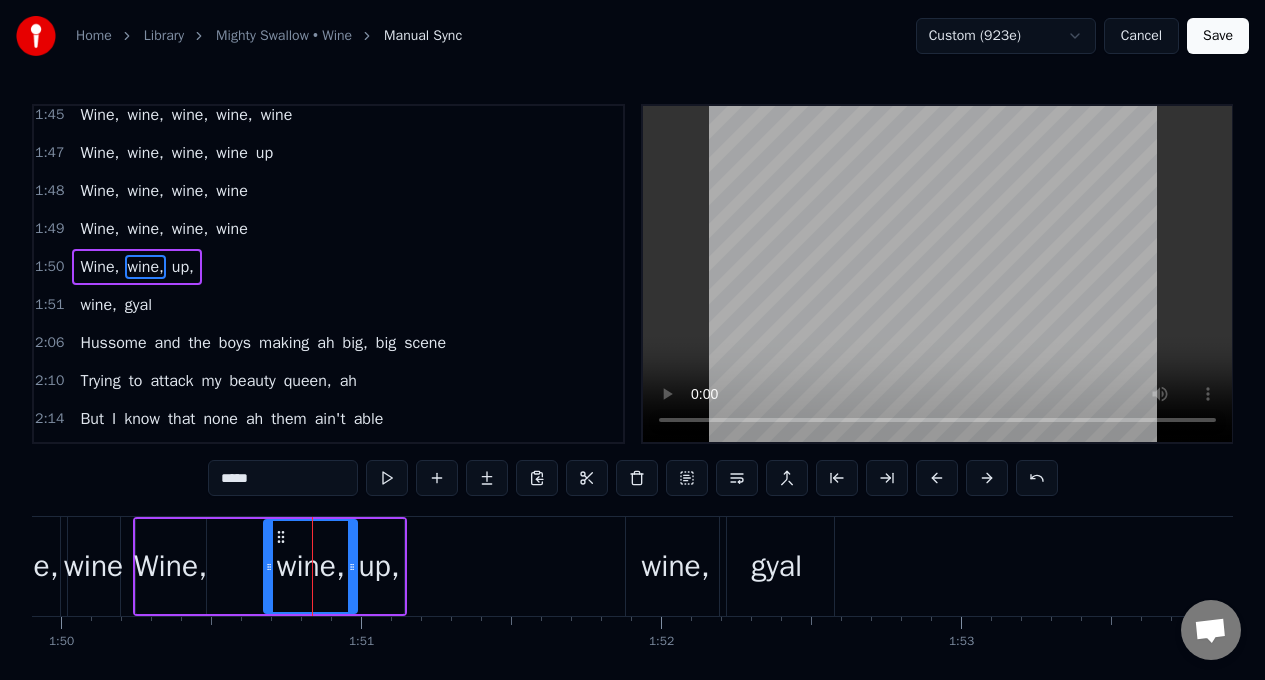 click on "*****" at bounding box center (283, 478) 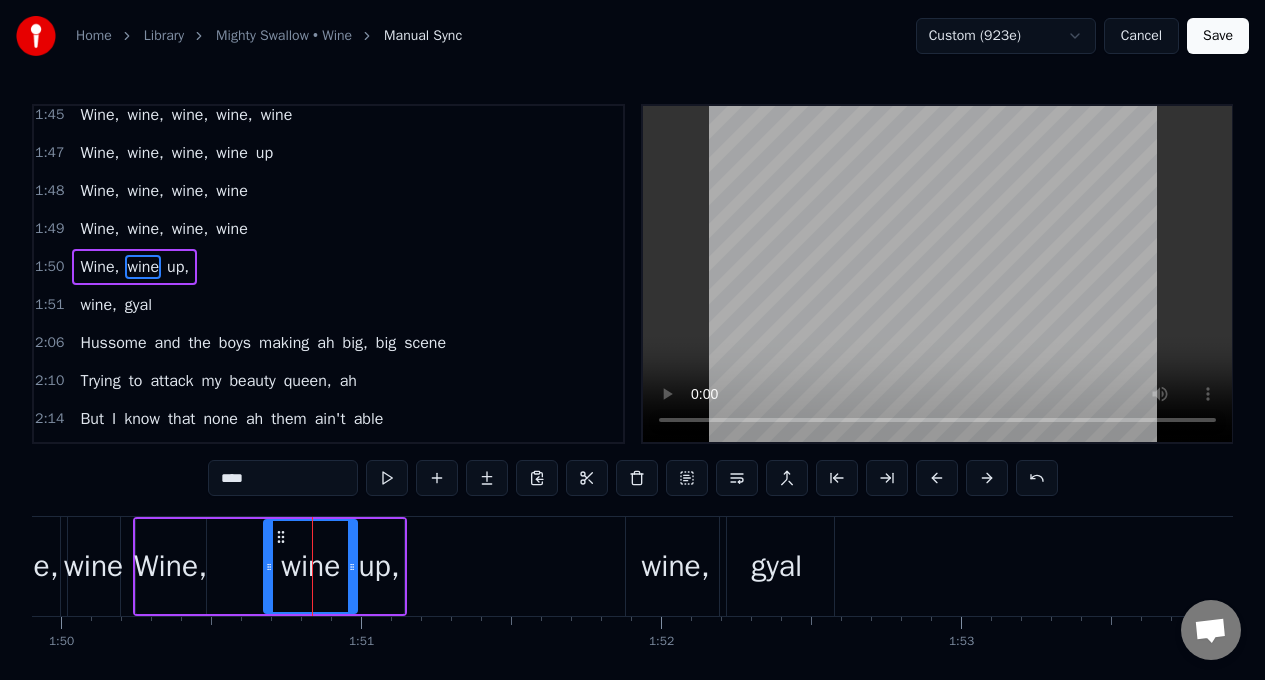 click on "wine" at bounding box center [94, 566] 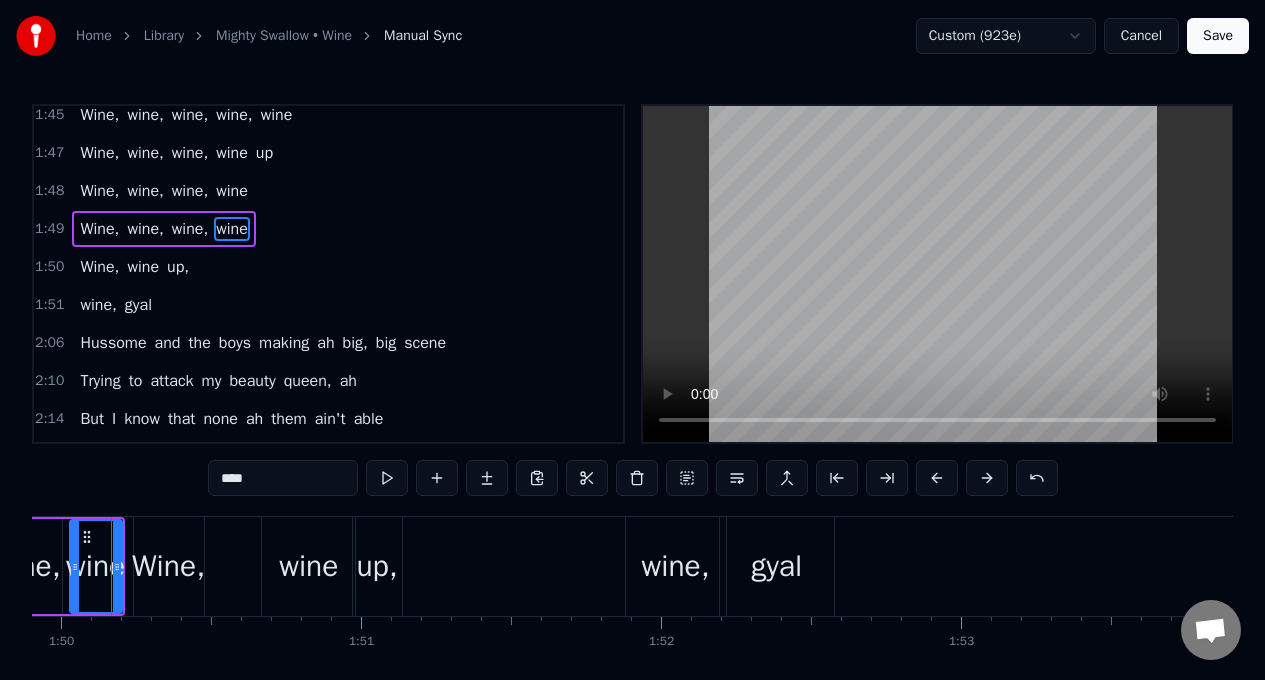 scroll, scrollTop: 1324, scrollLeft: 0, axis: vertical 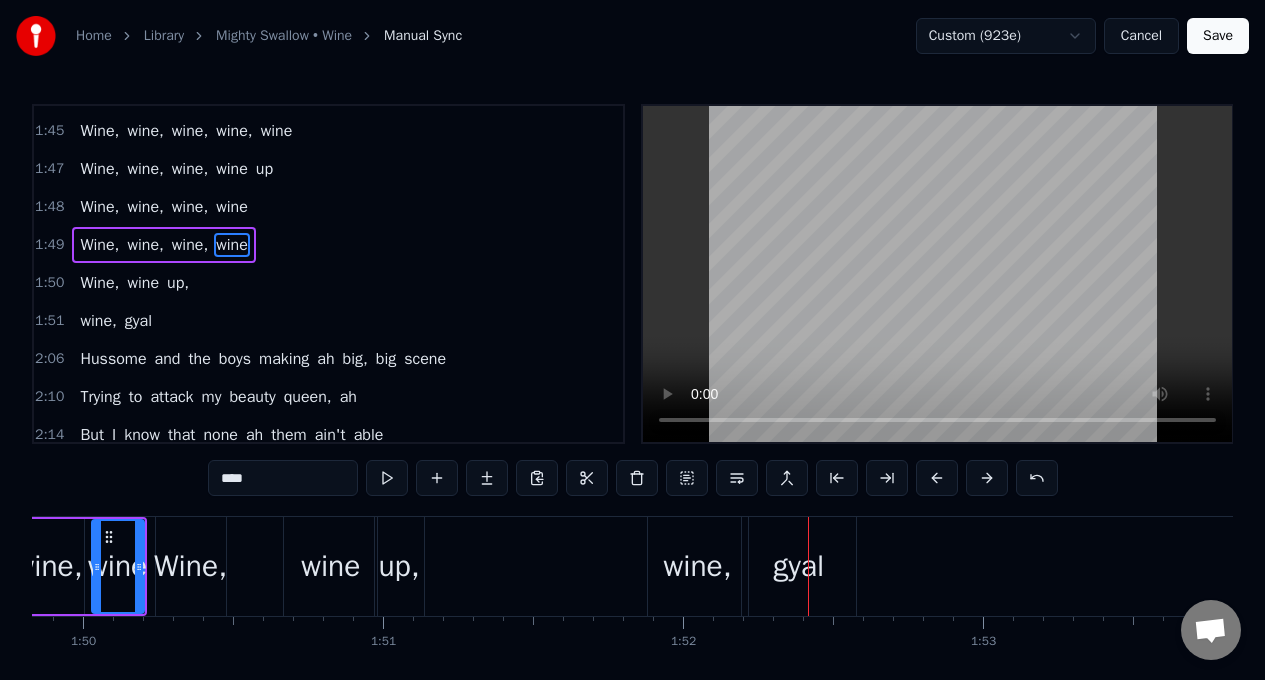click on "Wine," at bounding box center [190, 566] 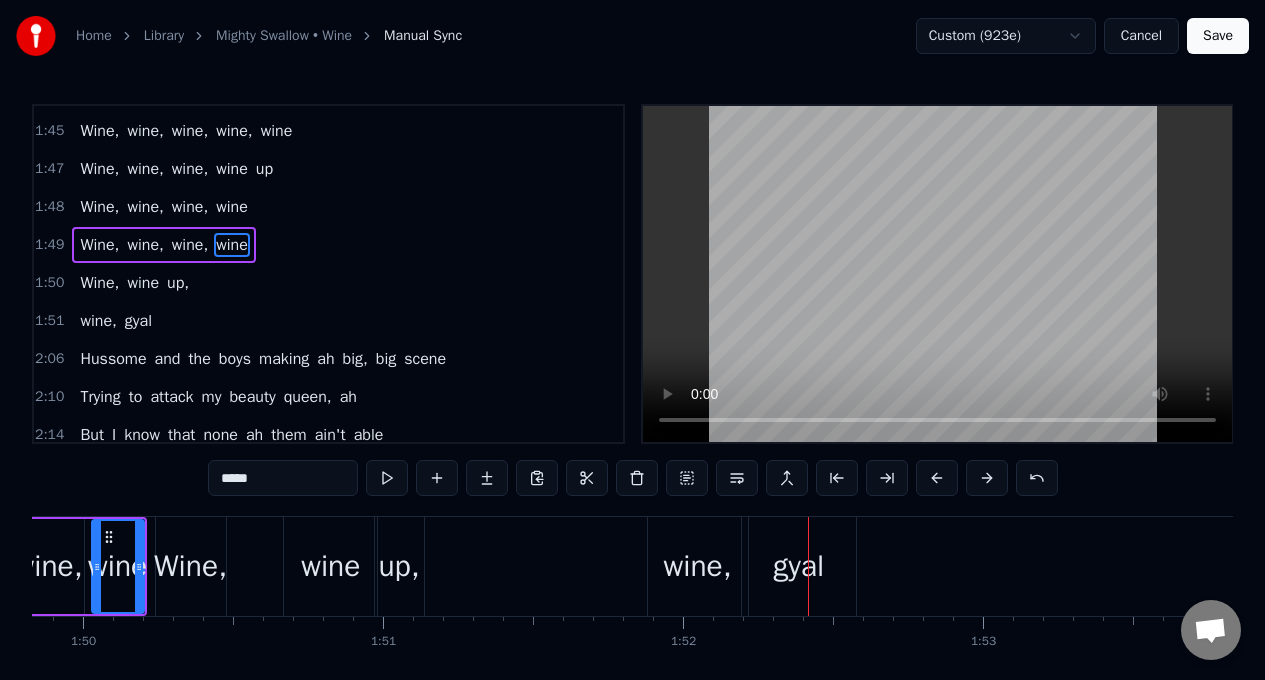 scroll, scrollTop: 1340, scrollLeft: 0, axis: vertical 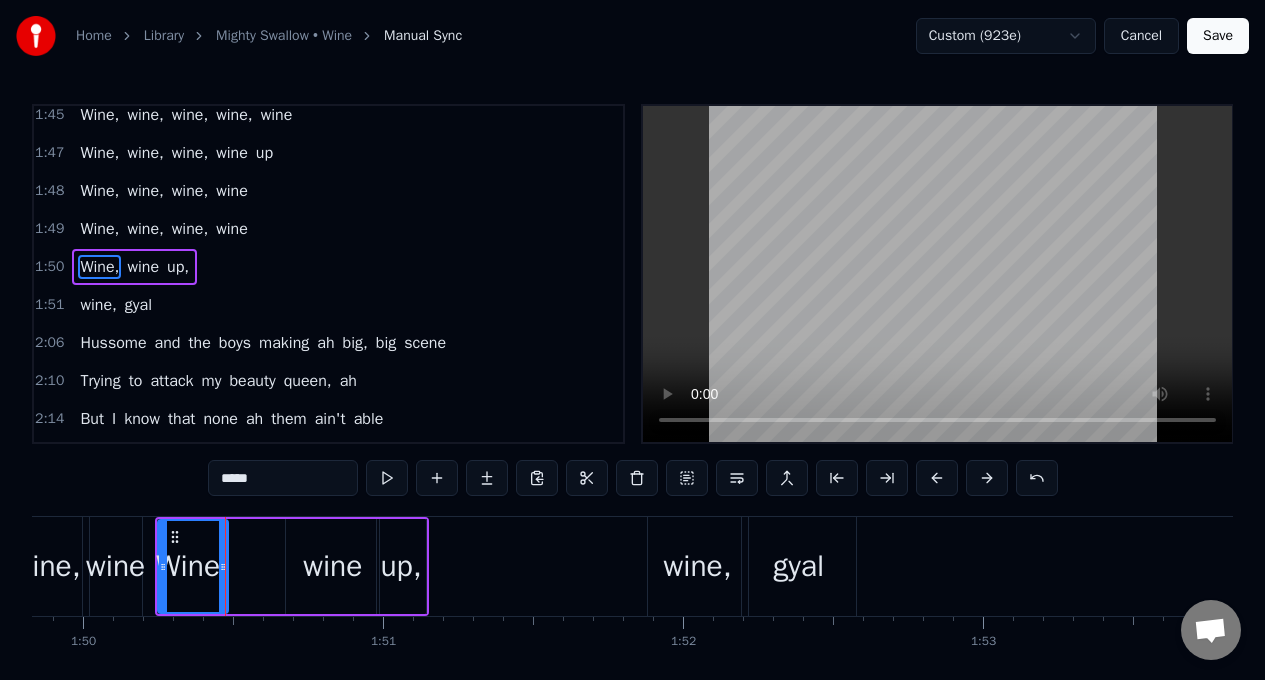 click at bounding box center (223, 566) 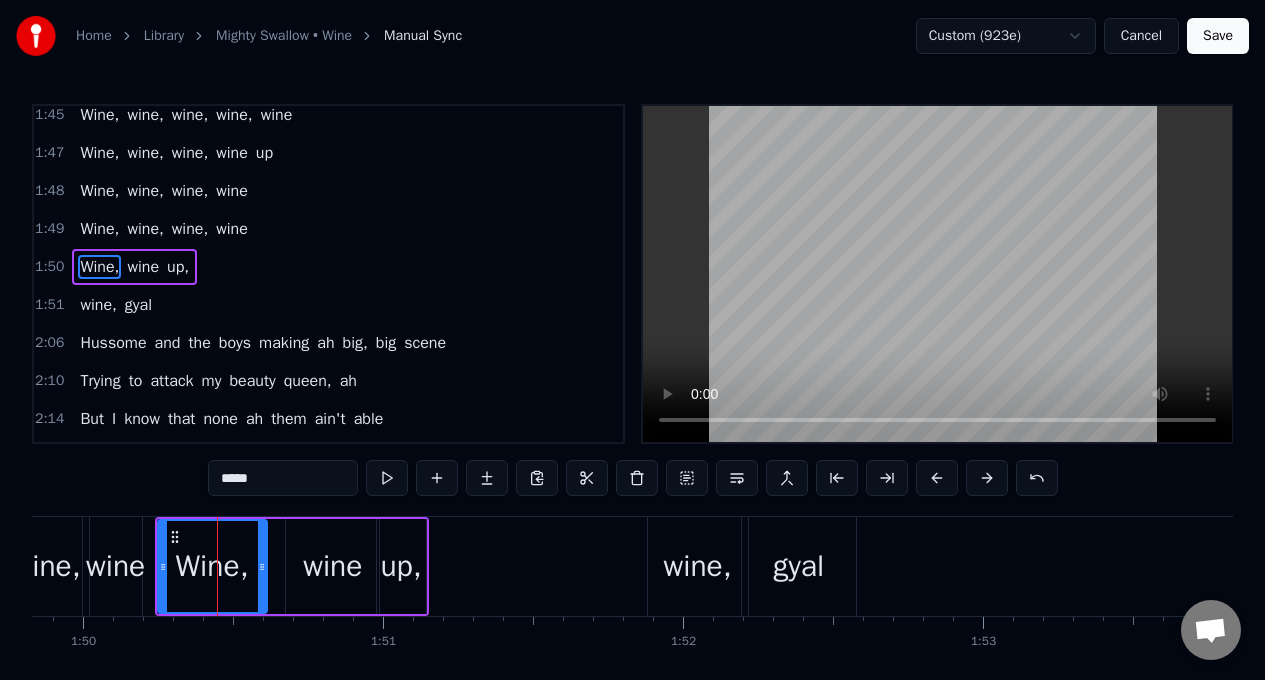 drag, startPoint x: 223, startPoint y: 548, endPoint x: 262, endPoint y: 554, distance: 39.45884 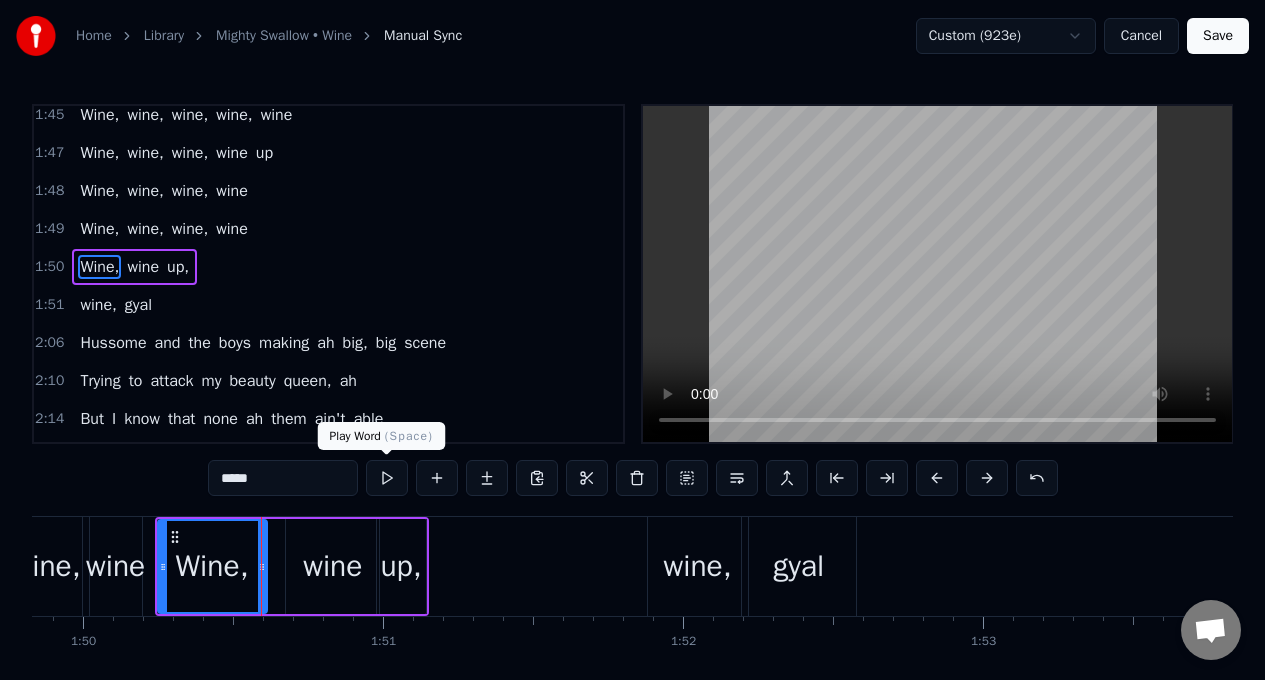click at bounding box center (387, 478) 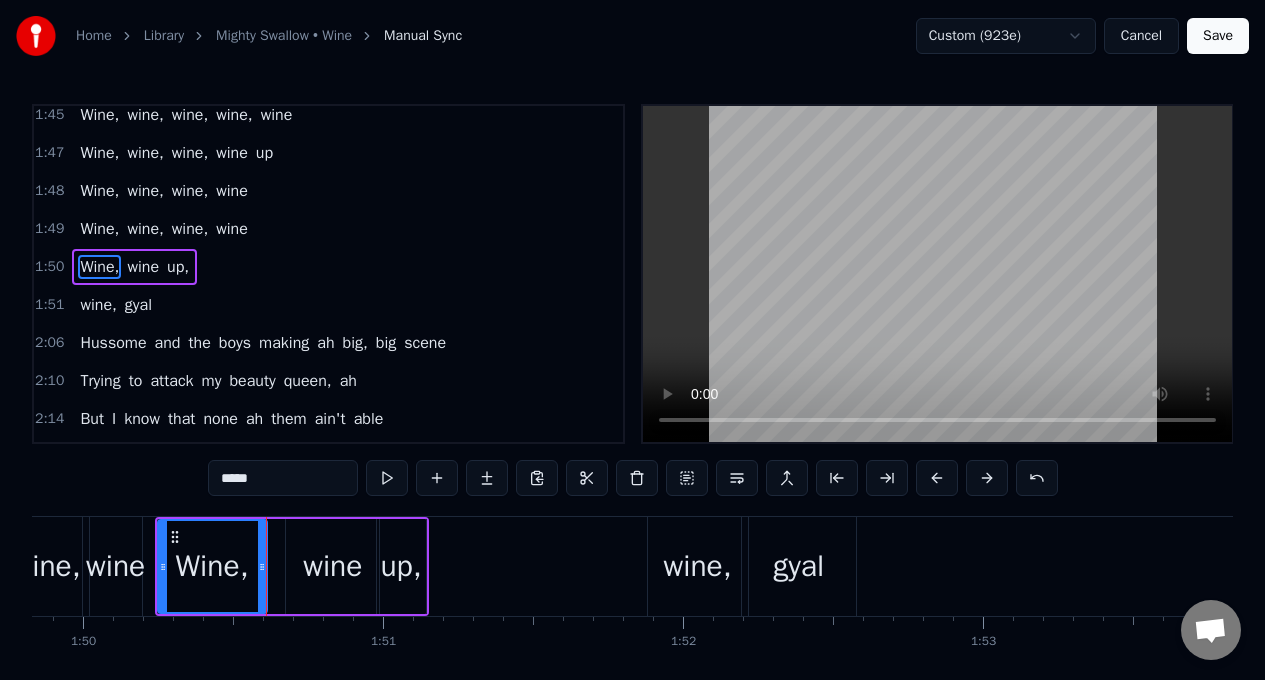 click at bounding box center [387, 478] 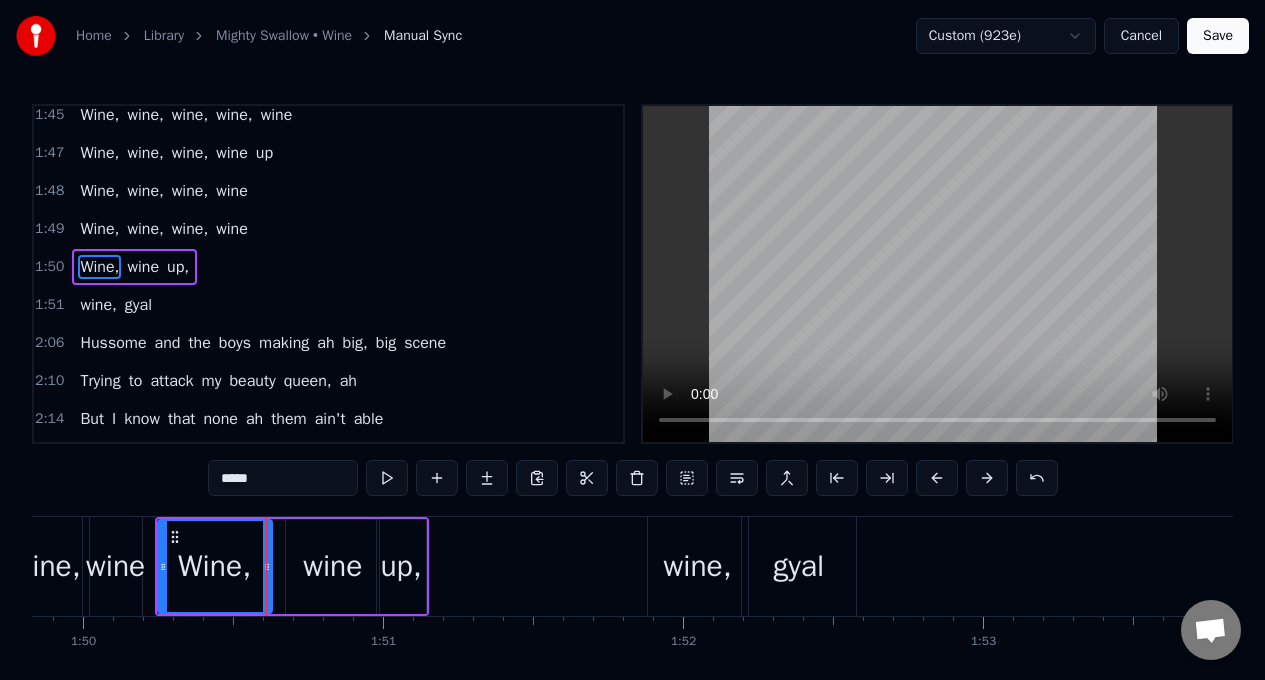 click at bounding box center (267, 566) 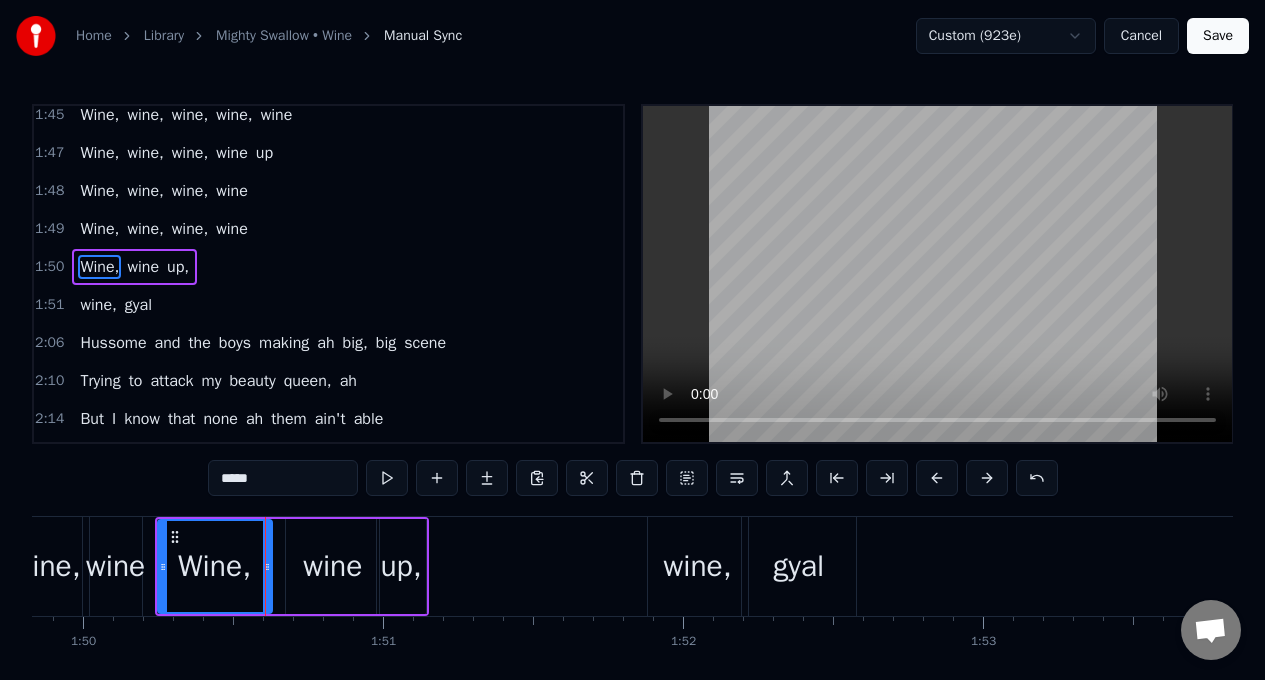 click on "wine" at bounding box center [332, 566] 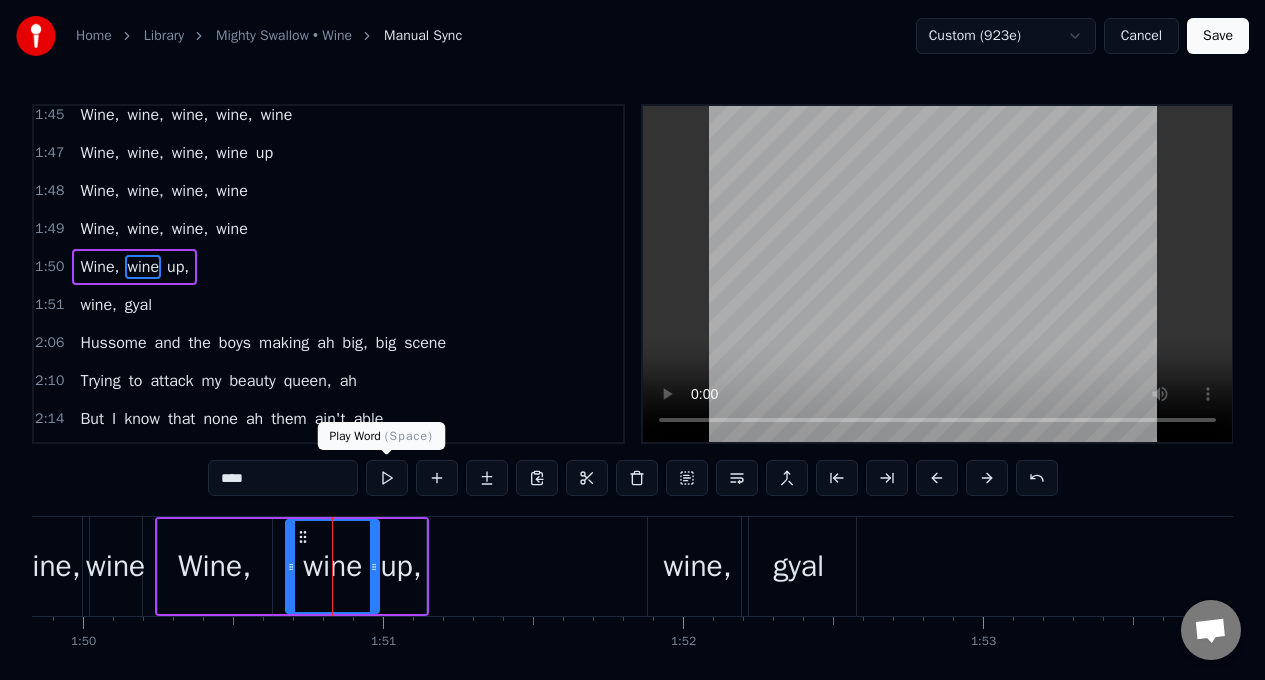 click at bounding box center [387, 478] 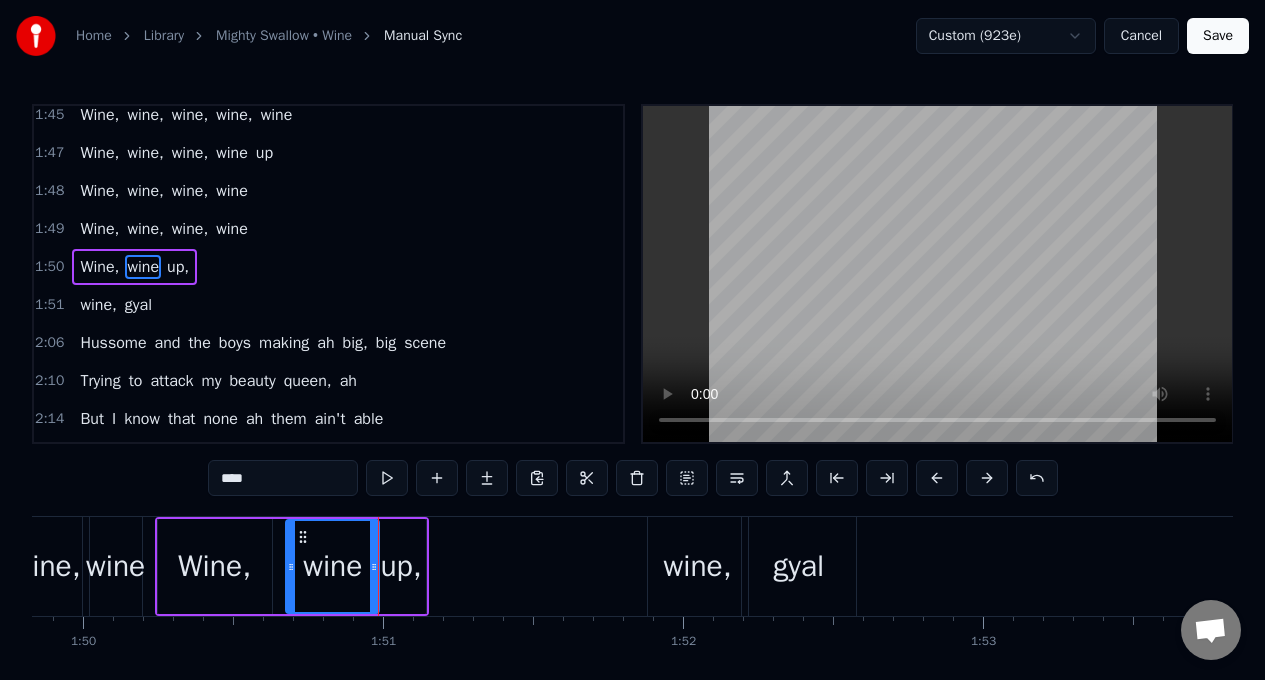 click on "up," at bounding box center (400, 566) 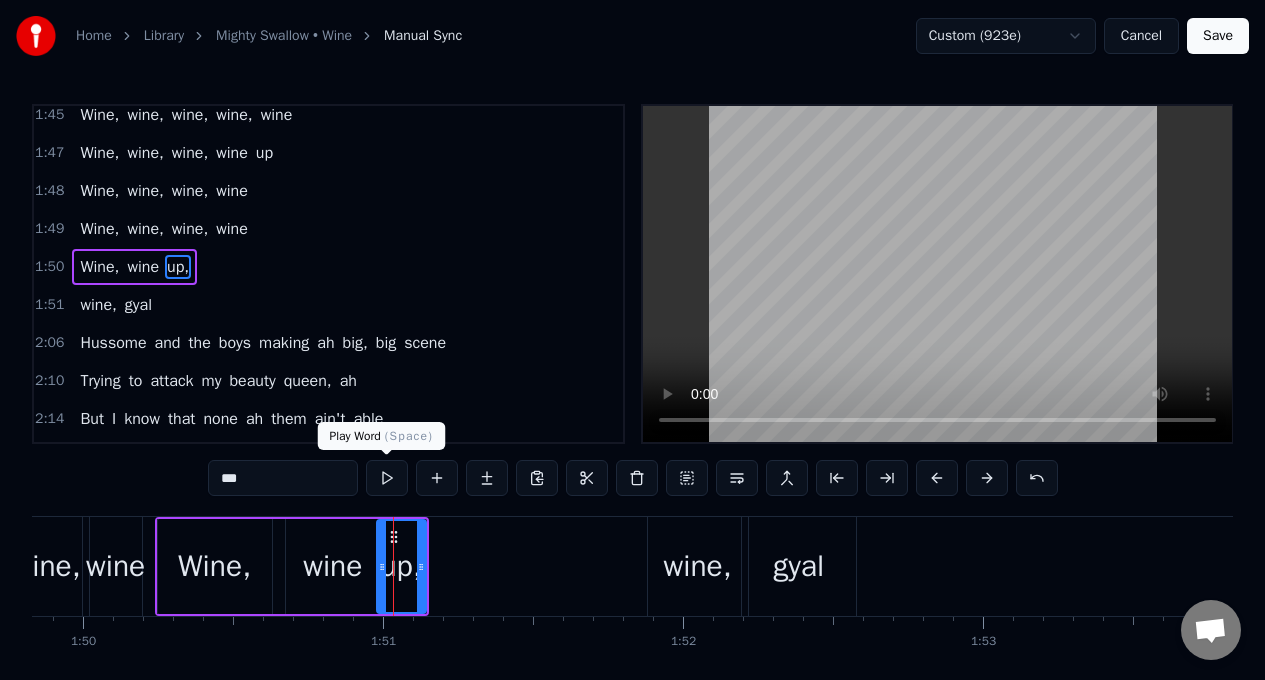 click at bounding box center [387, 478] 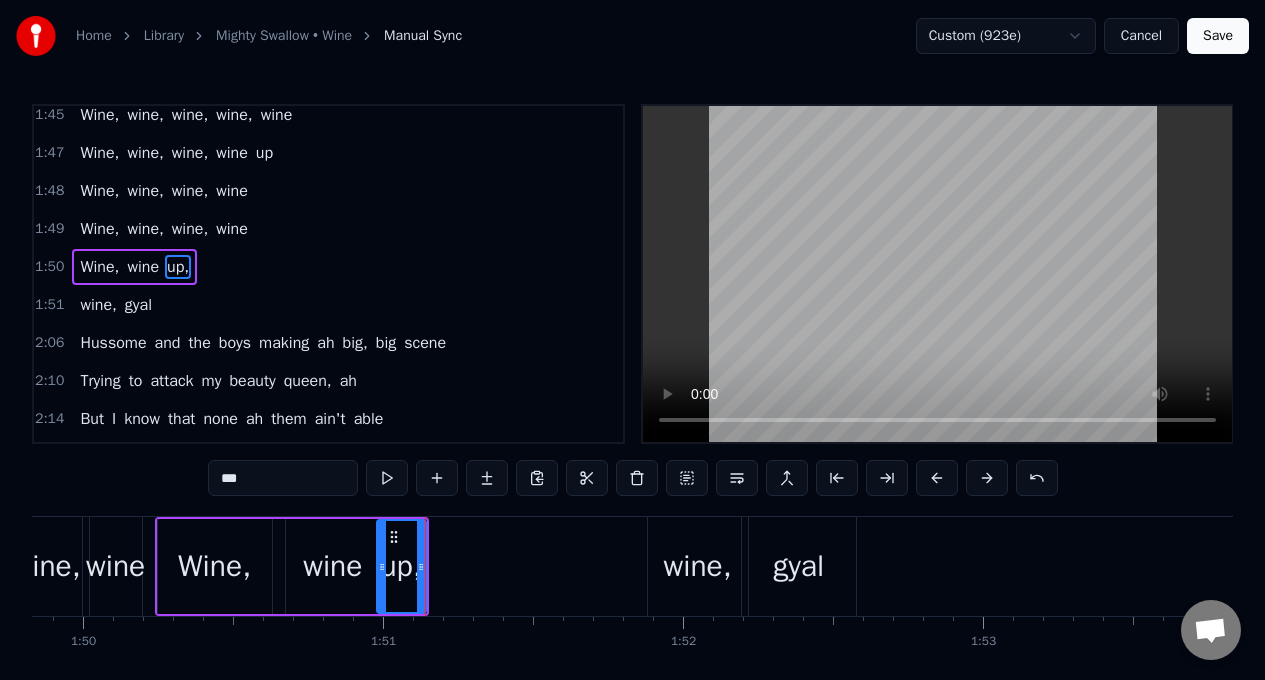 click on "Wine, wine, wine, wine" at bounding box center (10, 566) 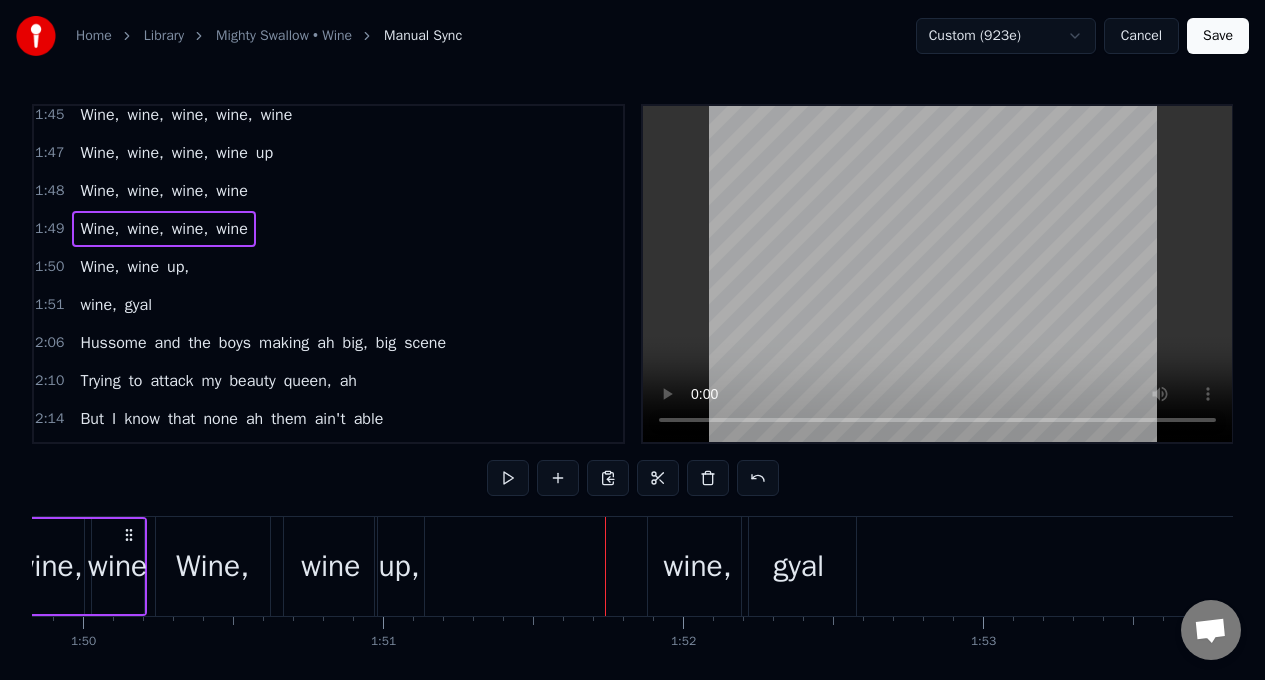 click on "up," at bounding box center (399, 566) 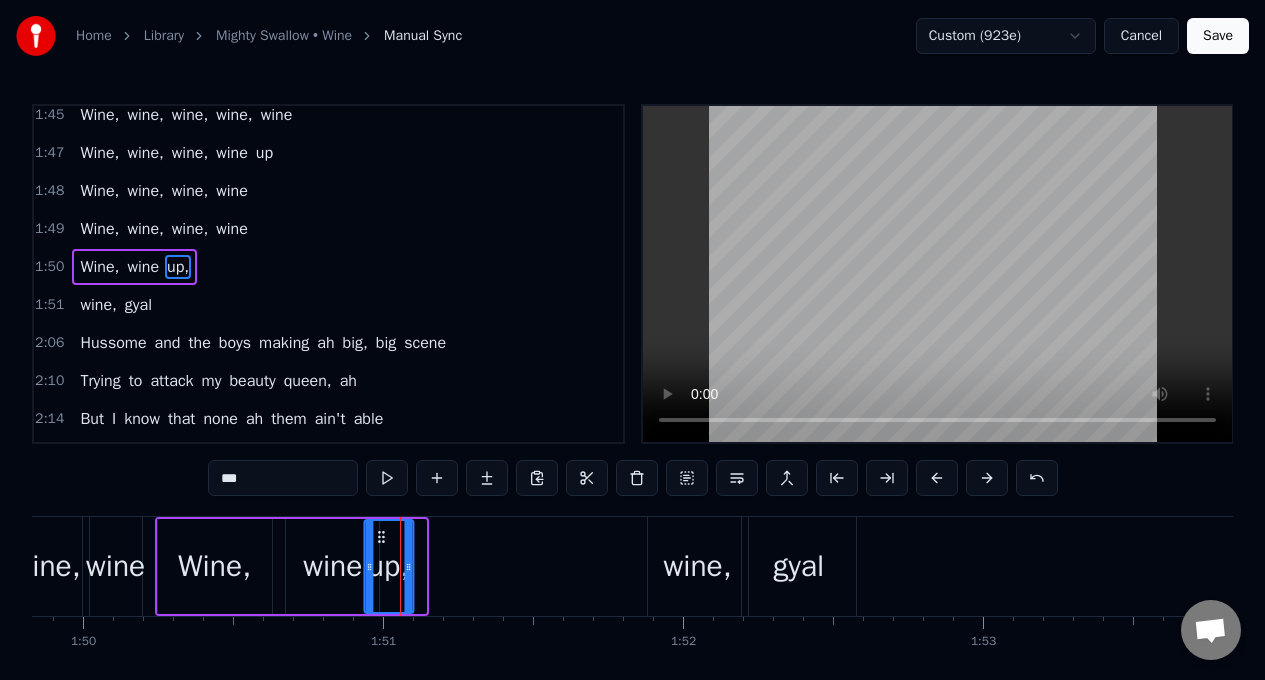 drag, startPoint x: 393, startPoint y: 542, endPoint x: 380, endPoint y: 543, distance: 13.038404 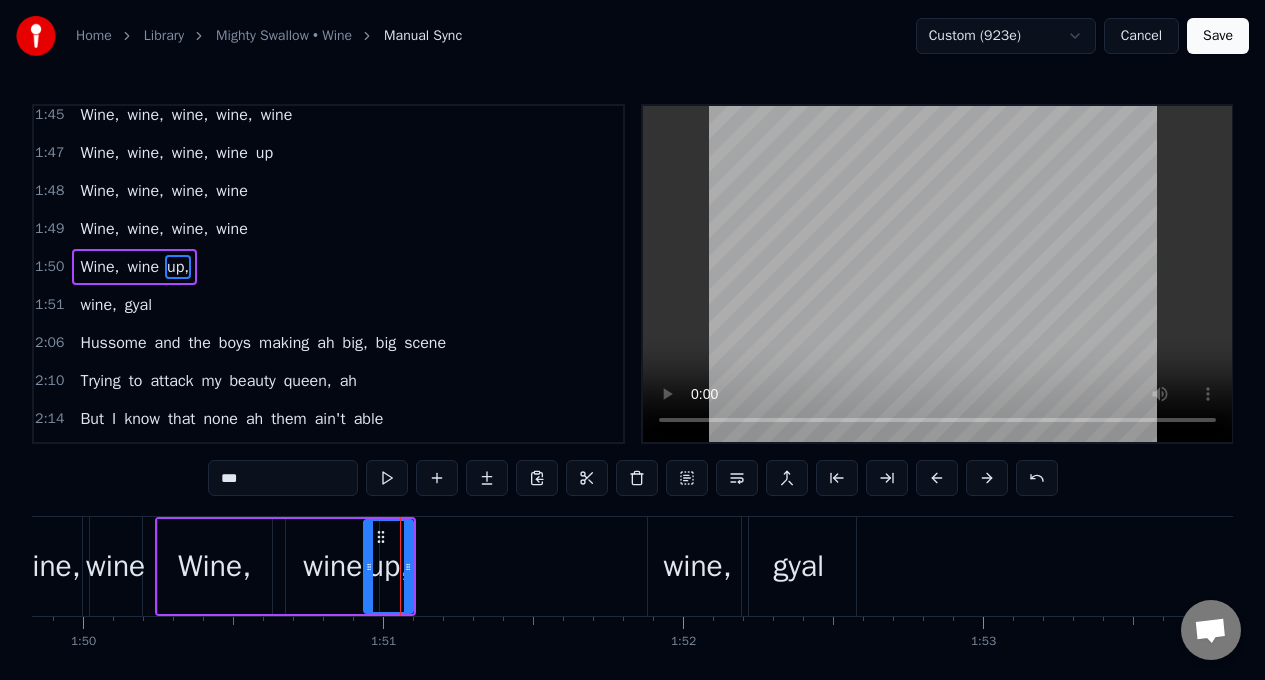 click on "wine" at bounding box center (332, 566) 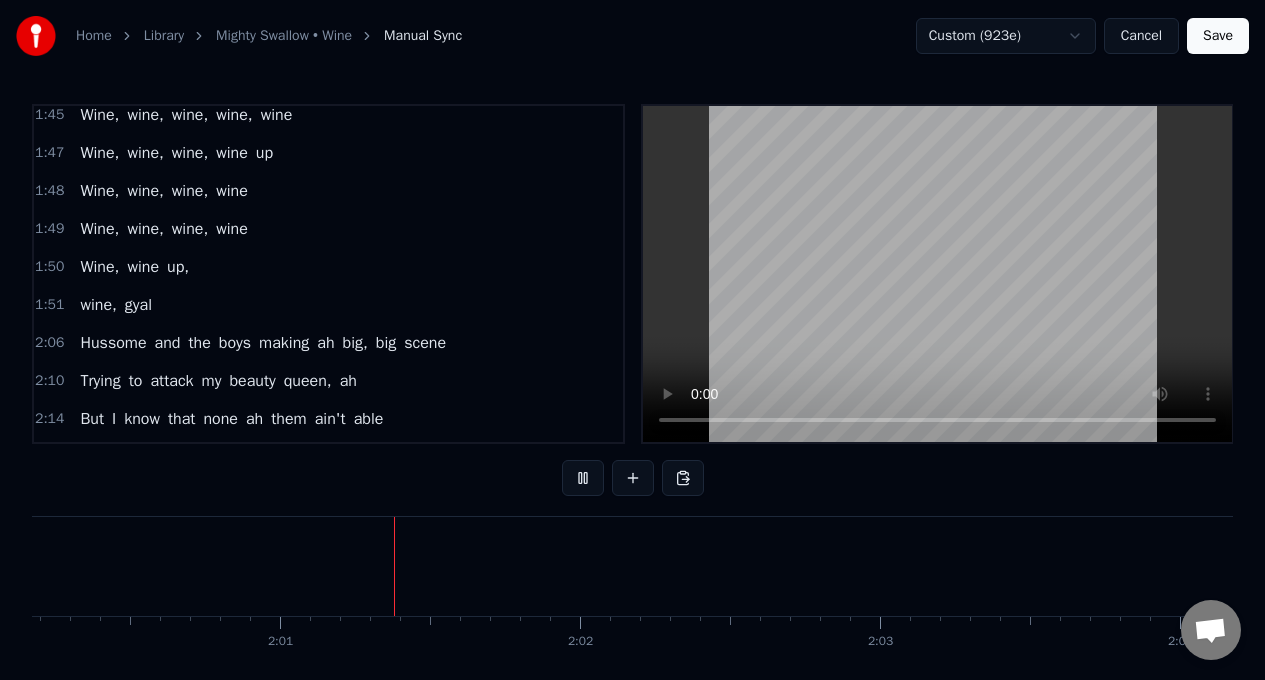 scroll, scrollTop: 0, scrollLeft: 36056, axis: horizontal 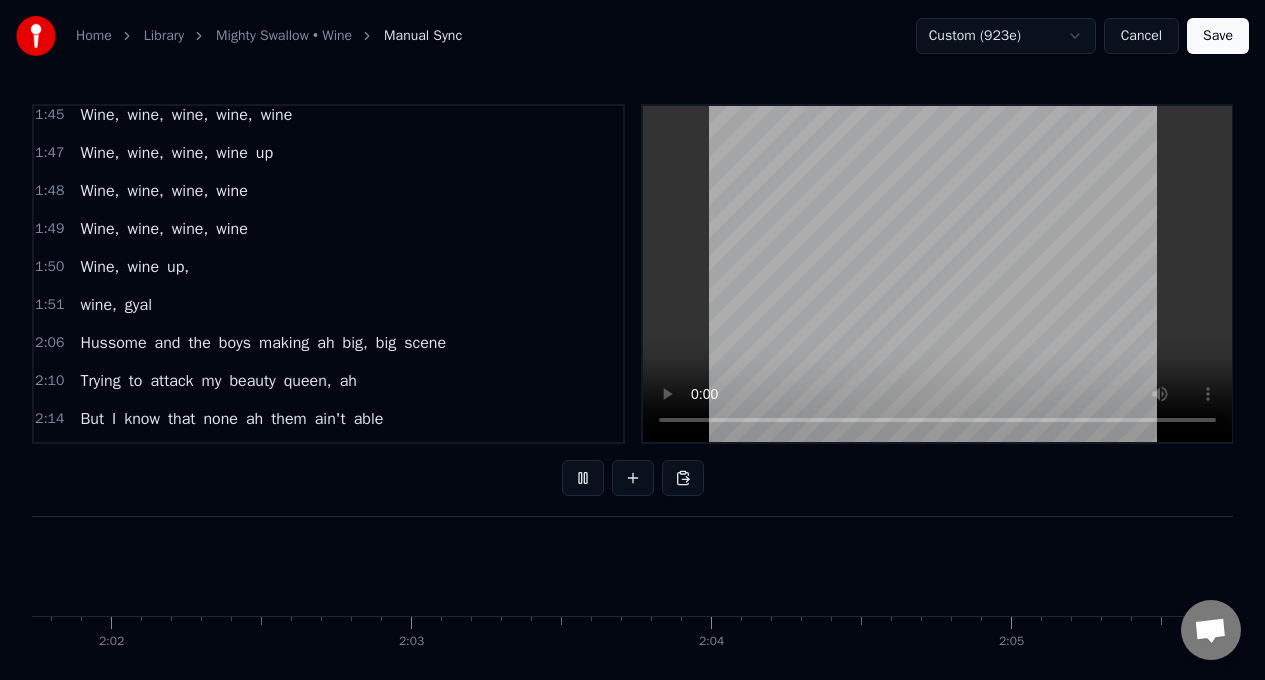 click on "Wine," at bounding box center [99, 229] 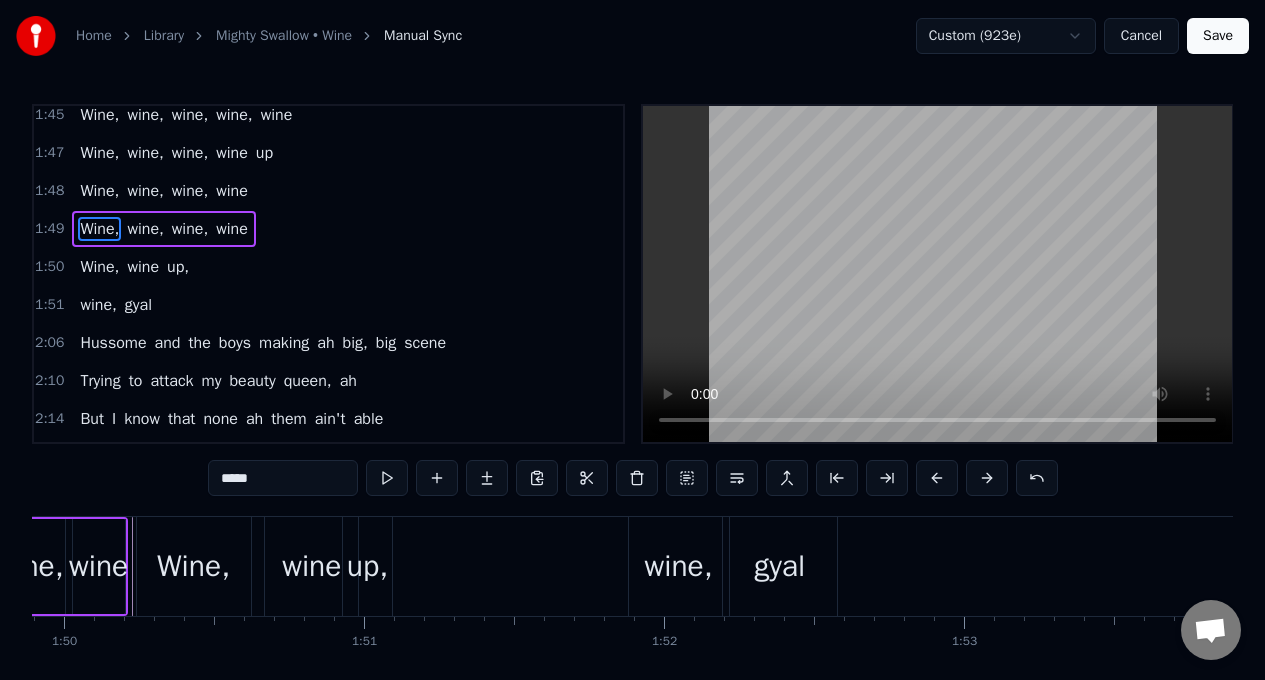 scroll, scrollTop: 0, scrollLeft: 32689, axis: horizontal 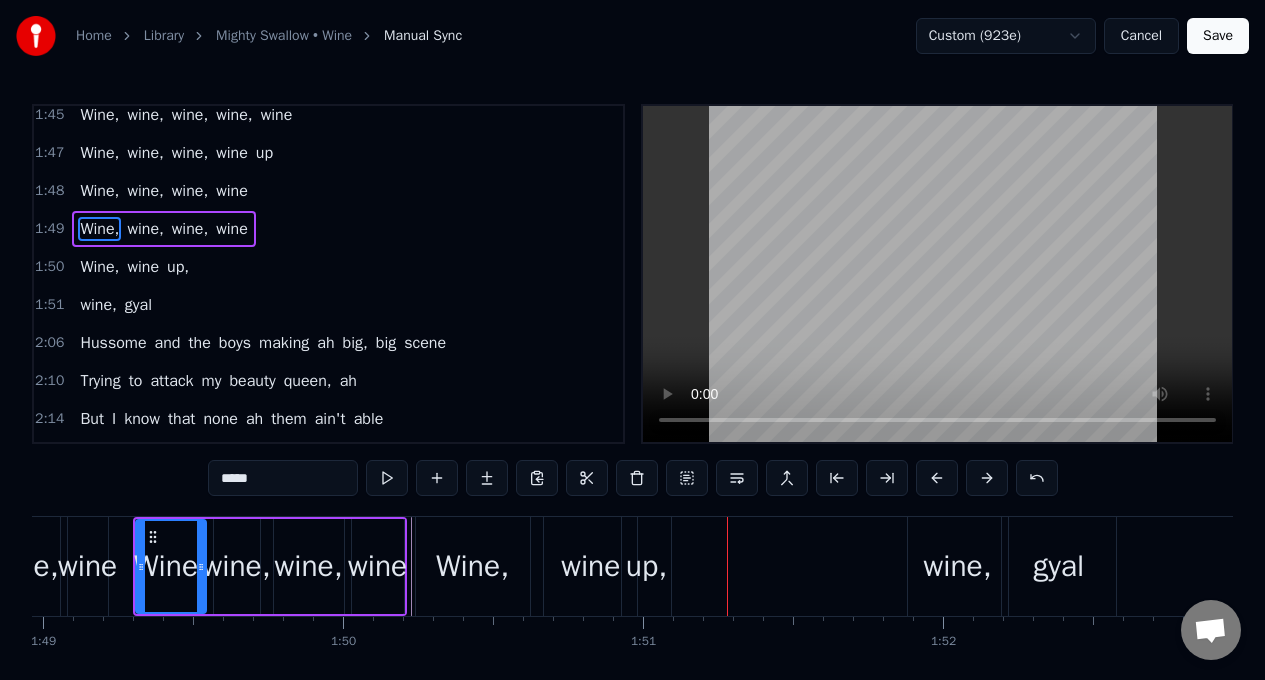 click at bounding box center (28713, 566) 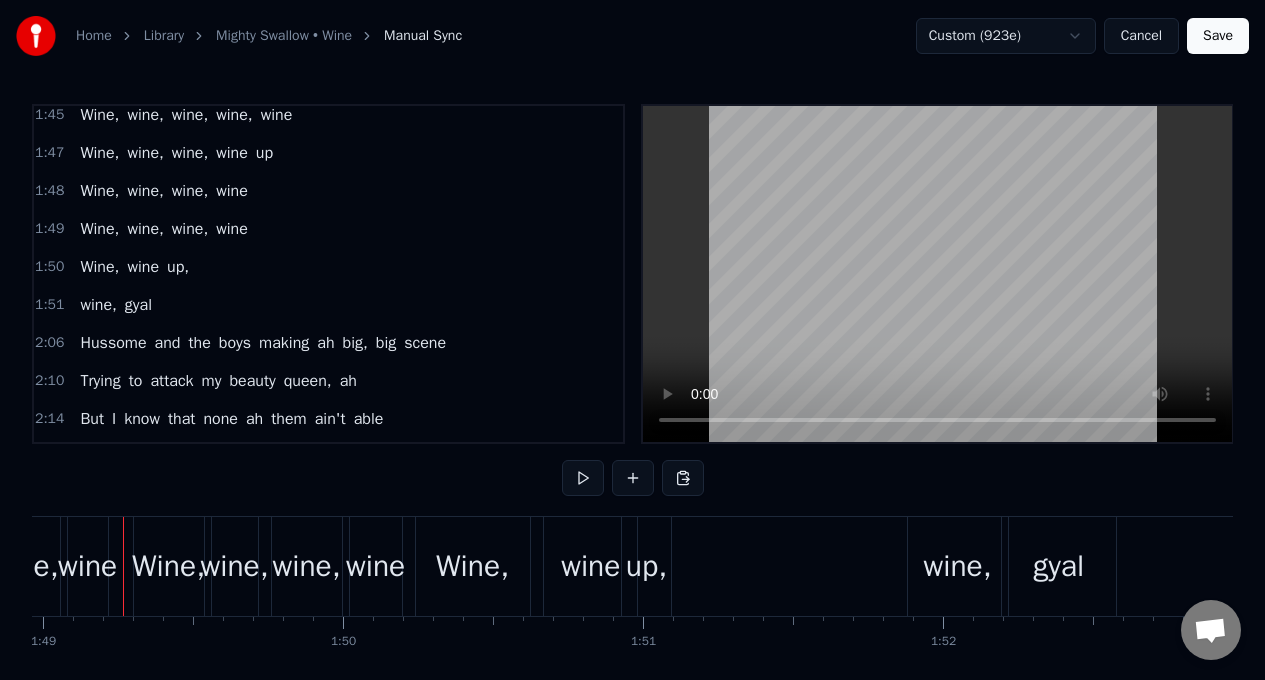 scroll, scrollTop: 0, scrollLeft: 32679, axis: horizontal 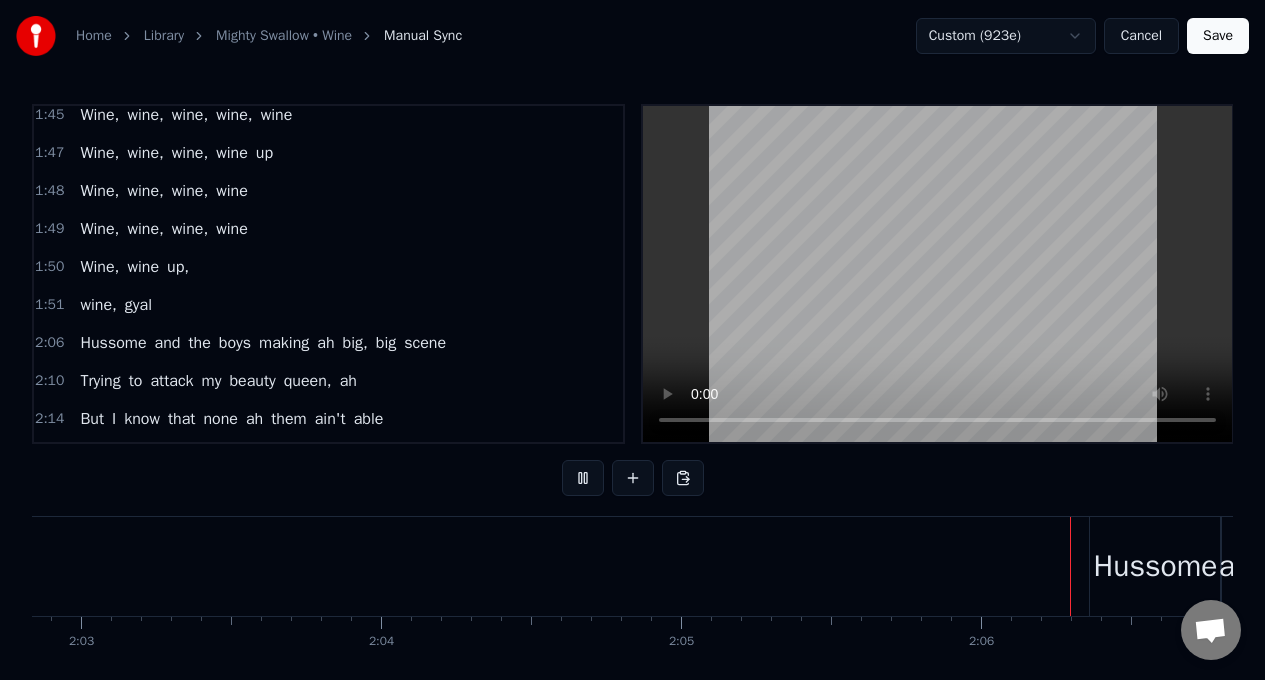 click on "Wine," at bounding box center [99, 229] 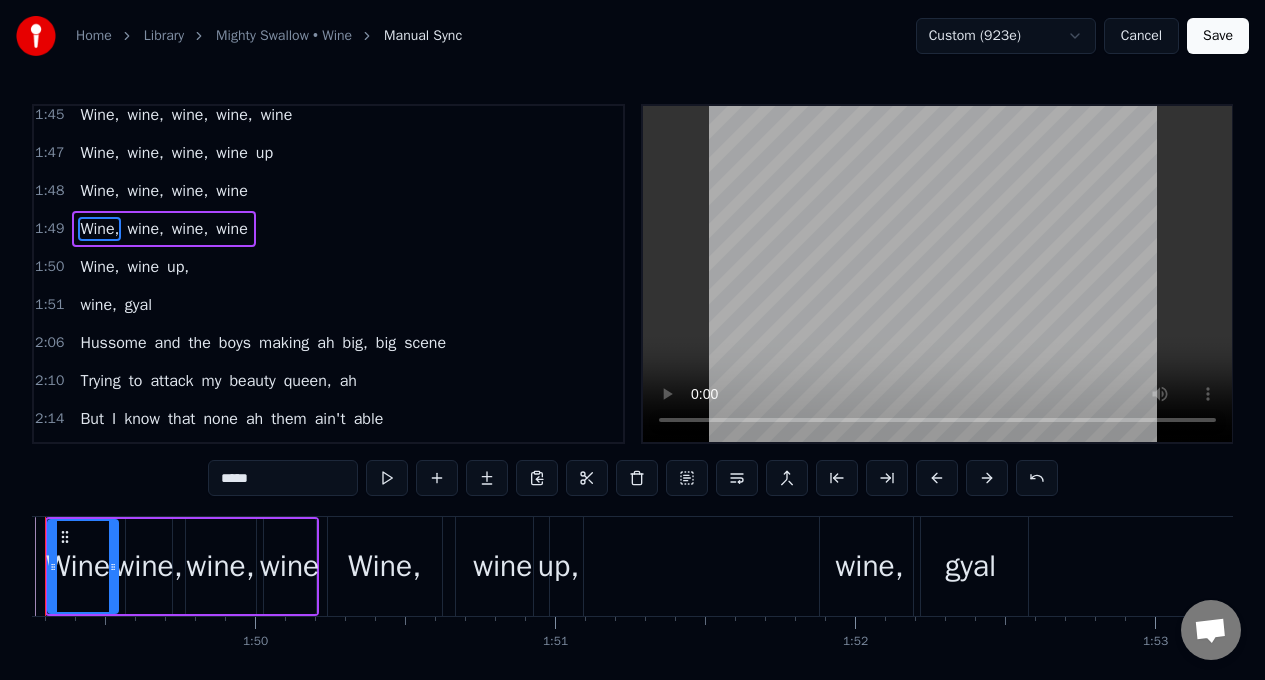 scroll, scrollTop: 0, scrollLeft: 32689, axis: horizontal 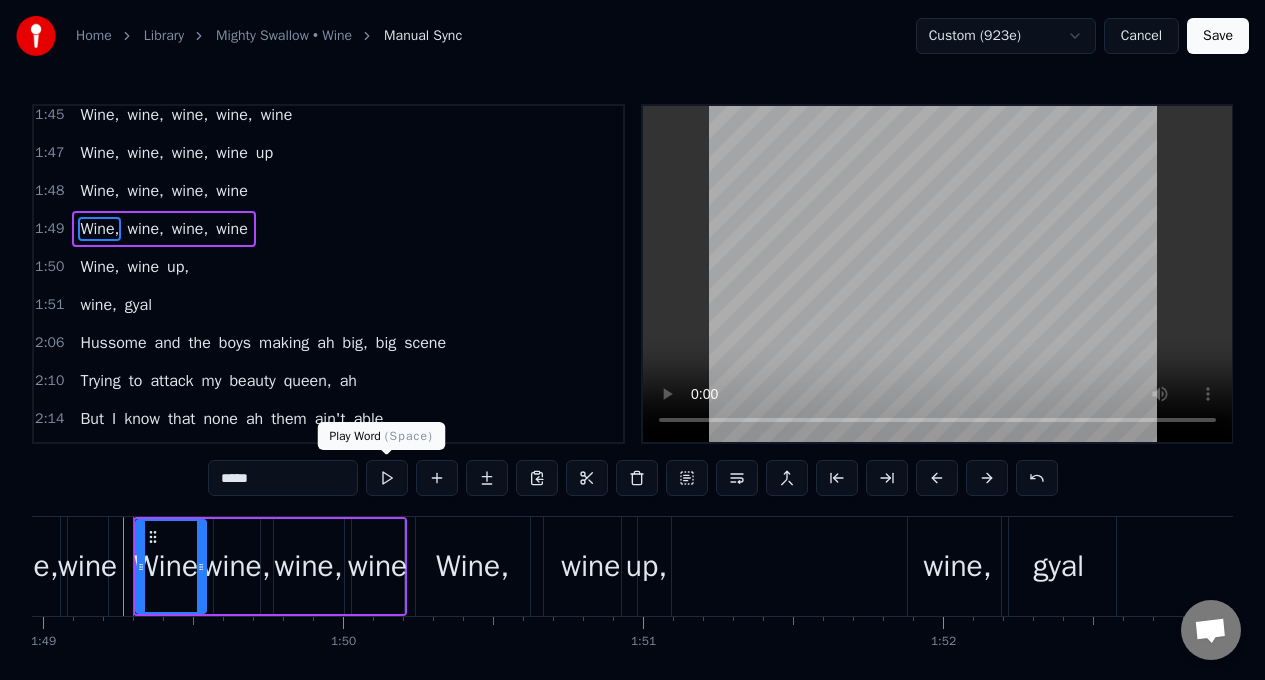 click at bounding box center (387, 478) 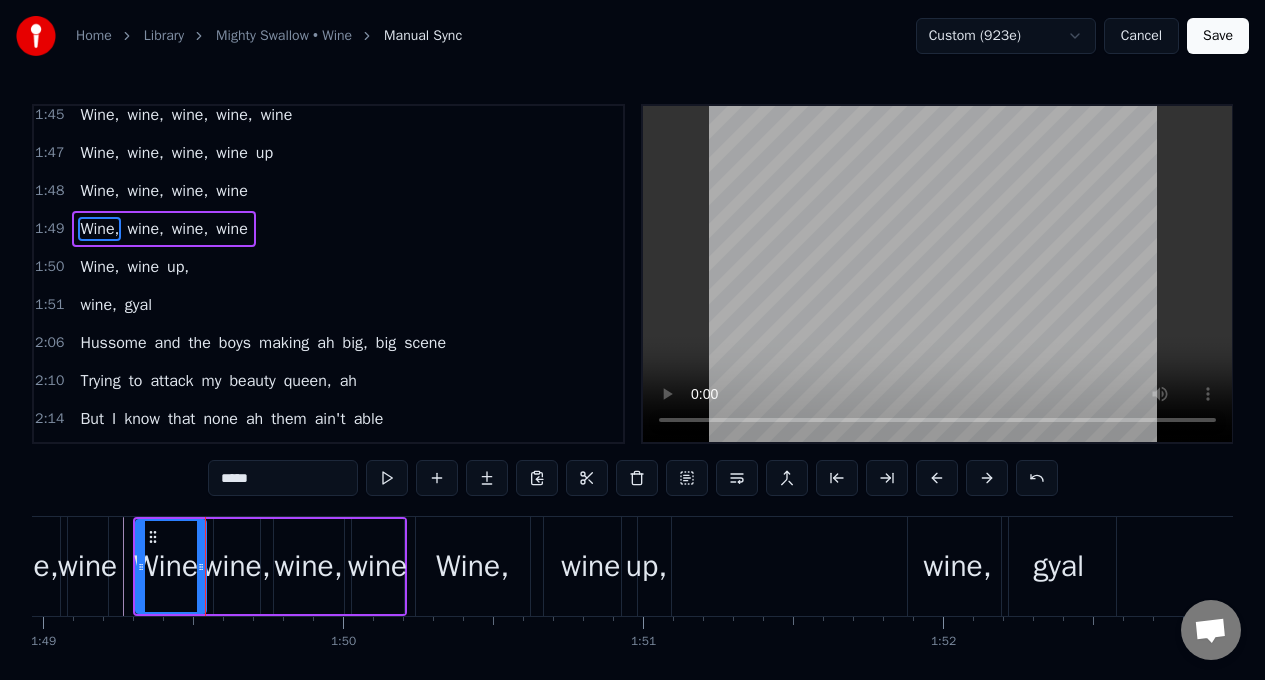click on "wine," at bounding box center (236, 566) 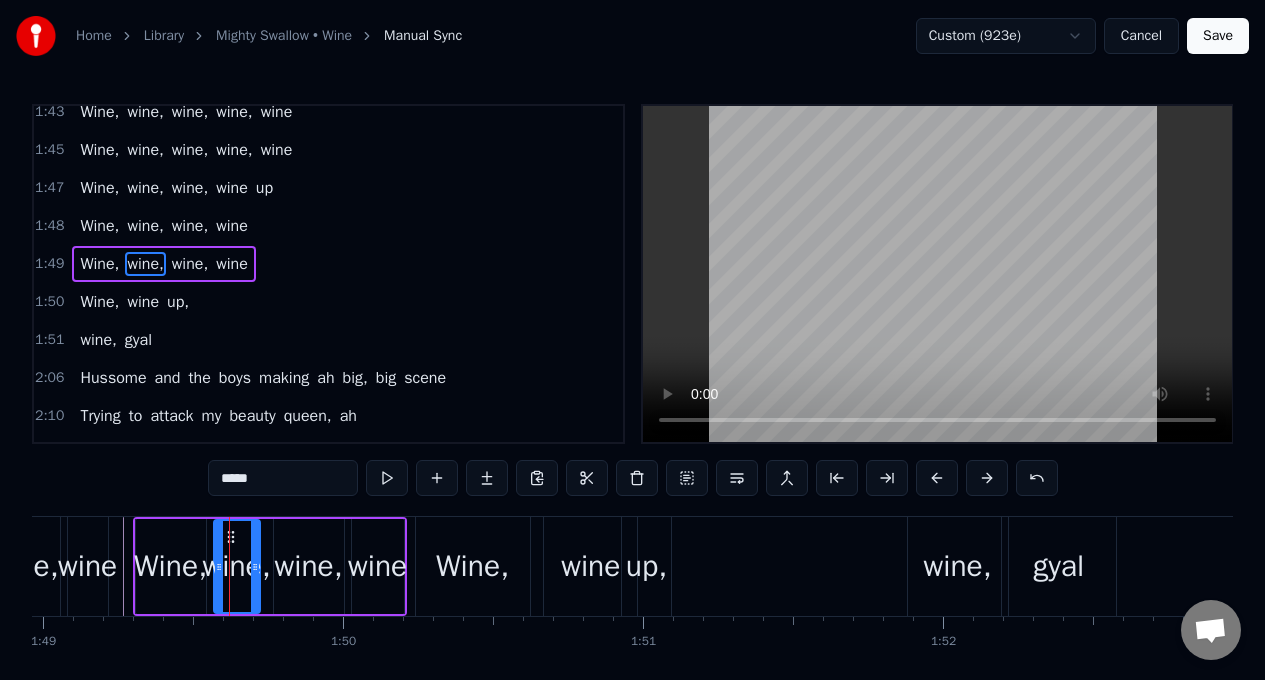 scroll, scrollTop: 1302, scrollLeft: 0, axis: vertical 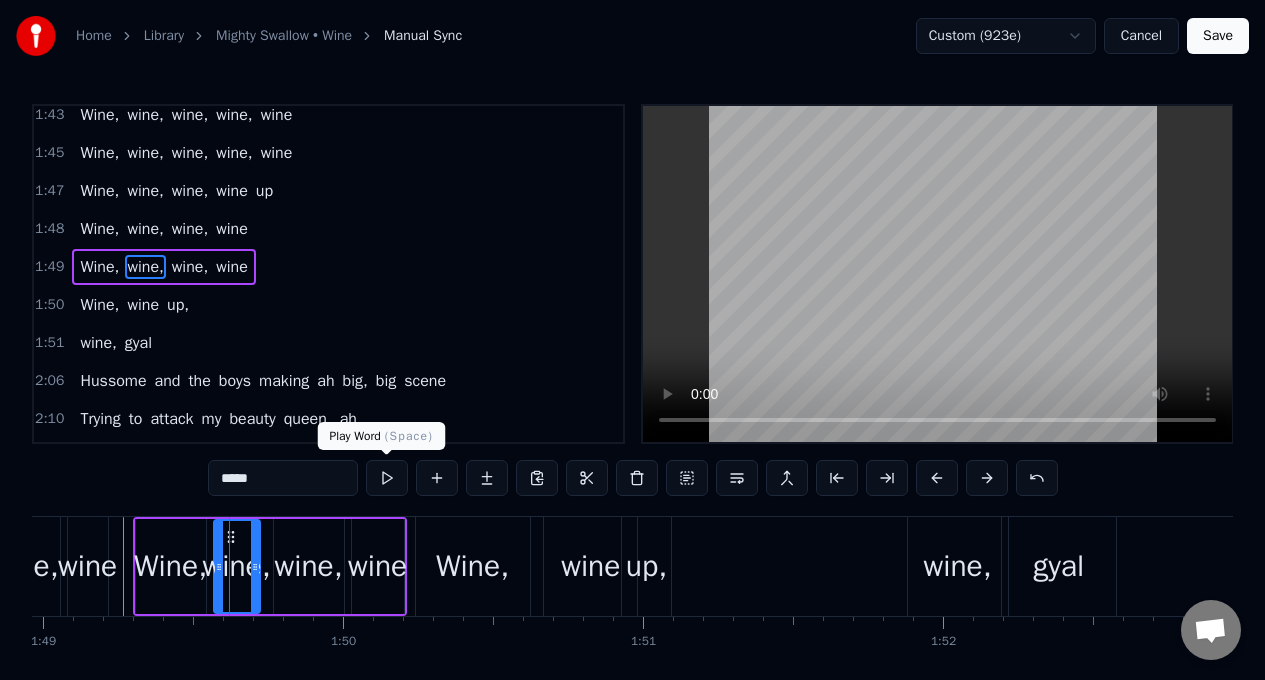 click at bounding box center (387, 478) 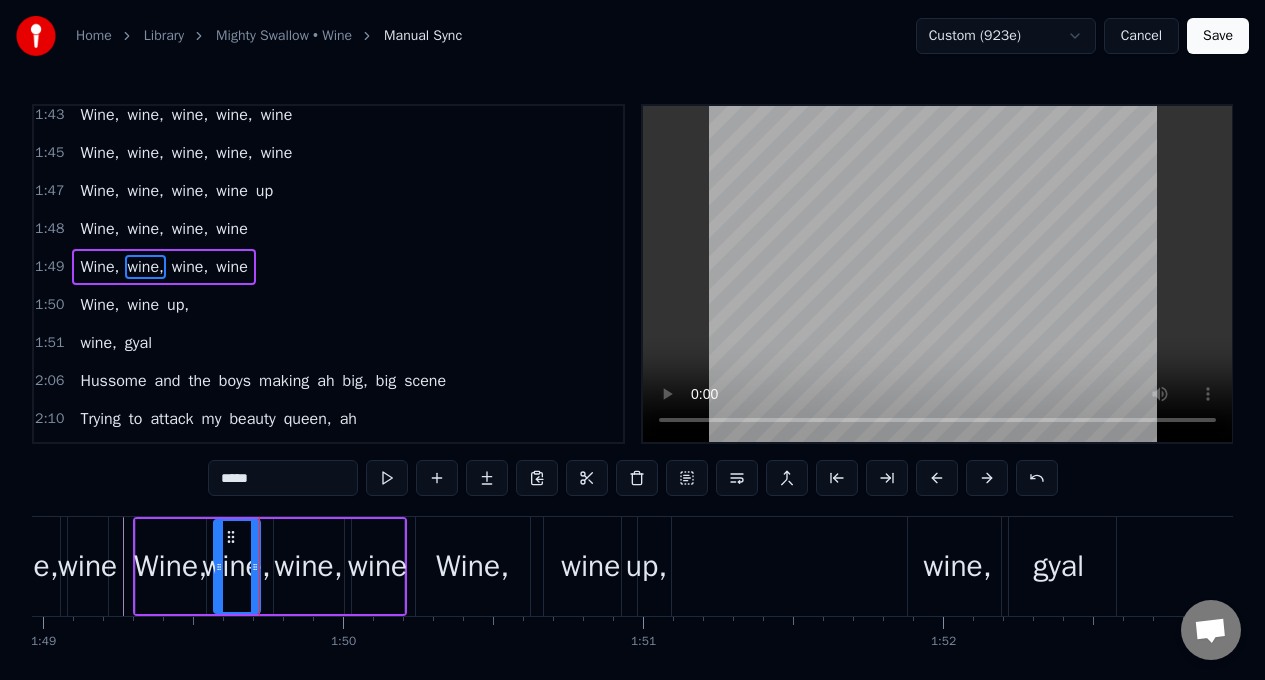 click on "wine," at bounding box center (308, 566) 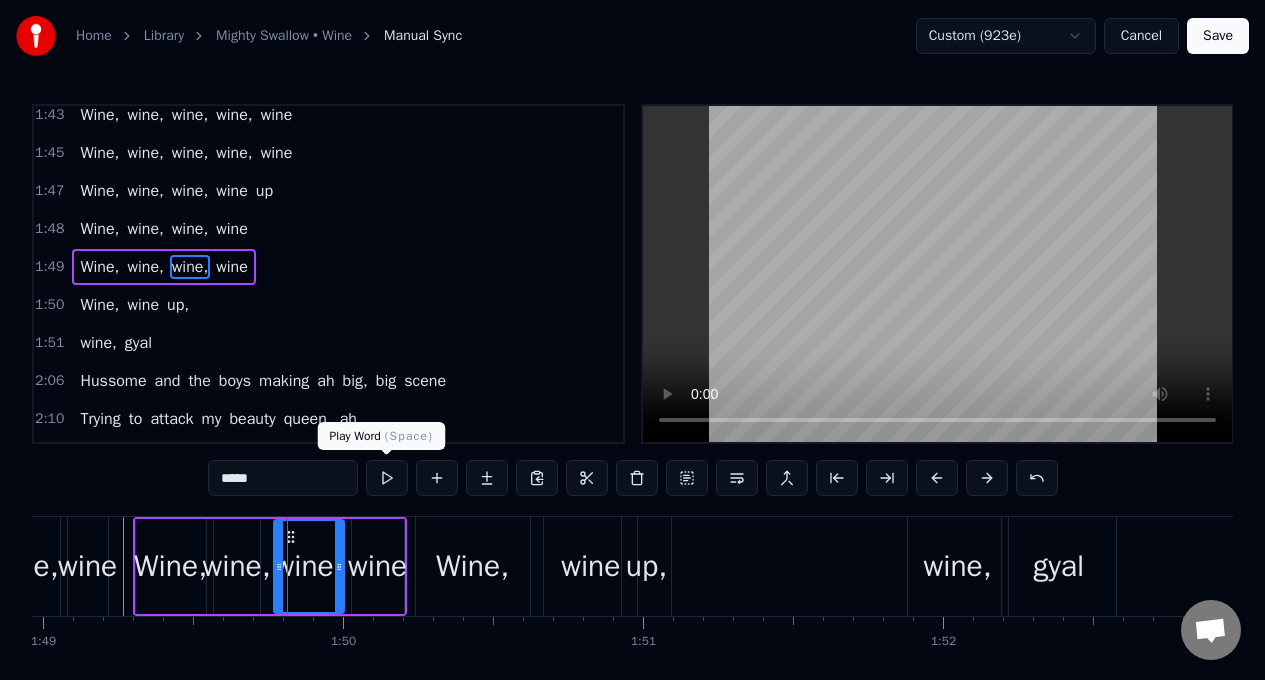 click at bounding box center [387, 478] 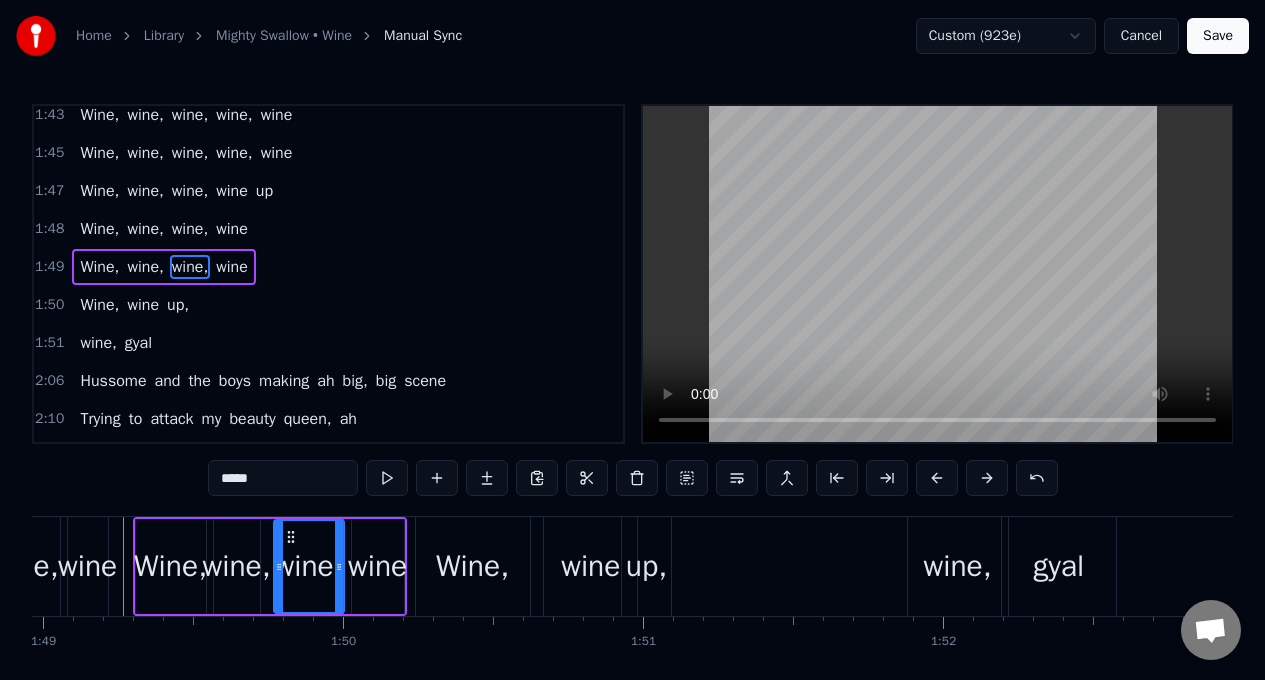 click on "wine" at bounding box center (377, 566) 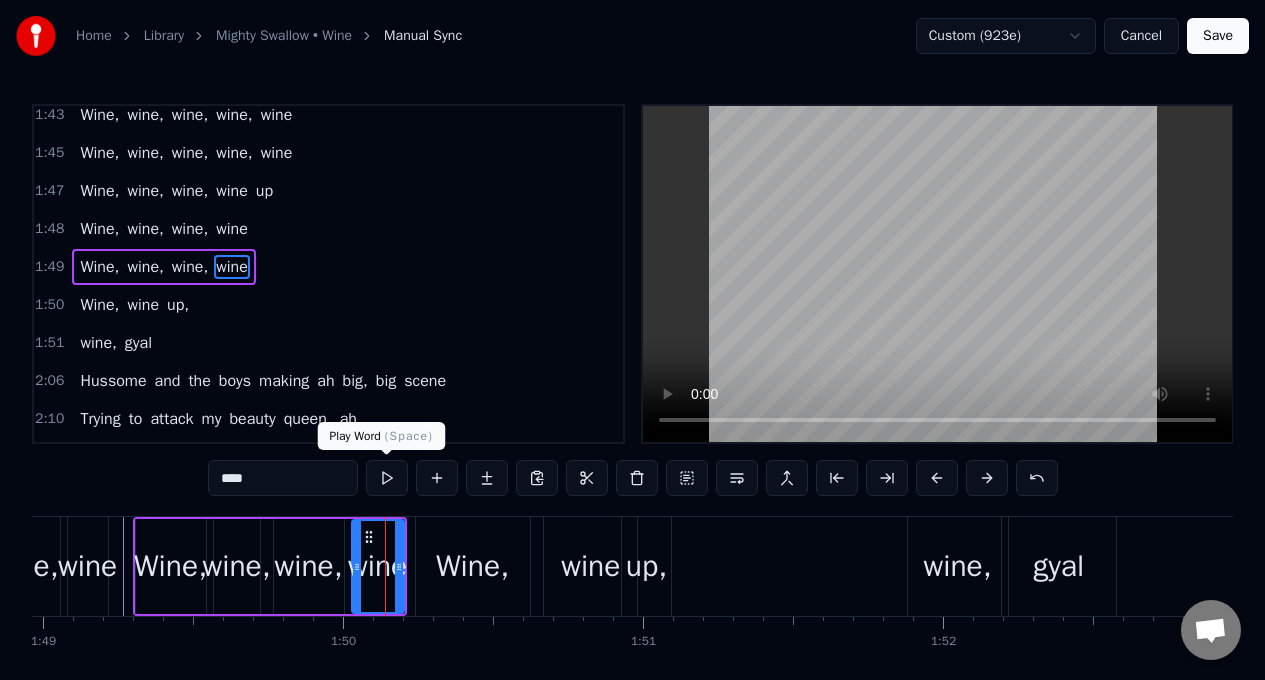 click at bounding box center [387, 478] 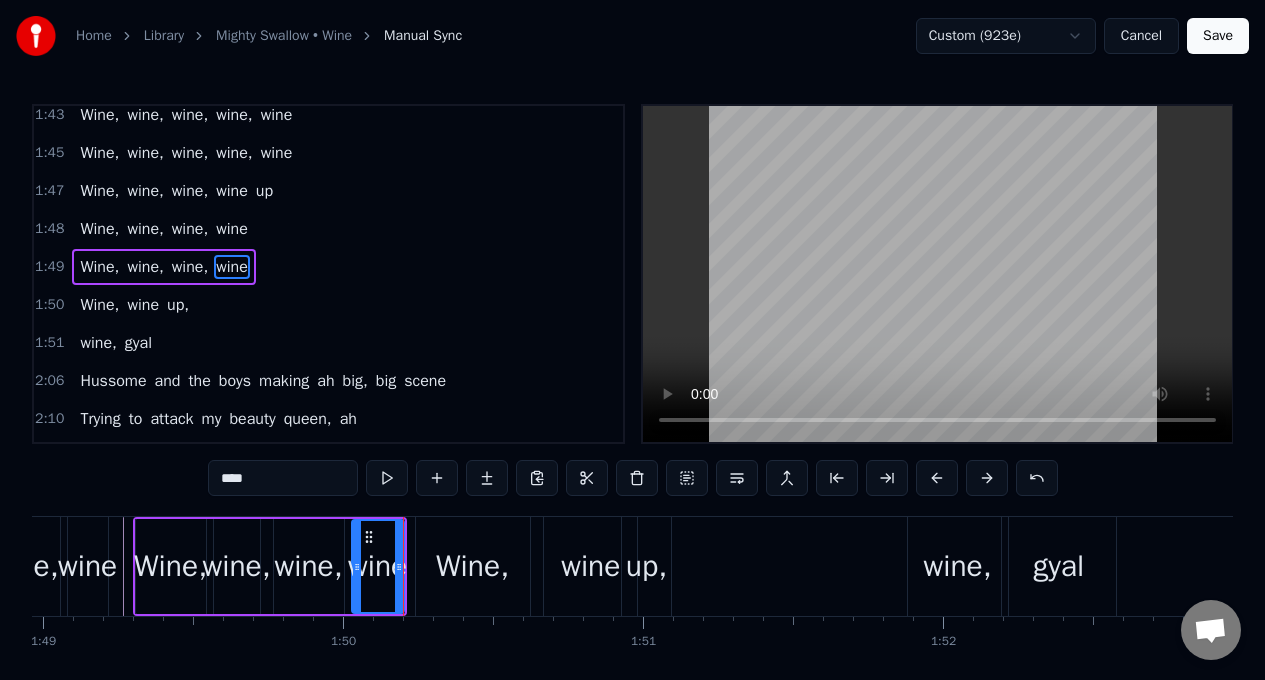 click at bounding box center (387, 478) 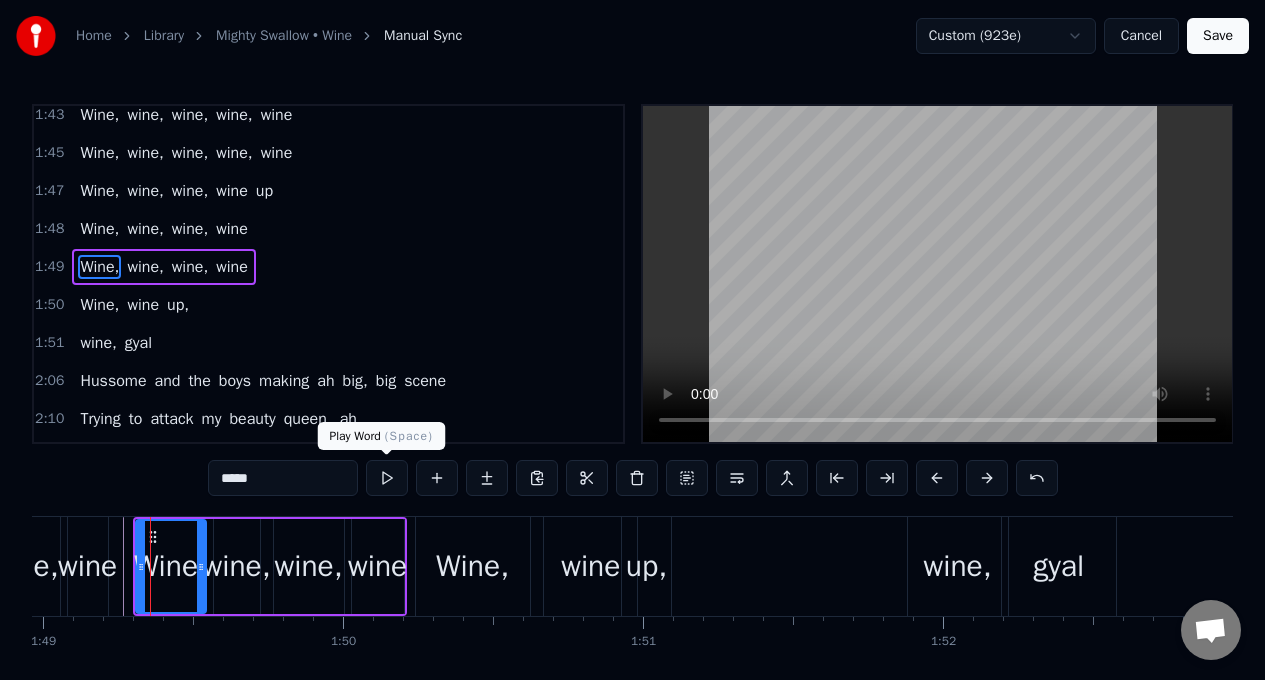 click at bounding box center [387, 478] 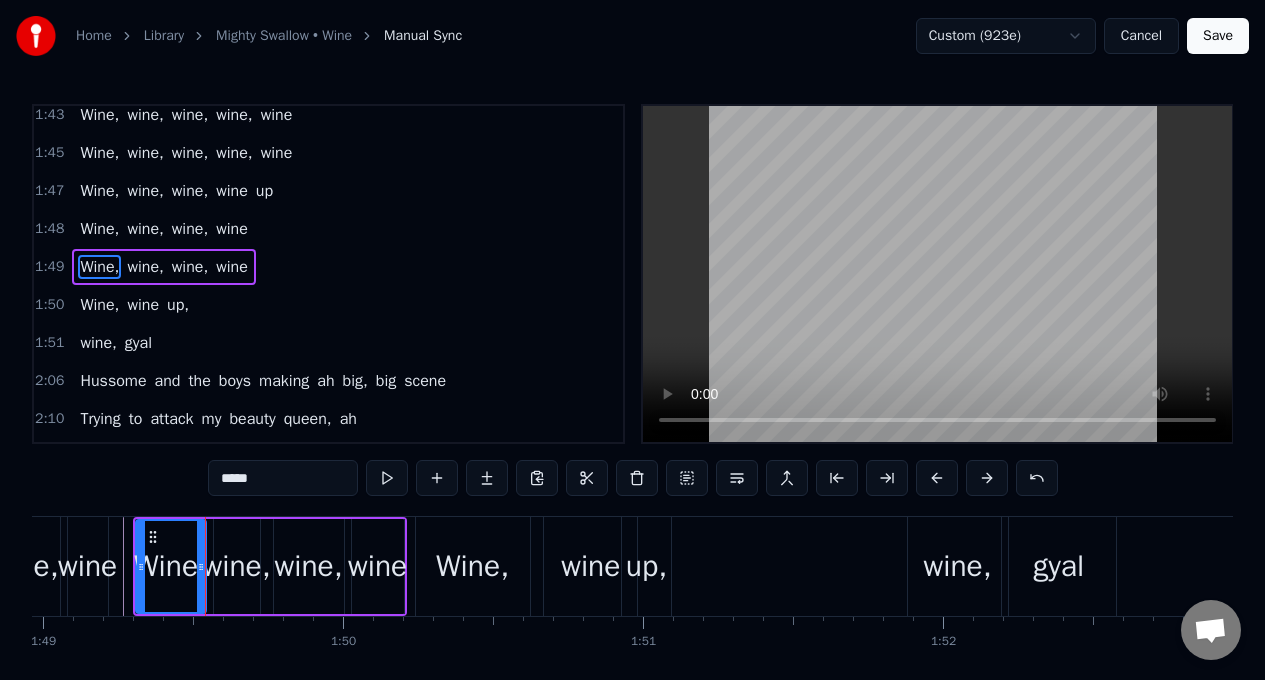 click on "wine," at bounding box center [236, 566] 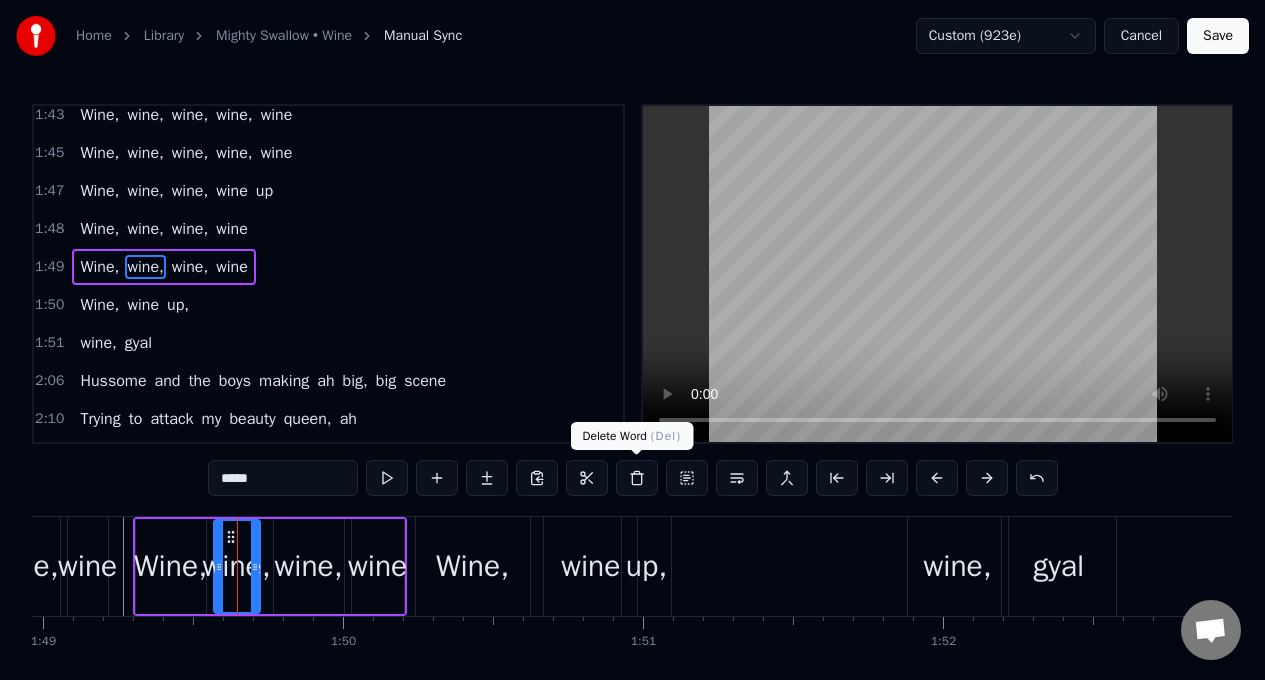 click at bounding box center [637, 478] 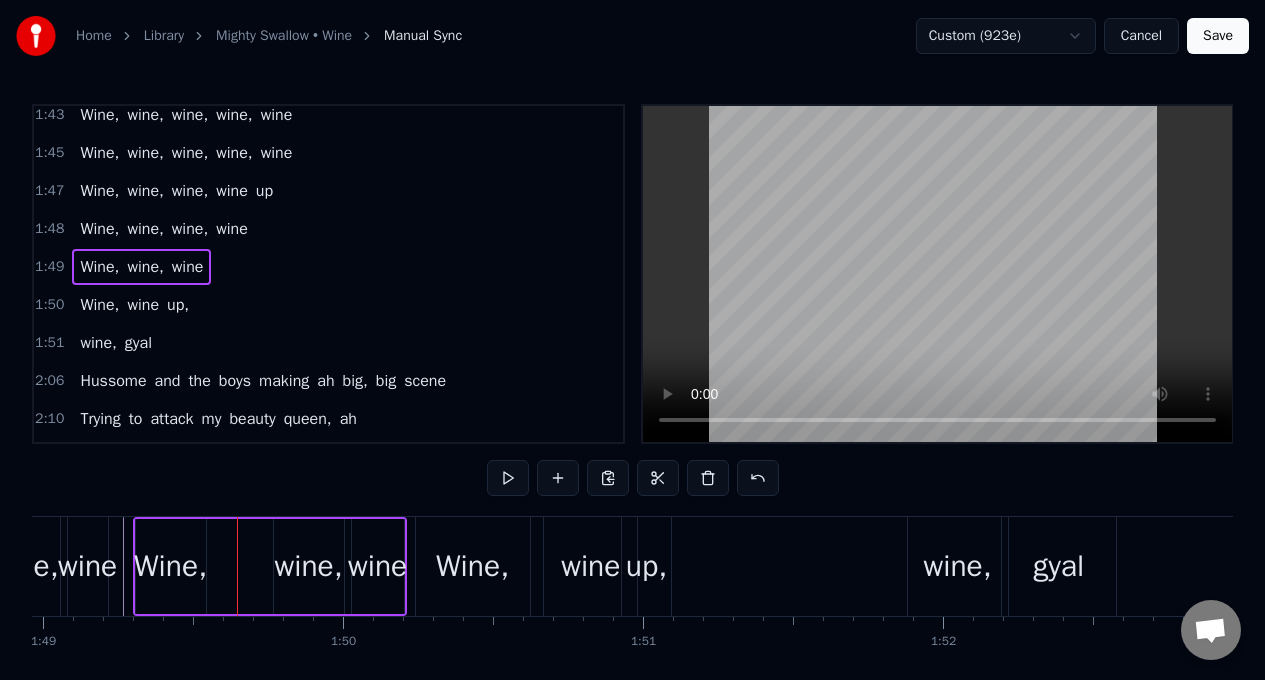 click on "Wine," at bounding box center (171, 566) 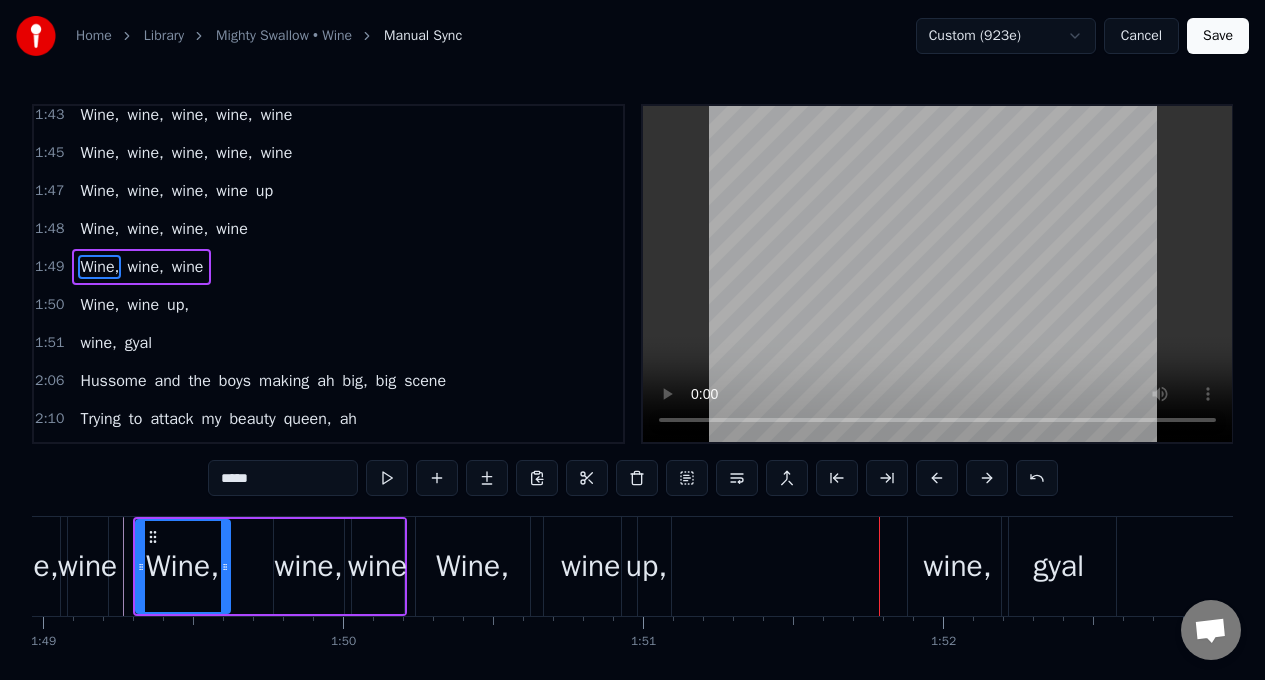 drag, startPoint x: 202, startPoint y: 550, endPoint x: 96, endPoint y: 535, distance: 107.05606 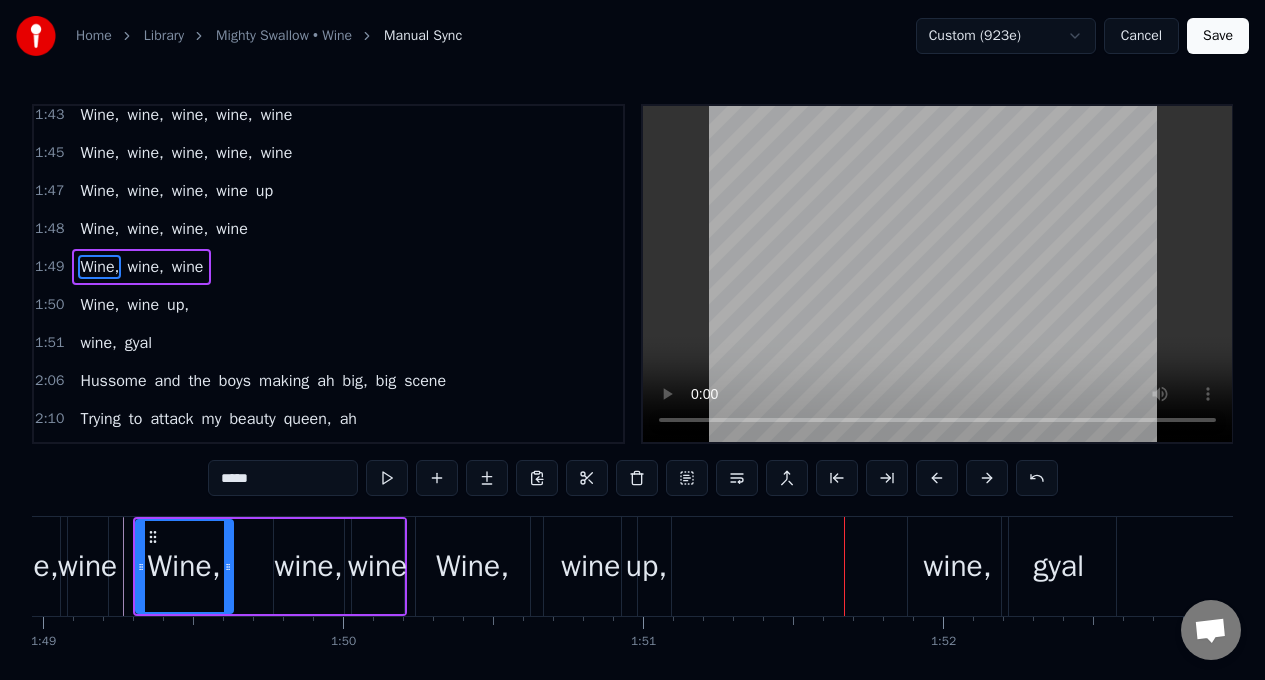 click on "wine," at bounding box center (308, 566) 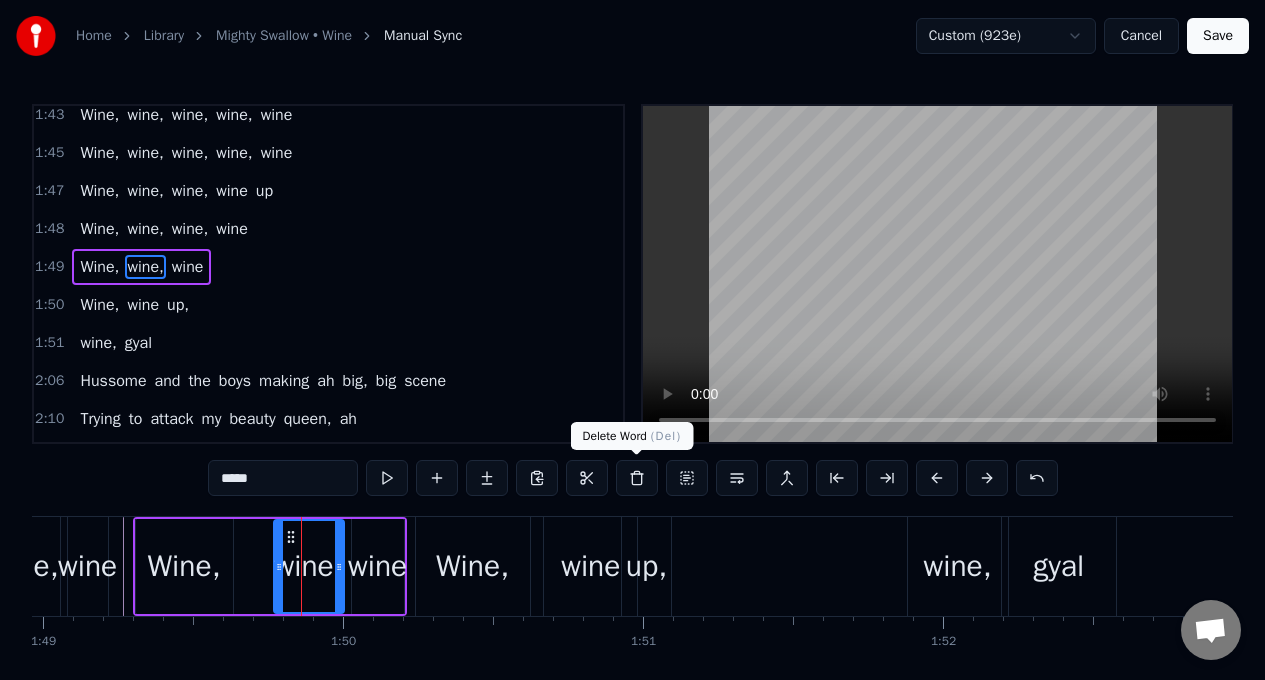 click at bounding box center [637, 478] 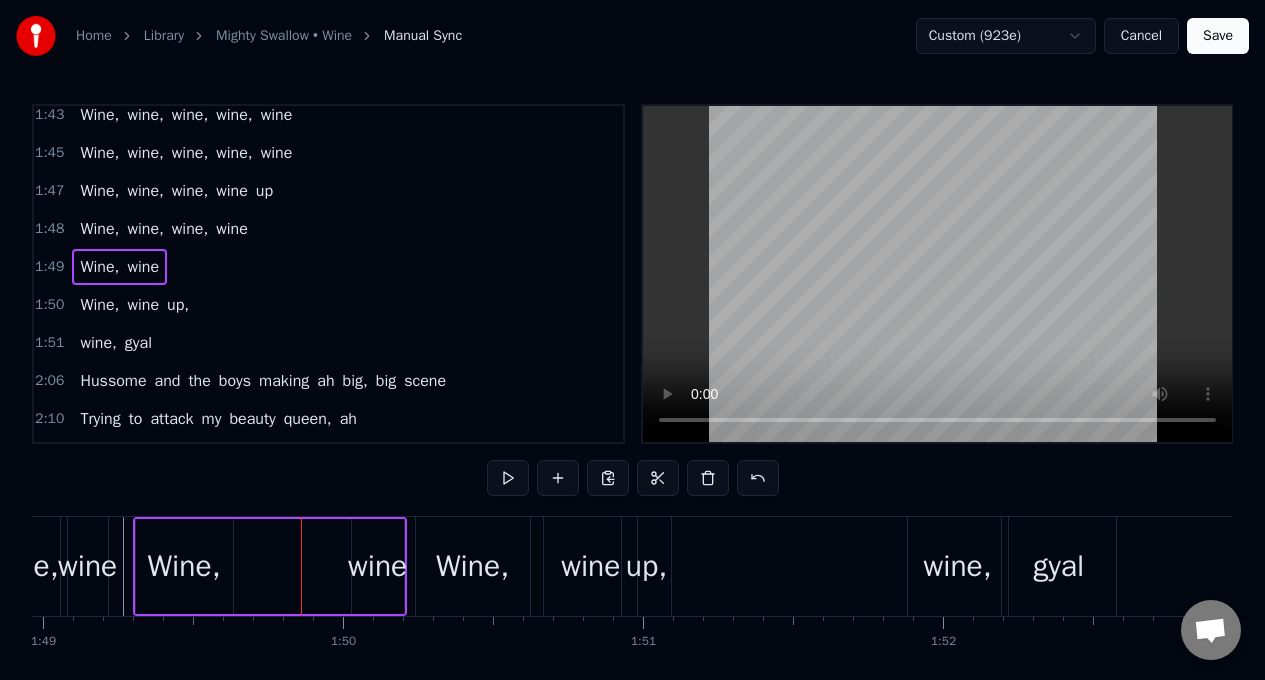click on "wine" at bounding box center [378, 566] 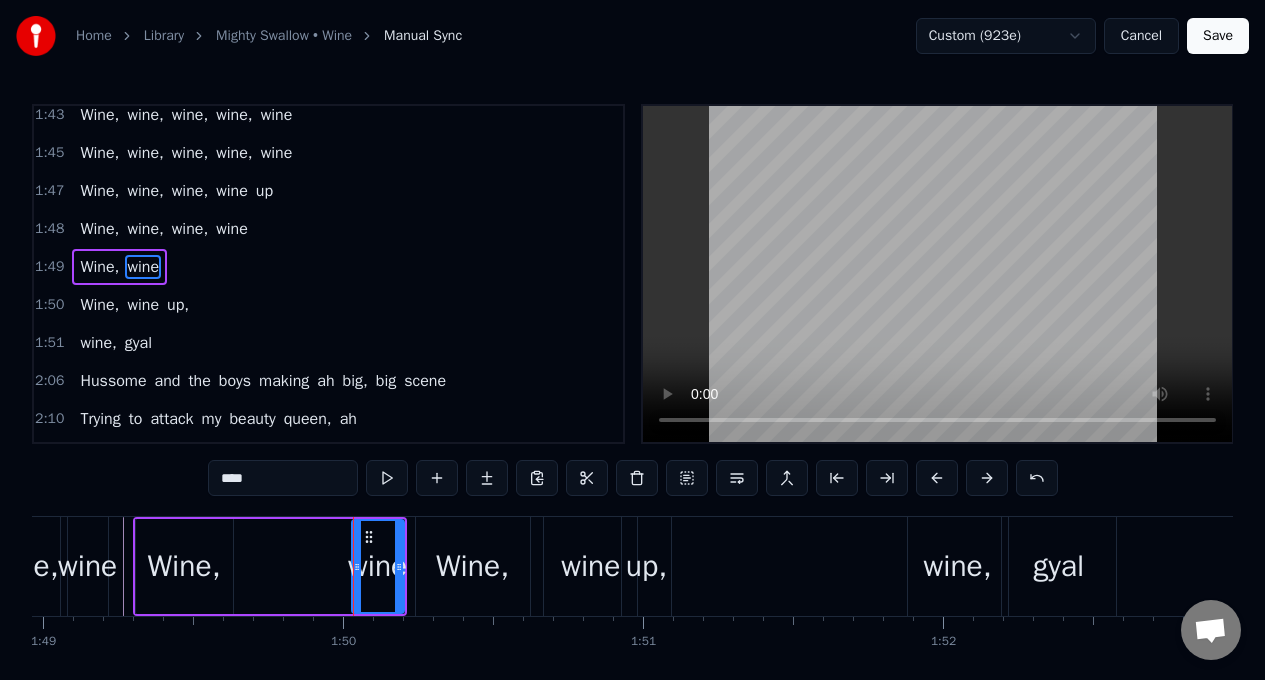 click 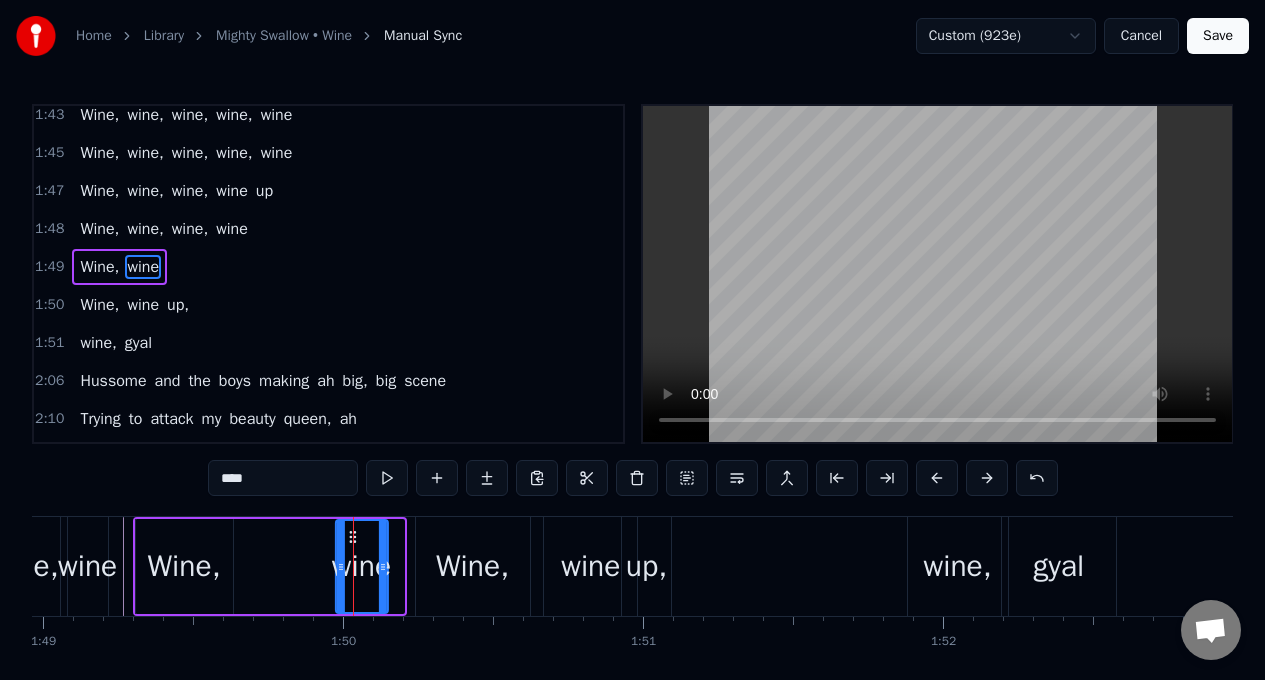 drag, startPoint x: 363, startPoint y: 539, endPoint x: 348, endPoint y: 542, distance: 15.297058 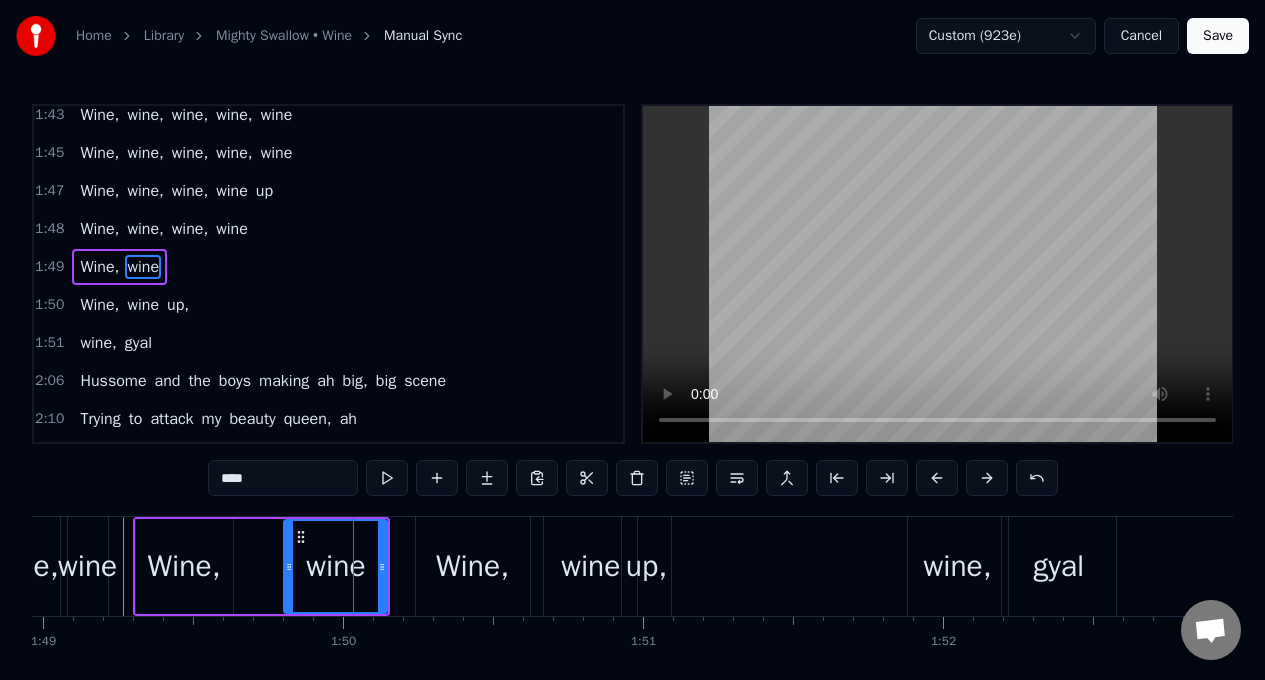 drag, startPoint x: 340, startPoint y: 547, endPoint x: 287, endPoint y: 548, distance: 53.009434 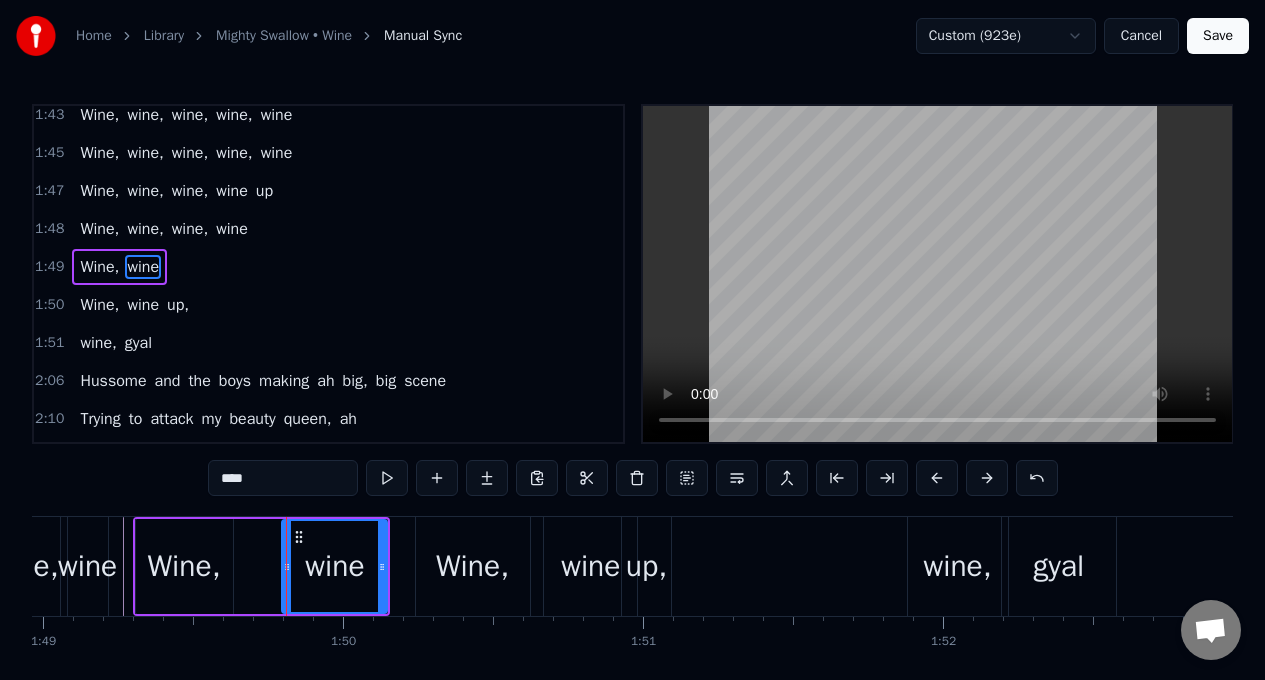 click on "0:08 Ah want to, Ah want to, Ah want to 0:14 Ah want to wine on something 0:16 Wine back, throw your waist (Yeah, boy) 0:18 Wine back, throw your waist 0:20 Wine back, throw your waist (Well, who's your boss? You could write) 0:22 (Ah want to wine on something) 0:23 Wine up, wine up (Oolay papau) 0:25 Wine up, wine up (Oolay papau) 0:27 Wine up, wine up (Oolay papau) 0:29 I want to wine on something 0:35 Wine gyal 0:47 She come in di dance and start to tease me 0:50 'Cause she know me blood real near me skin 0:54 Me eyes rolling up and down she body 0:58 What ah see have me vibratin' 1:01 Hear the cry, long, long time ah waiting to let up and to do me thing 1:06 Getting on like if she mad with she hand in the air 1:09 Hearing mad as she shouting 1:12 I ain't leaving here 'til broad daylight 1:14 (Ah want to wine on something) 1:16 Trouble for de man ah catch here tonight 1:18 (Ah want to wine on something) 1:19 The first man ah catch tonight well he dead, dead, dead, dead 1:22 (Ah want to wine on something) I" at bounding box center (632, 411) 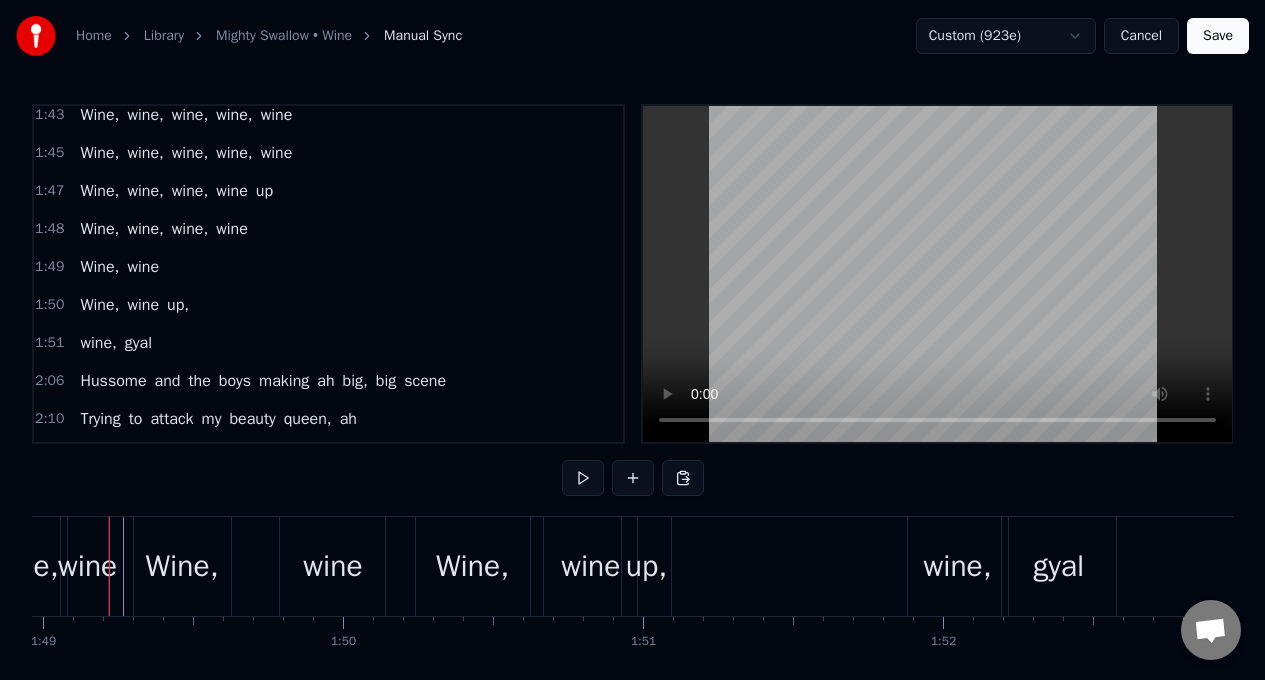 scroll, scrollTop: 0, scrollLeft: 32665, axis: horizontal 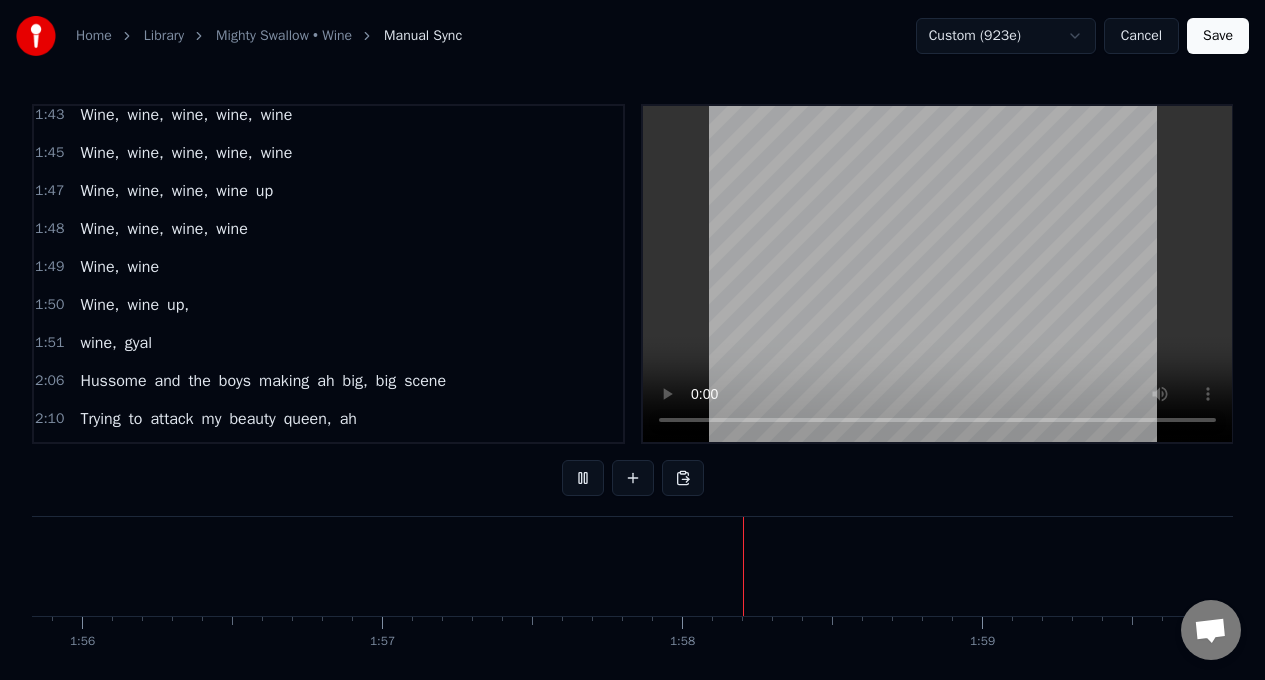 click on "Wine," at bounding box center [99, 229] 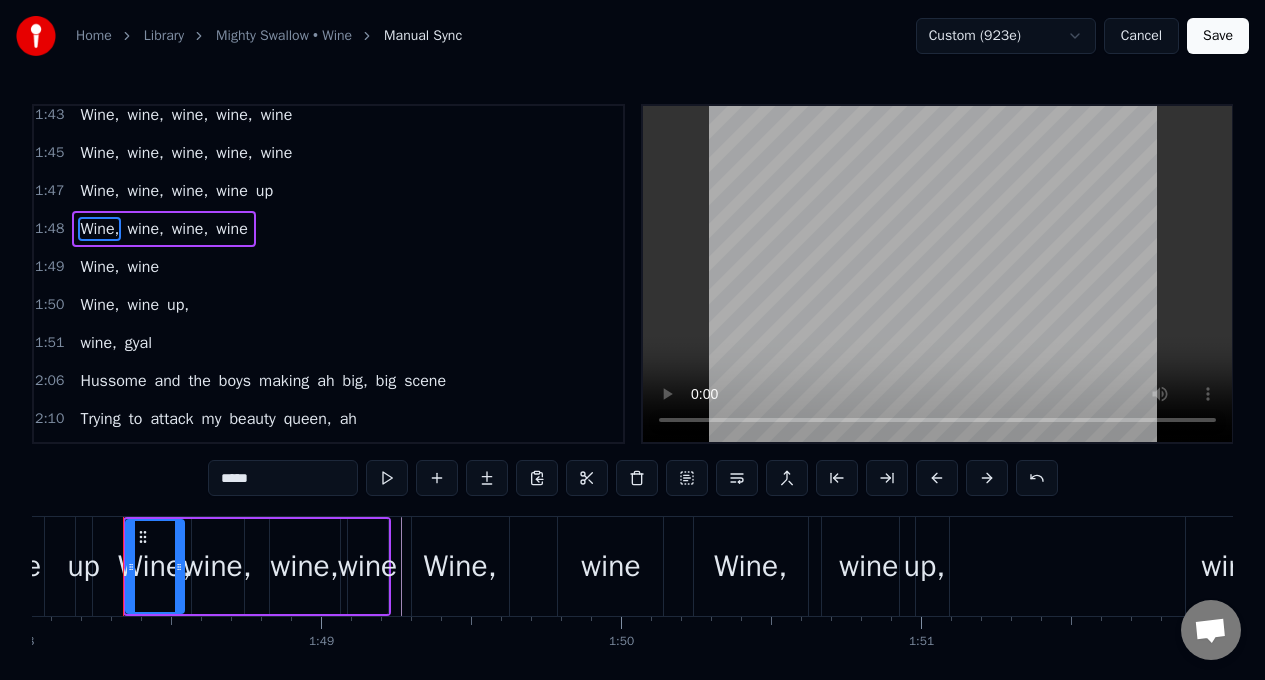 scroll, scrollTop: 0, scrollLeft: 32401, axis: horizontal 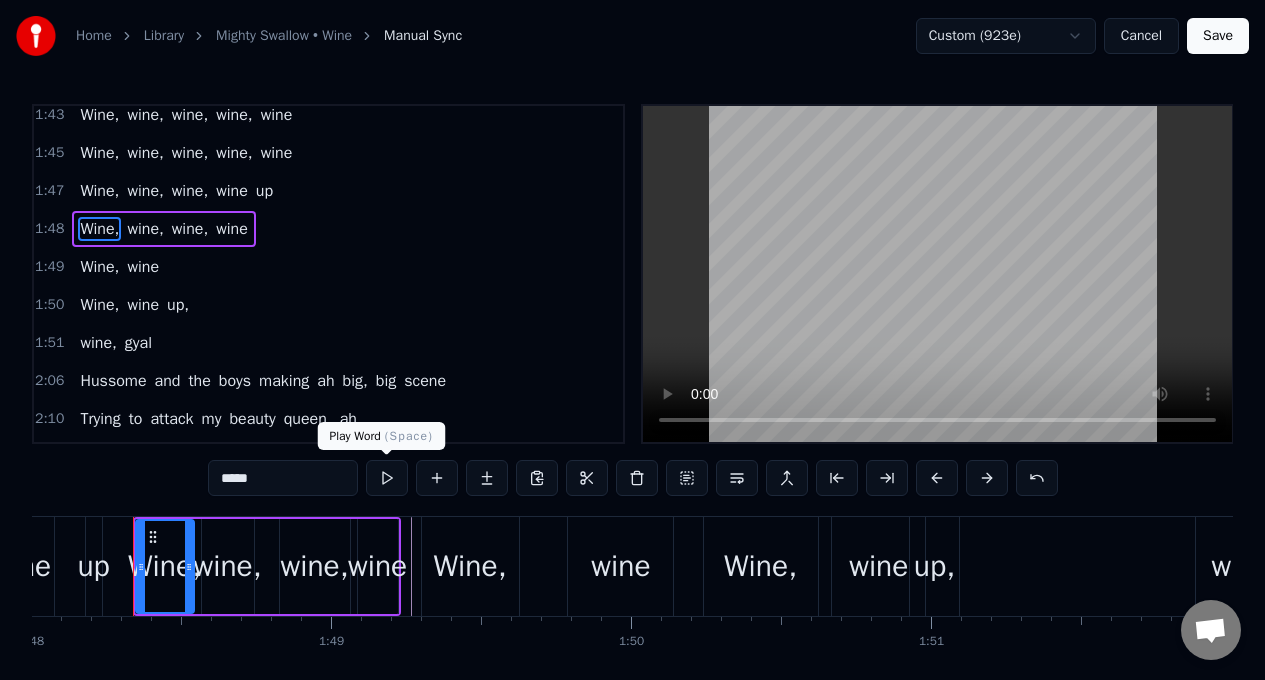 click at bounding box center [387, 478] 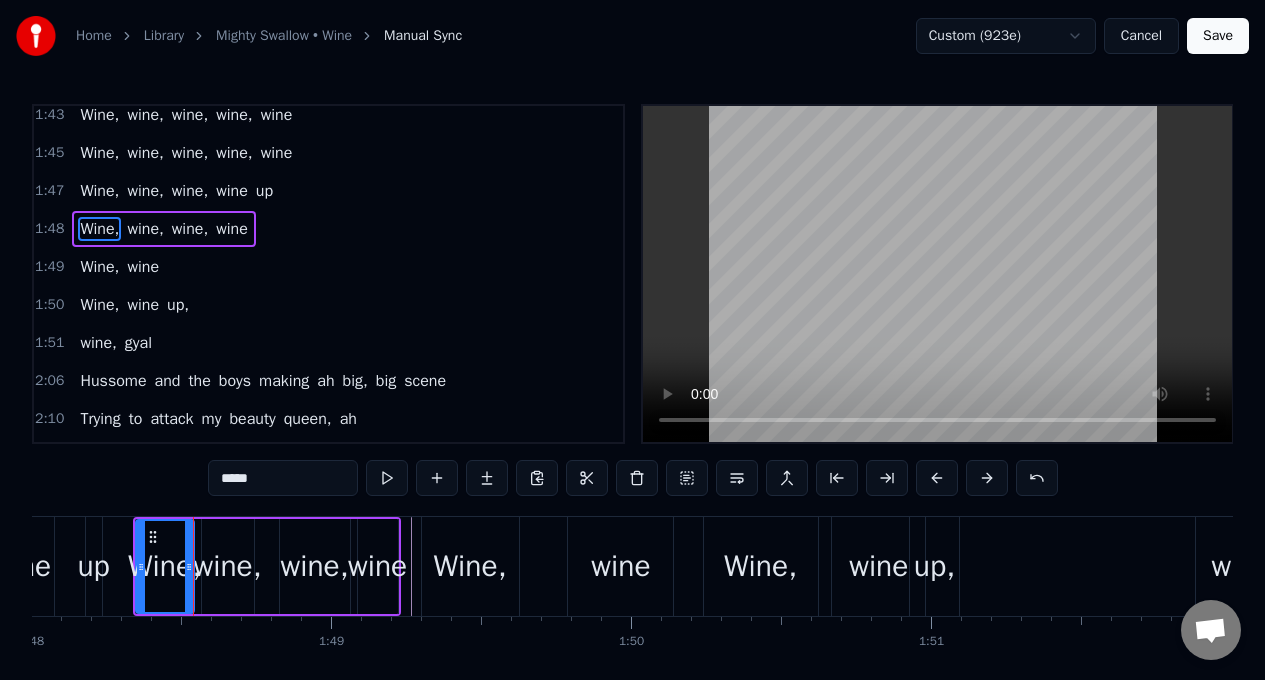 click at bounding box center [387, 478] 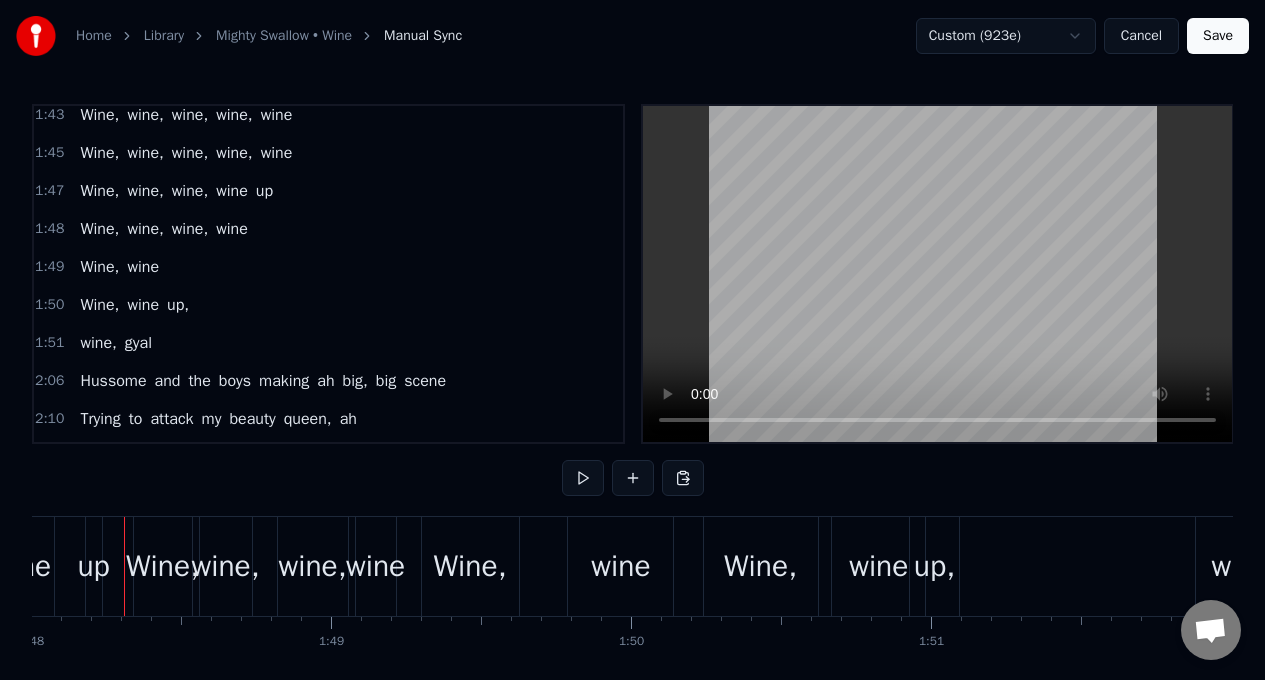 scroll, scrollTop: 0, scrollLeft: 32392, axis: horizontal 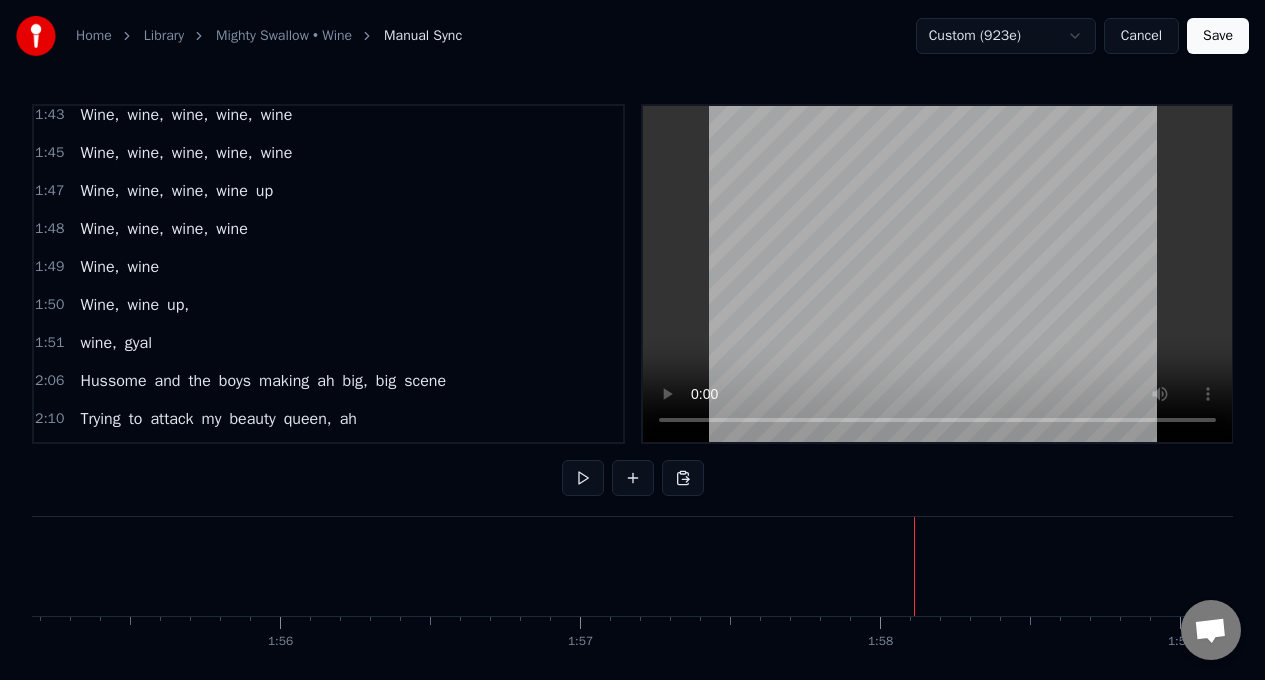 click on "wine," at bounding box center (190, 115) 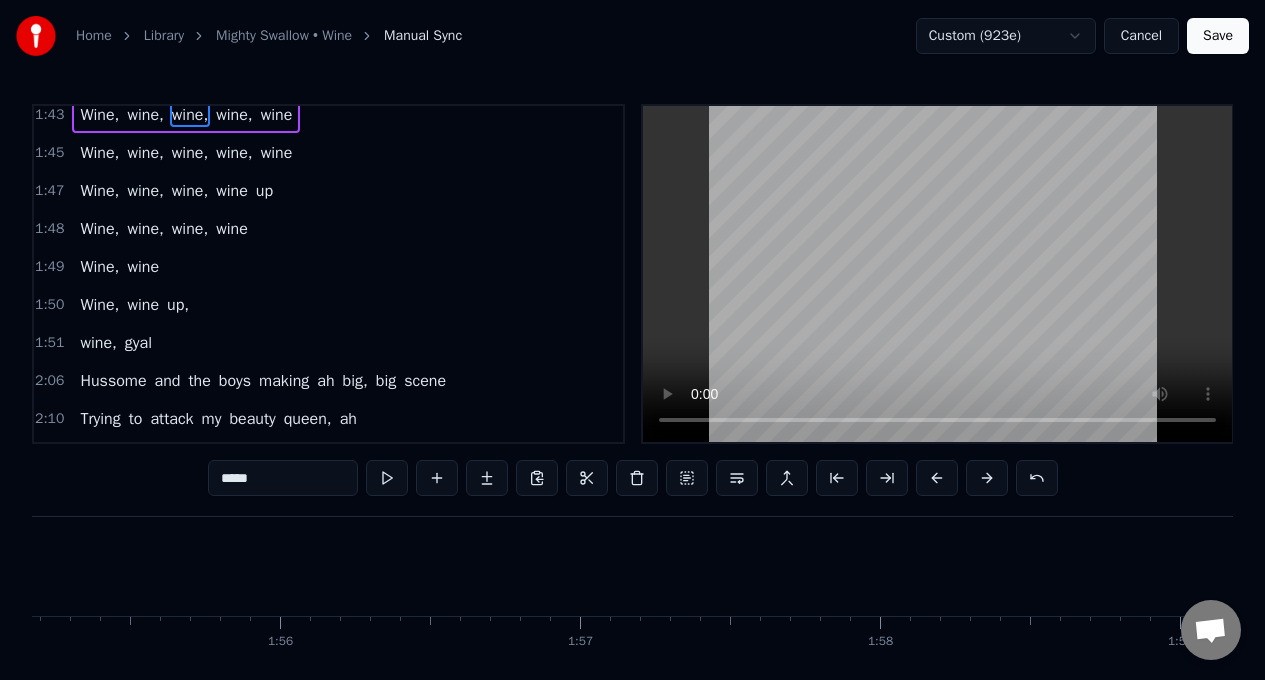scroll, scrollTop: 1264, scrollLeft: 0, axis: vertical 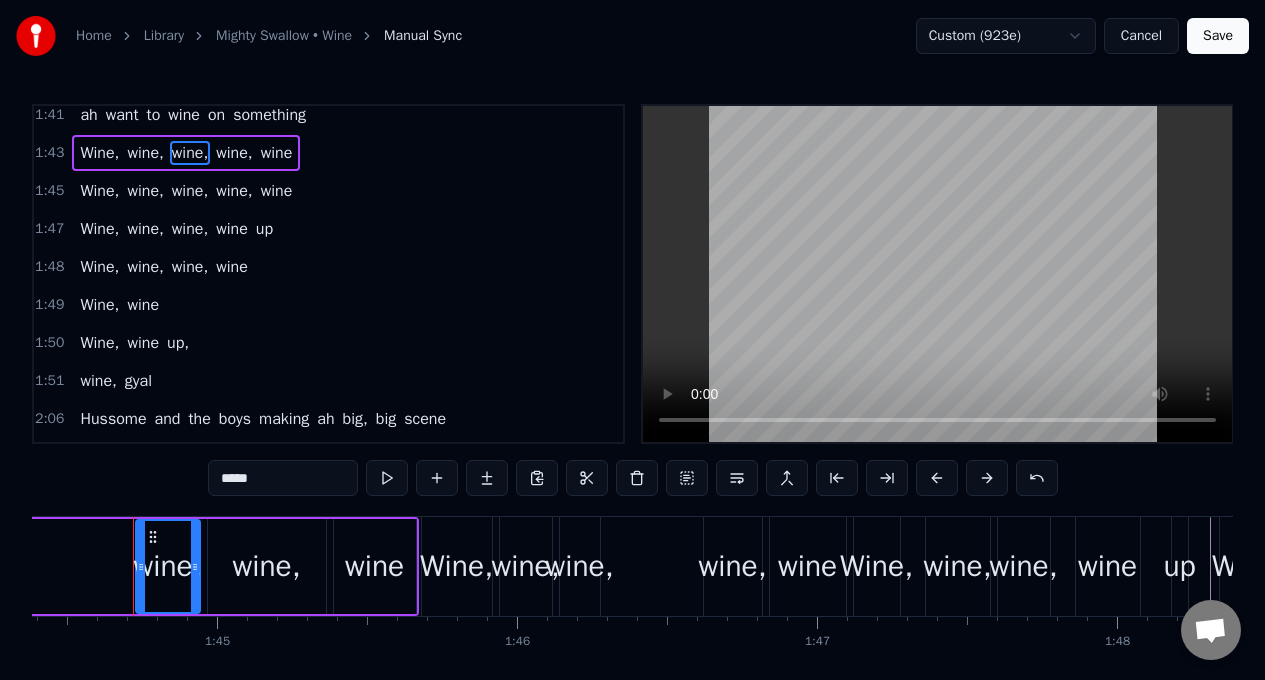 click on "Wine," at bounding box center (99, 153) 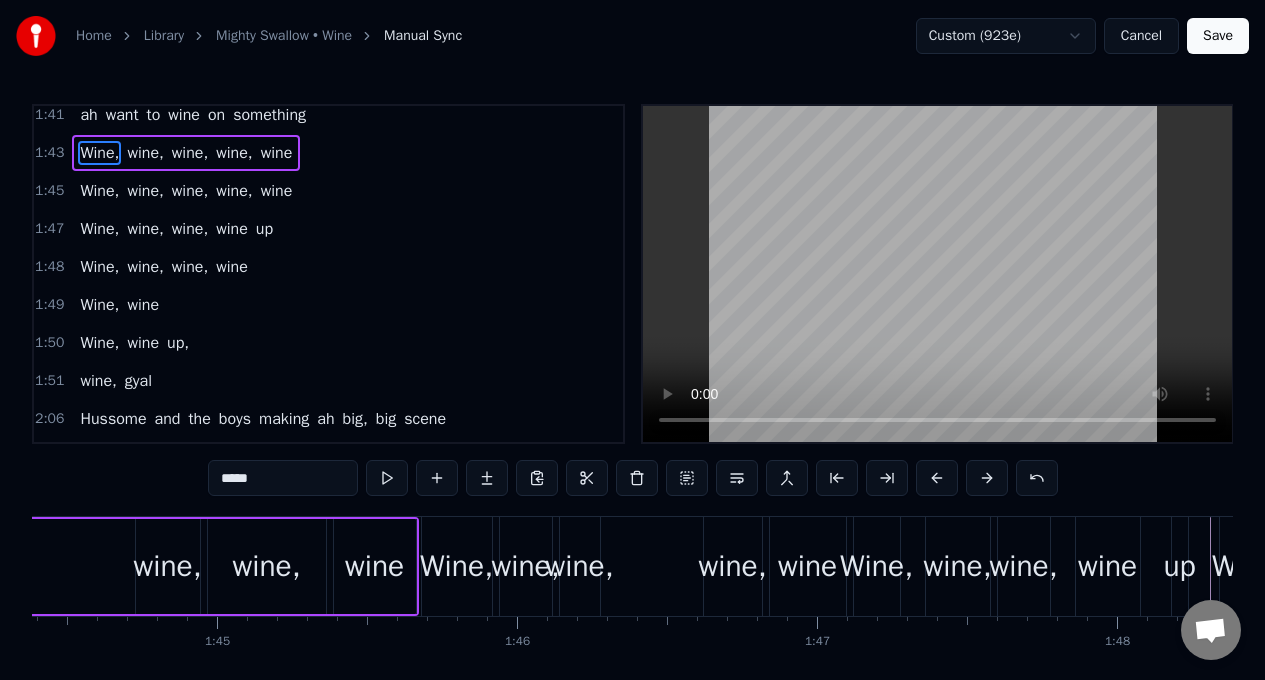 scroll, scrollTop: 1227, scrollLeft: 0, axis: vertical 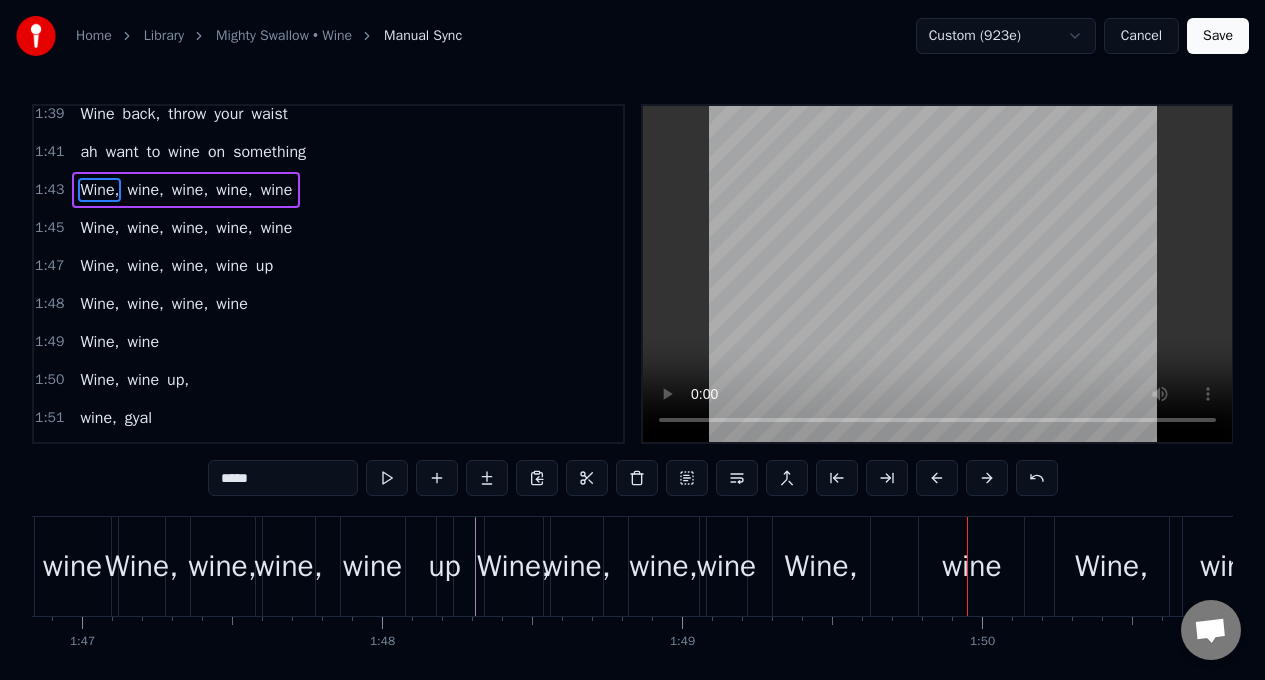 click on "Wine," at bounding box center [99, 190] 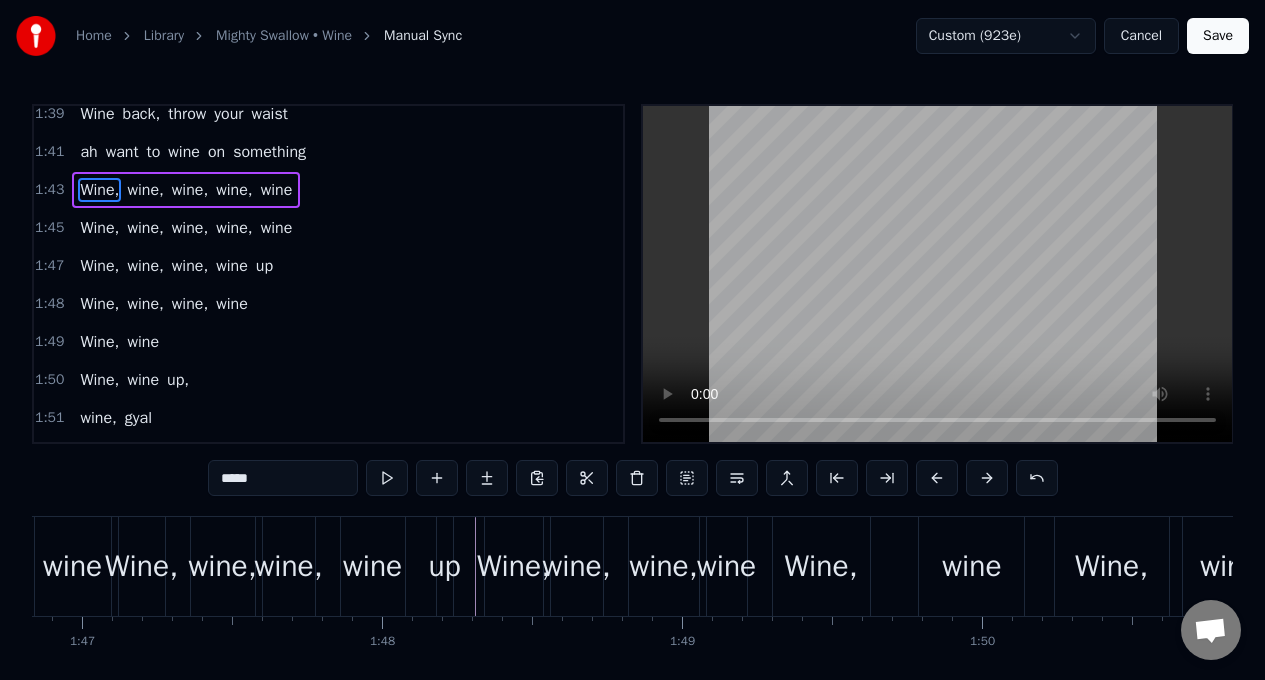 scroll, scrollTop: 1217, scrollLeft: 0, axis: vertical 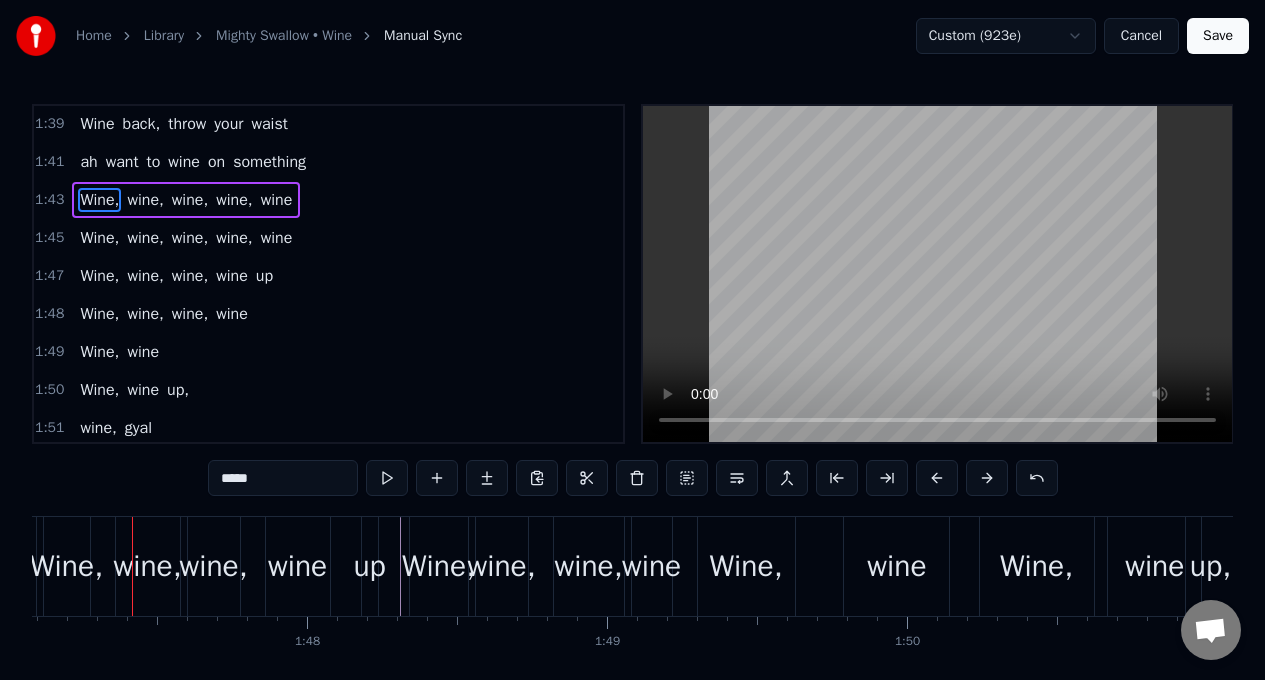 click on "Wine," at bounding box center [67, 566] 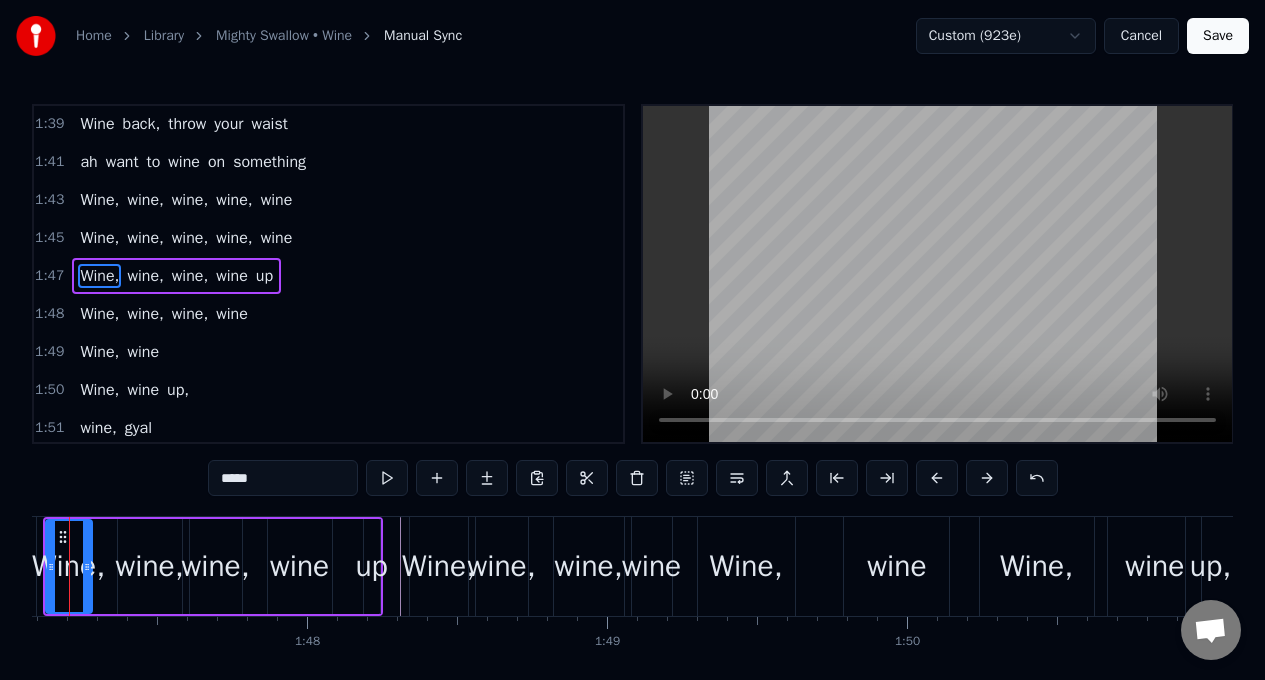 scroll, scrollTop: 1226, scrollLeft: 0, axis: vertical 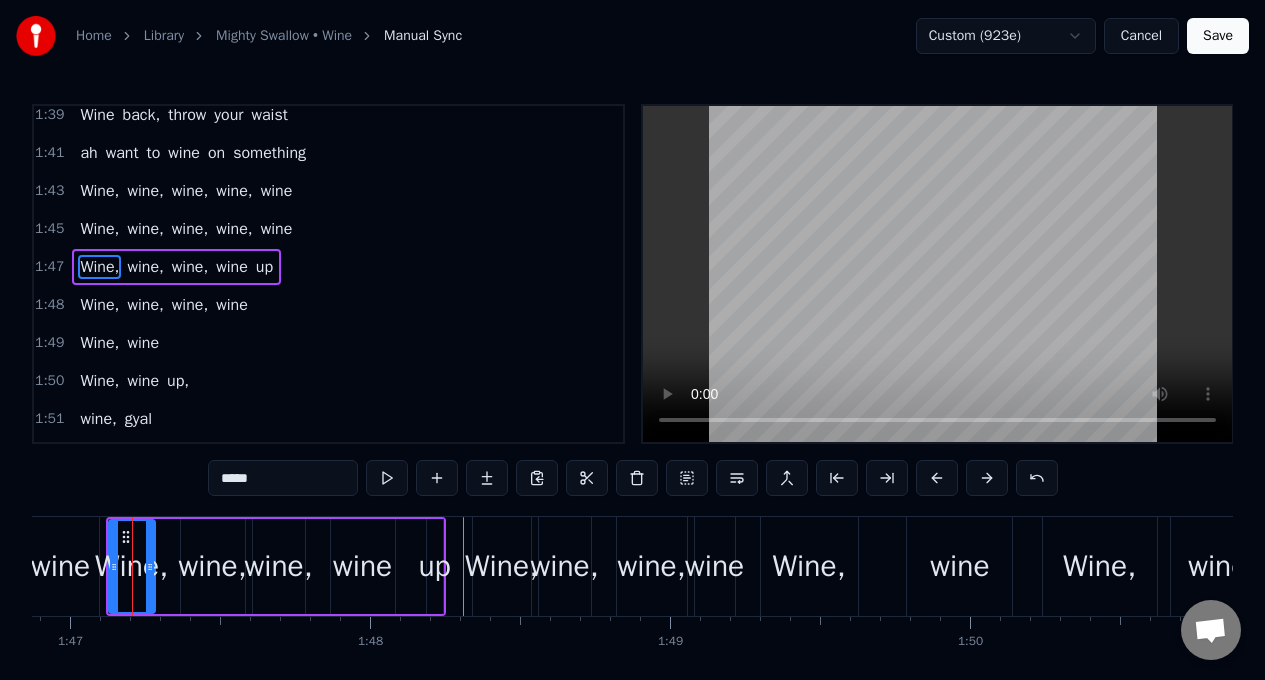 click on "wine," at bounding box center [145, 191] 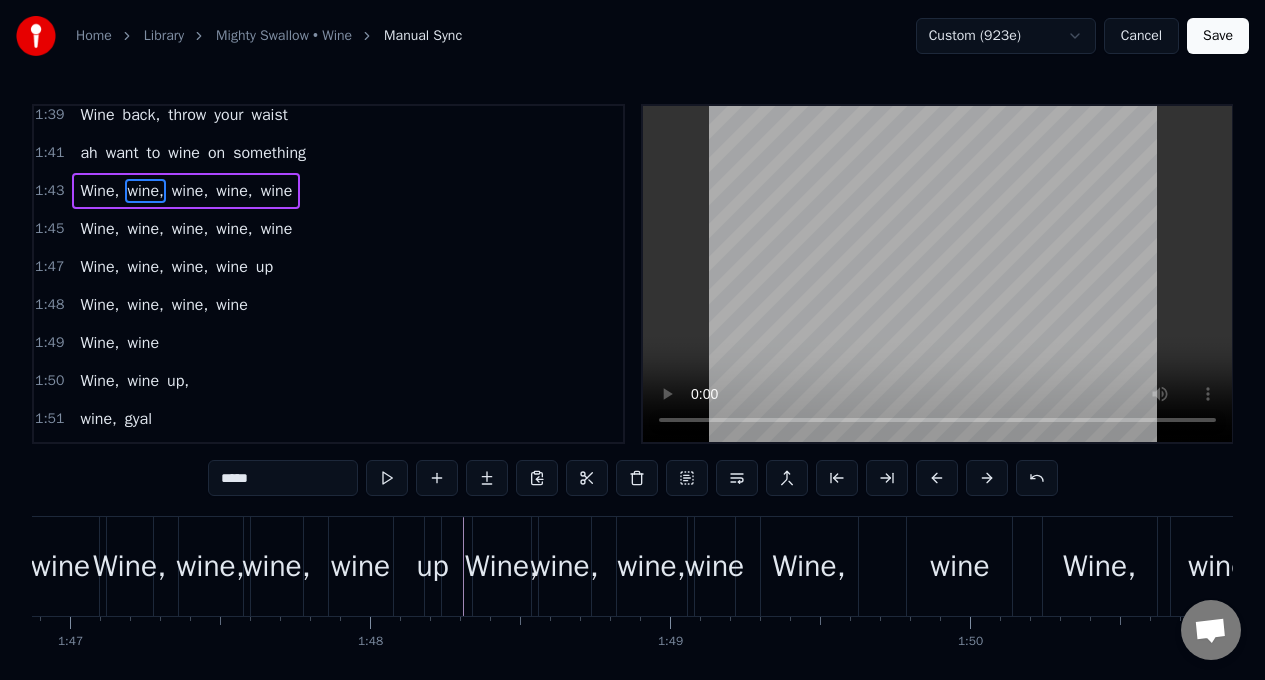 scroll, scrollTop: 1179, scrollLeft: 0, axis: vertical 